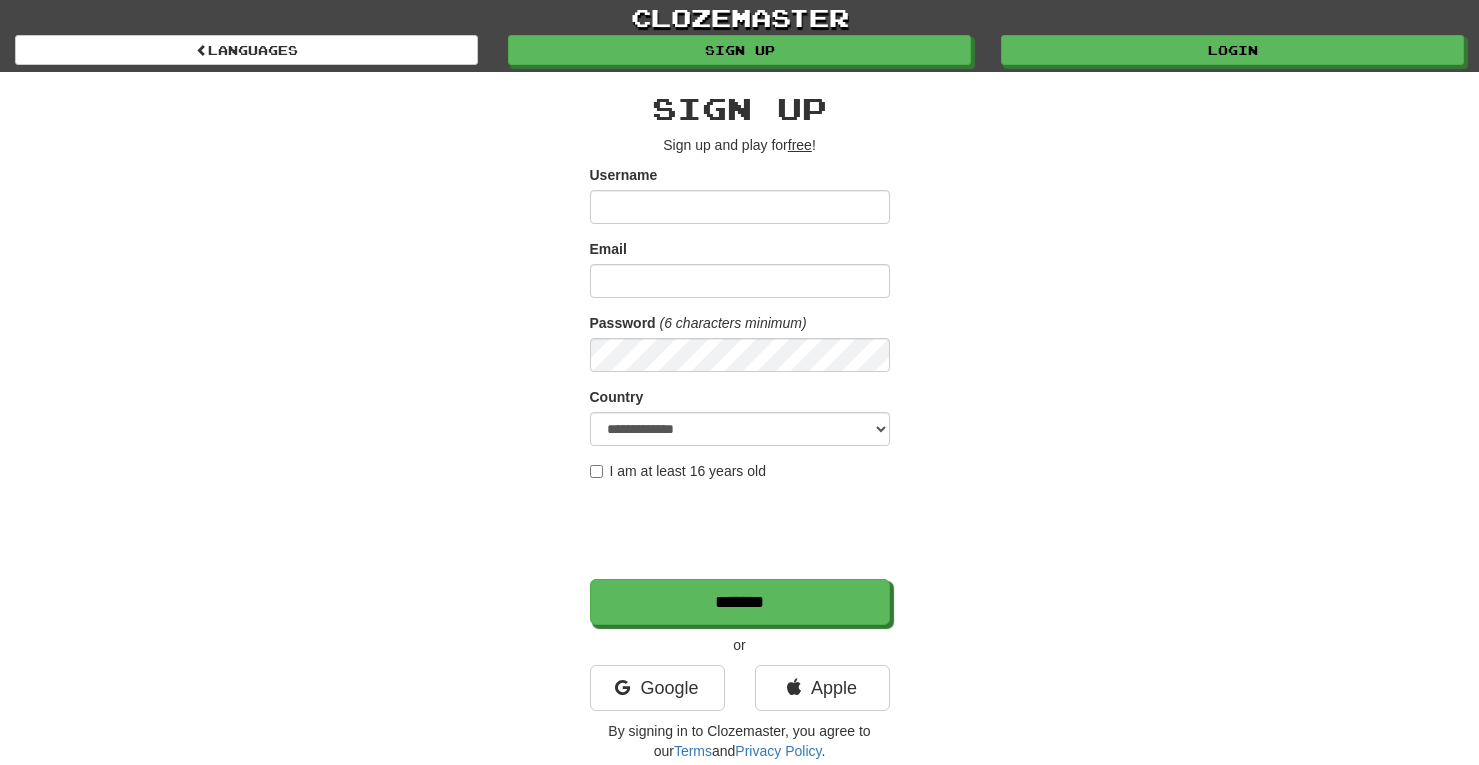 scroll, scrollTop: 0, scrollLeft: 0, axis: both 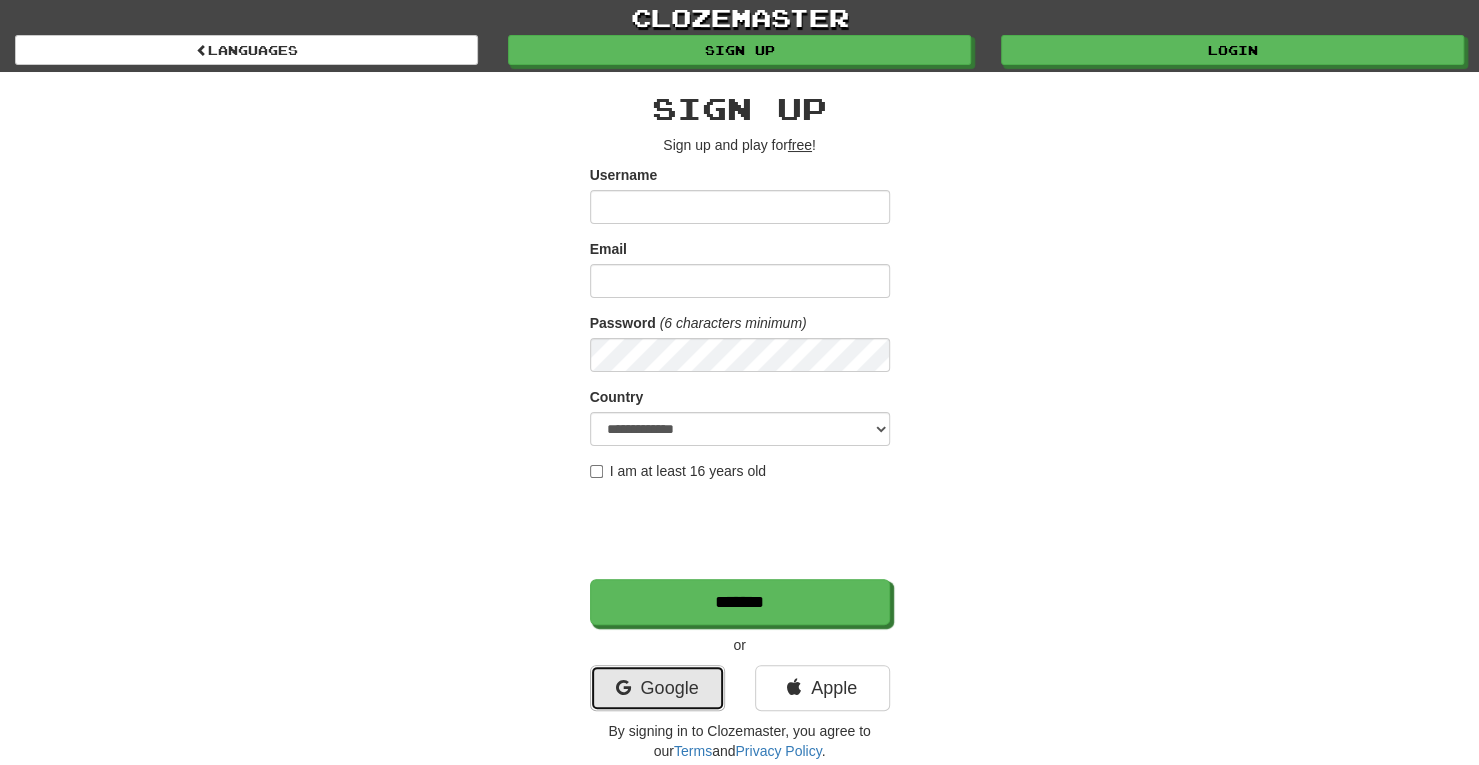 click on "Google" at bounding box center [657, 688] 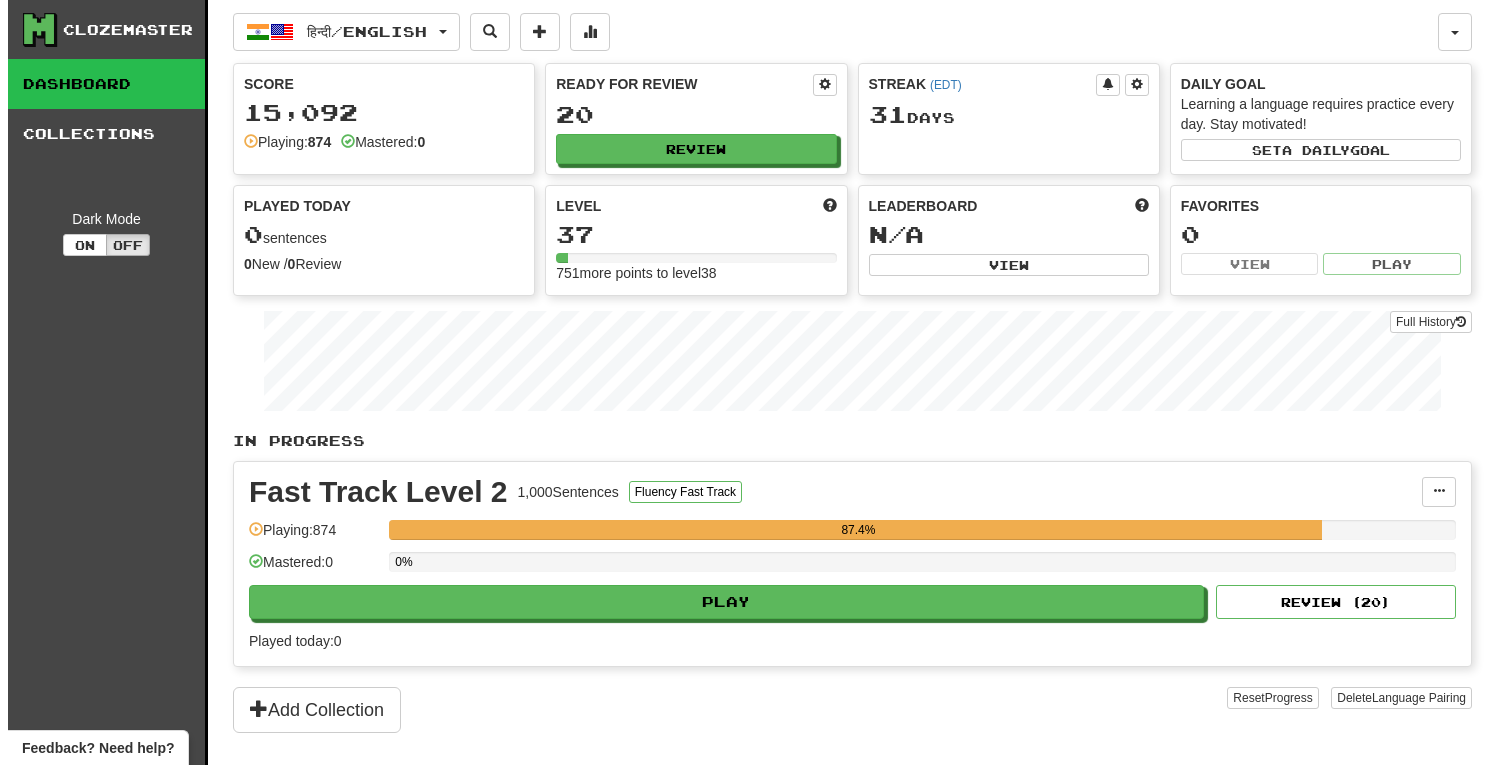 scroll, scrollTop: 0, scrollLeft: 0, axis: both 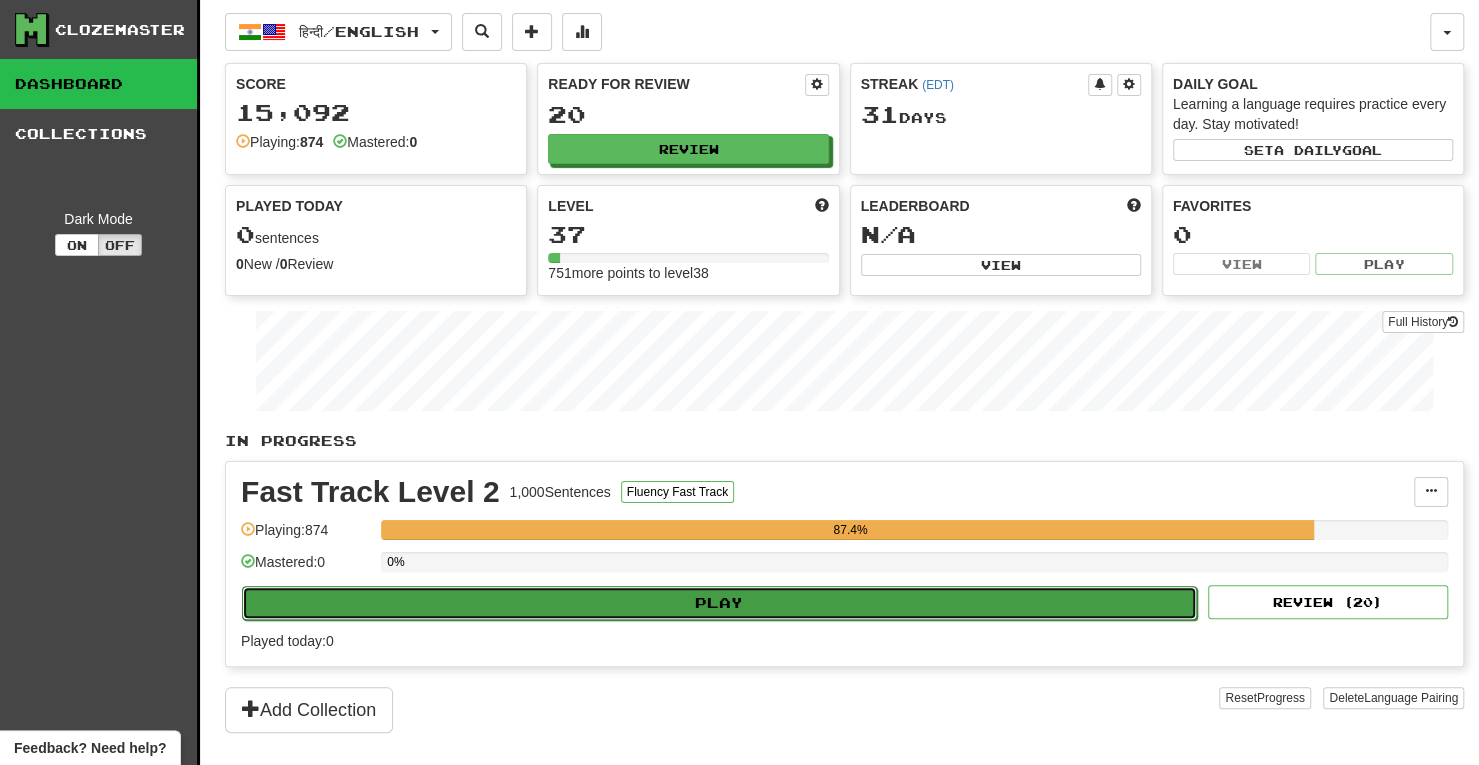 click on "Play" at bounding box center (719, 603) 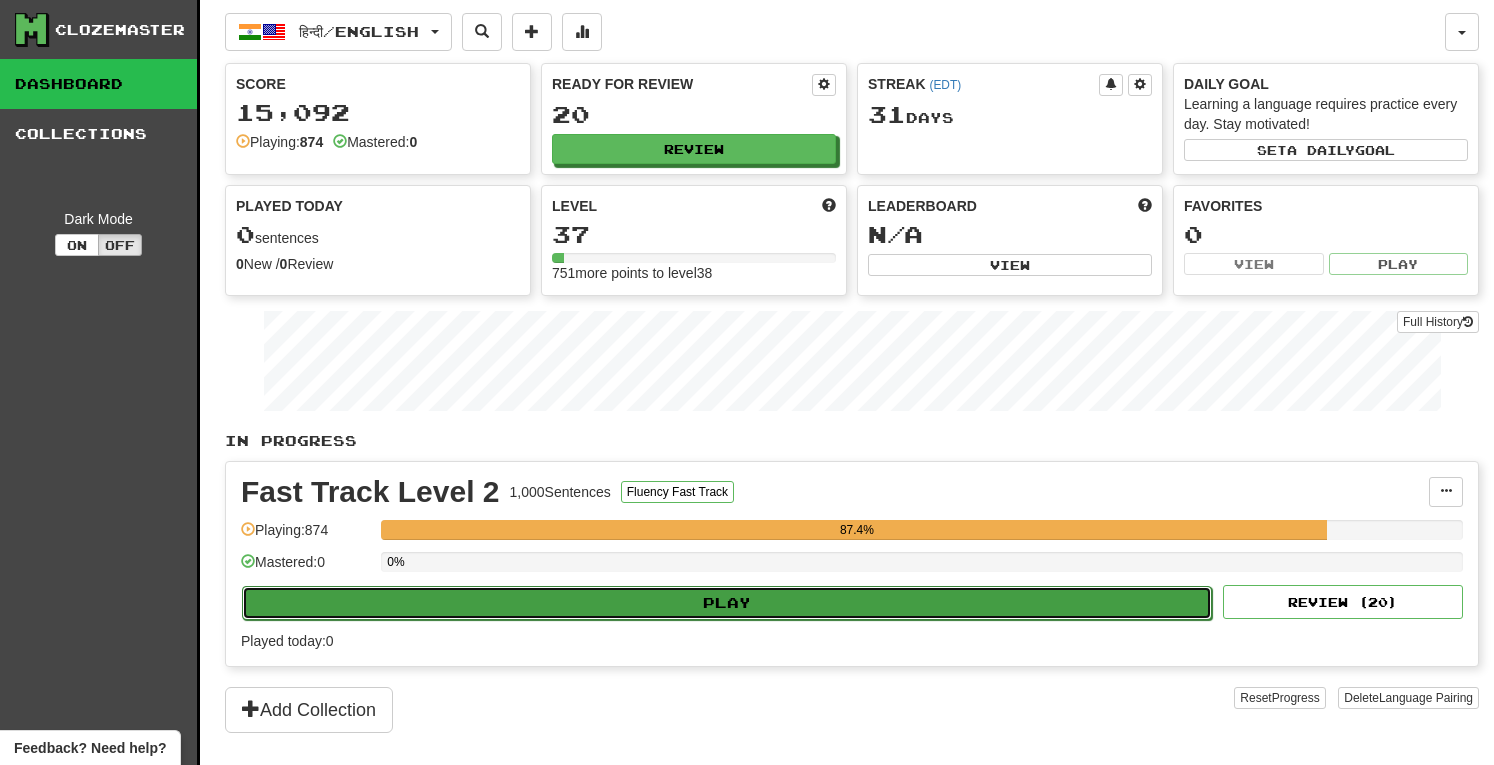select on "**" 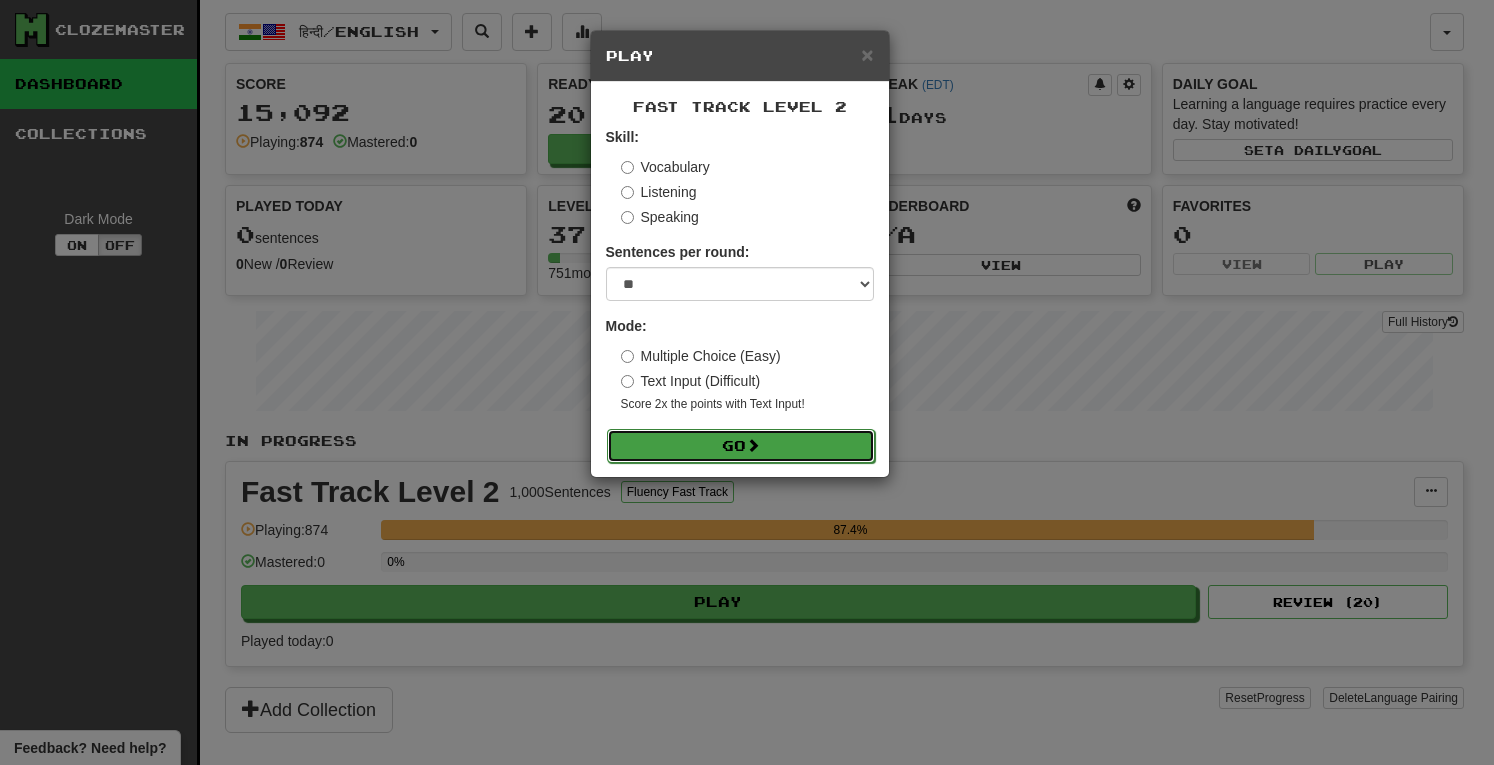 click on "Go" at bounding box center [741, 446] 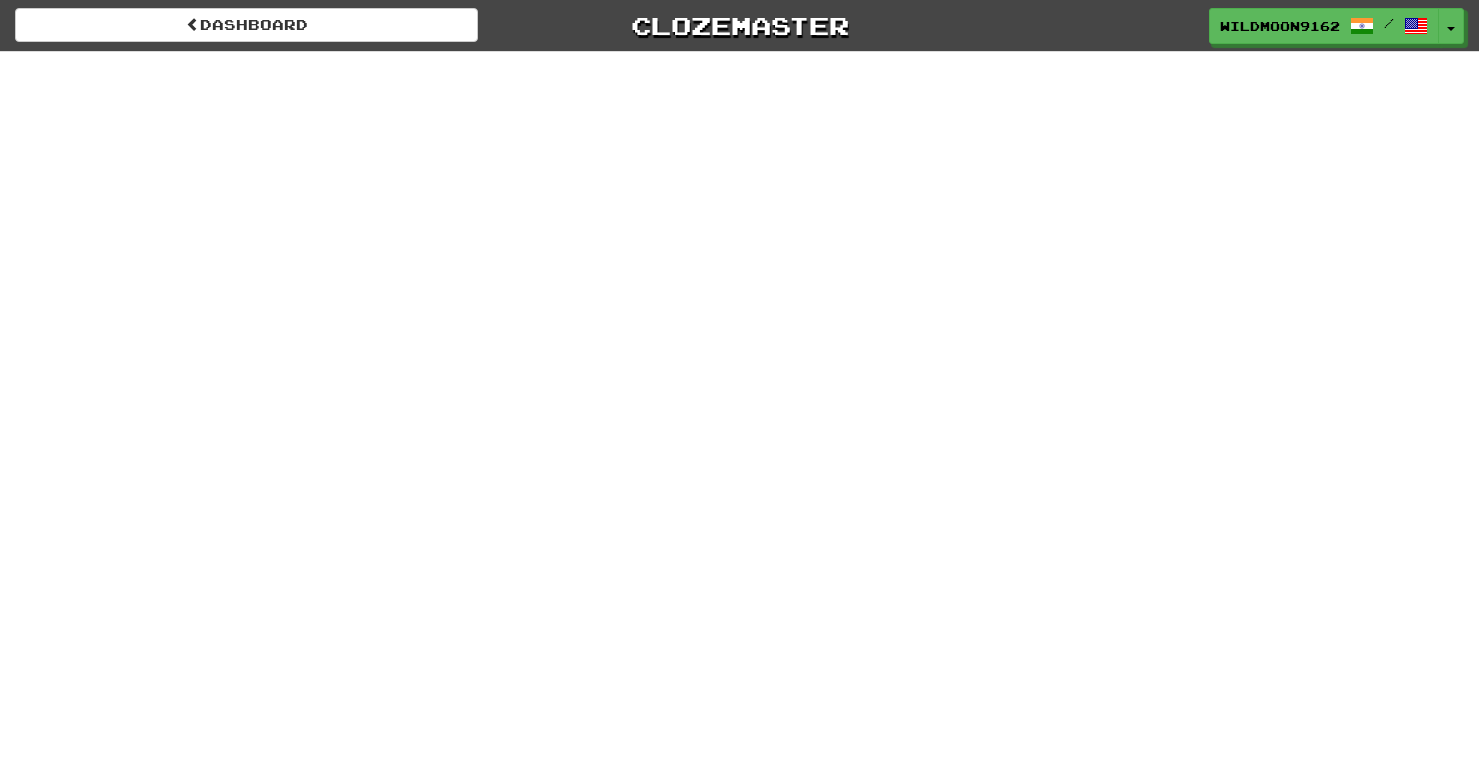 scroll, scrollTop: 0, scrollLeft: 0, axis: both 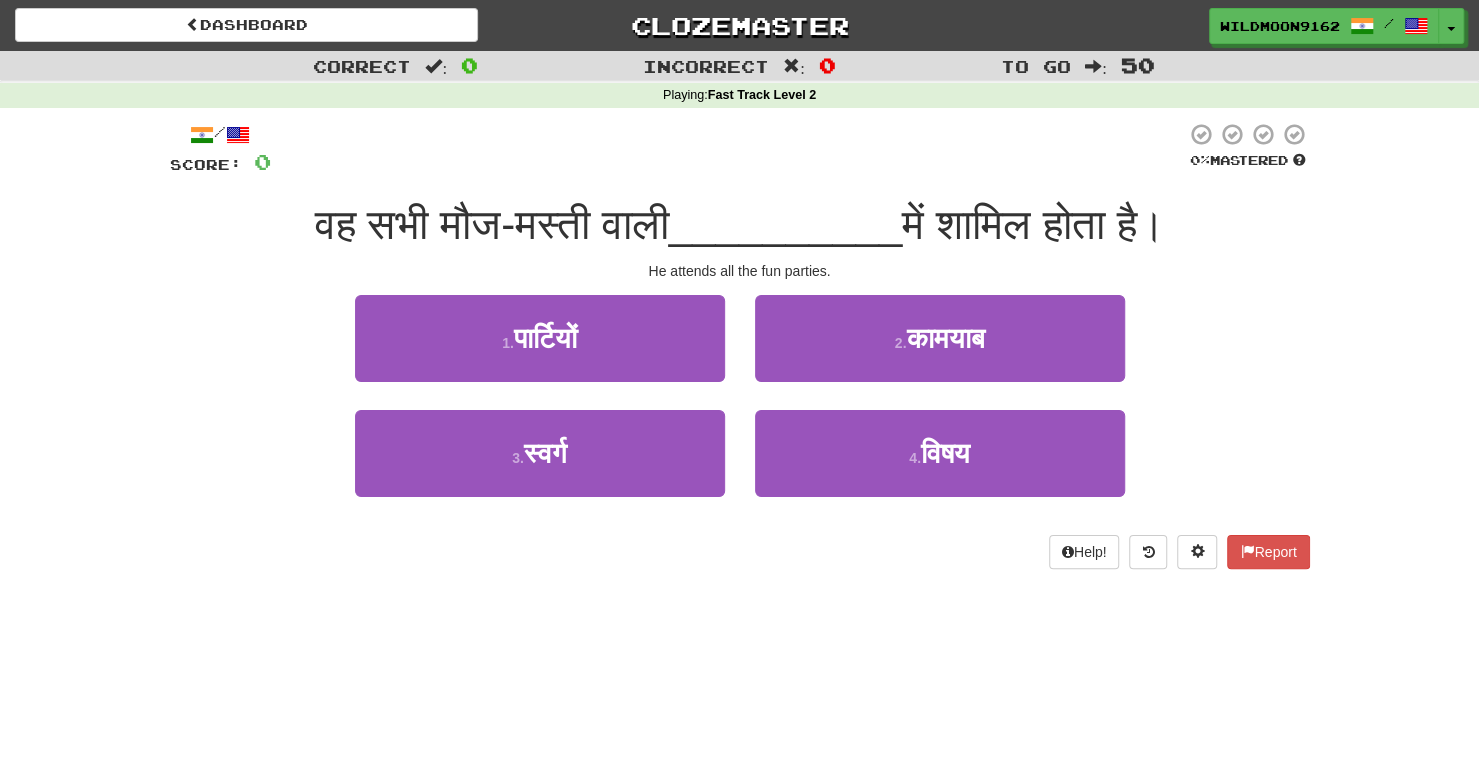 click on "वह सभी मौज-मस्ती वाली __________ He attends all the fun parties." at bounding box center (739, 382) 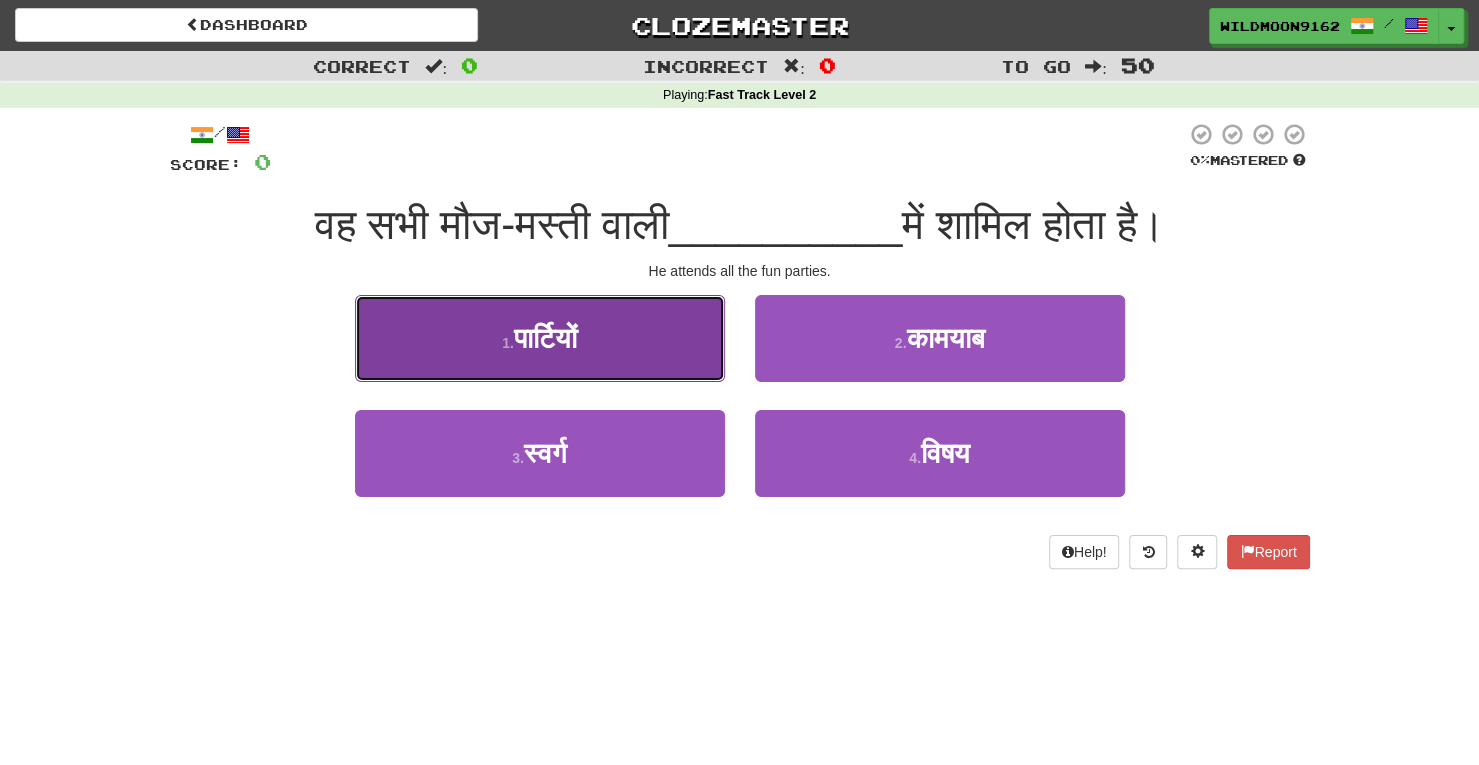 click on "1 .  पार्टियों" at bounding box center [540, 338] 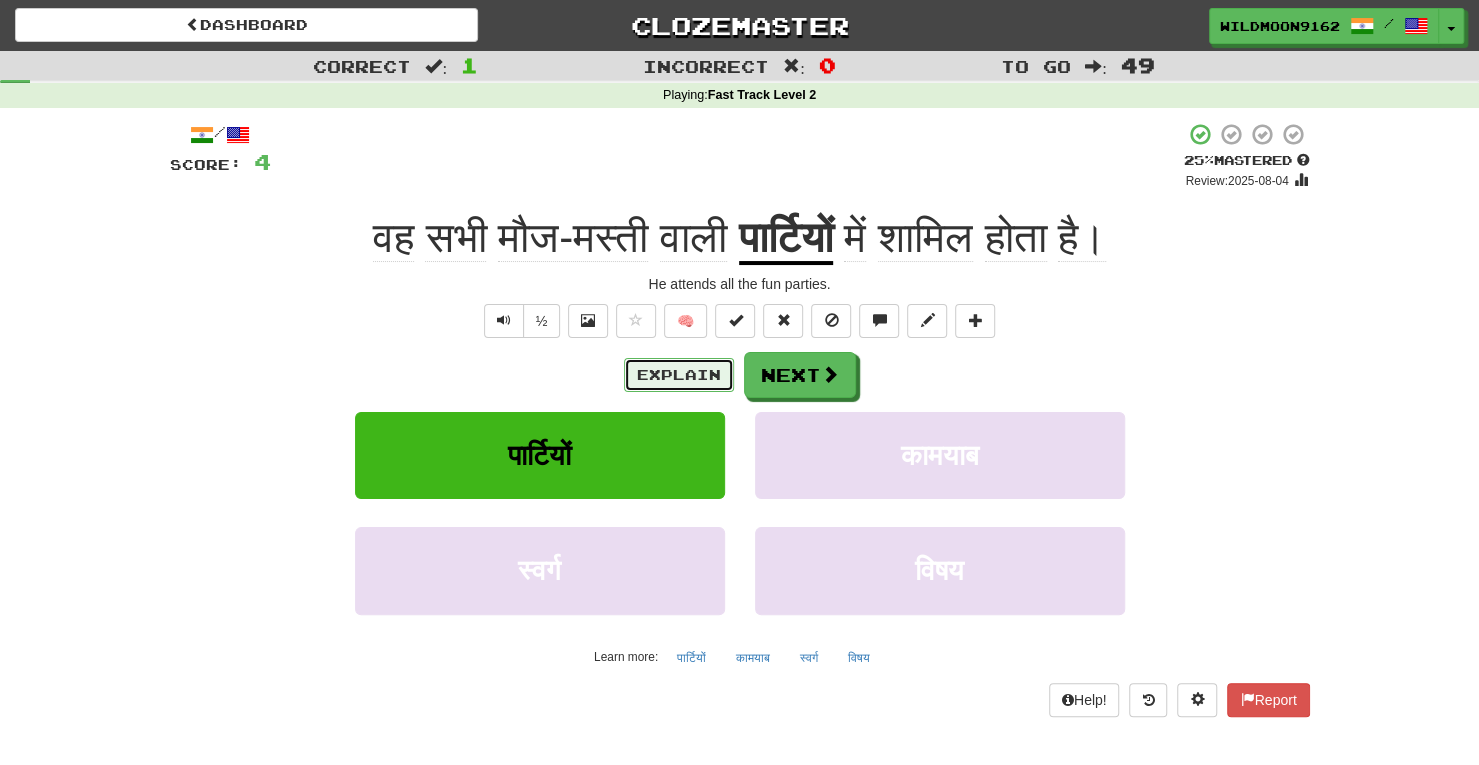 click on "Explain" at bounding box center (679, 375) 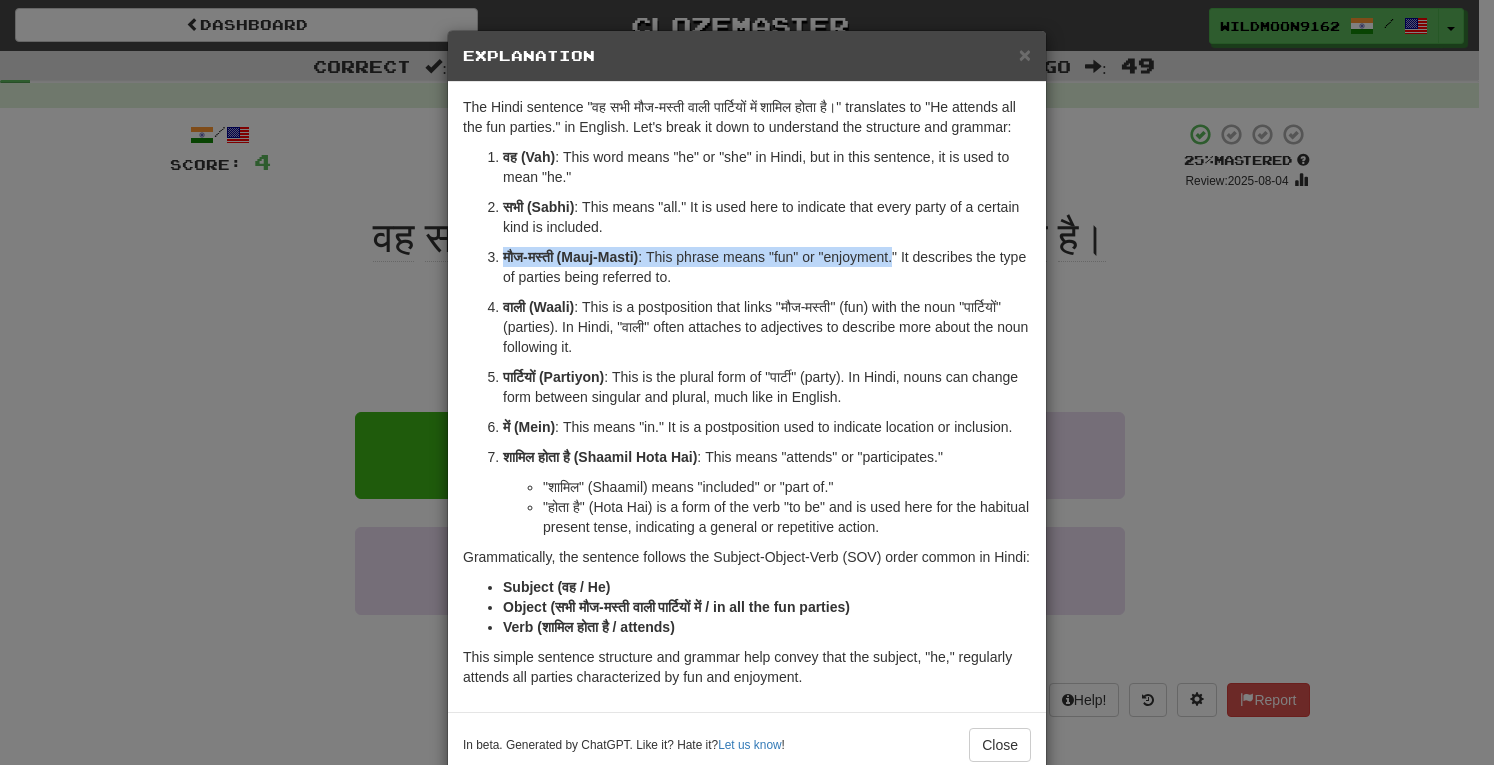 drag, startPoint x: 494, startPoint y: 253, endPoint x: 895, endPoint y: 255, distance: 401.00497 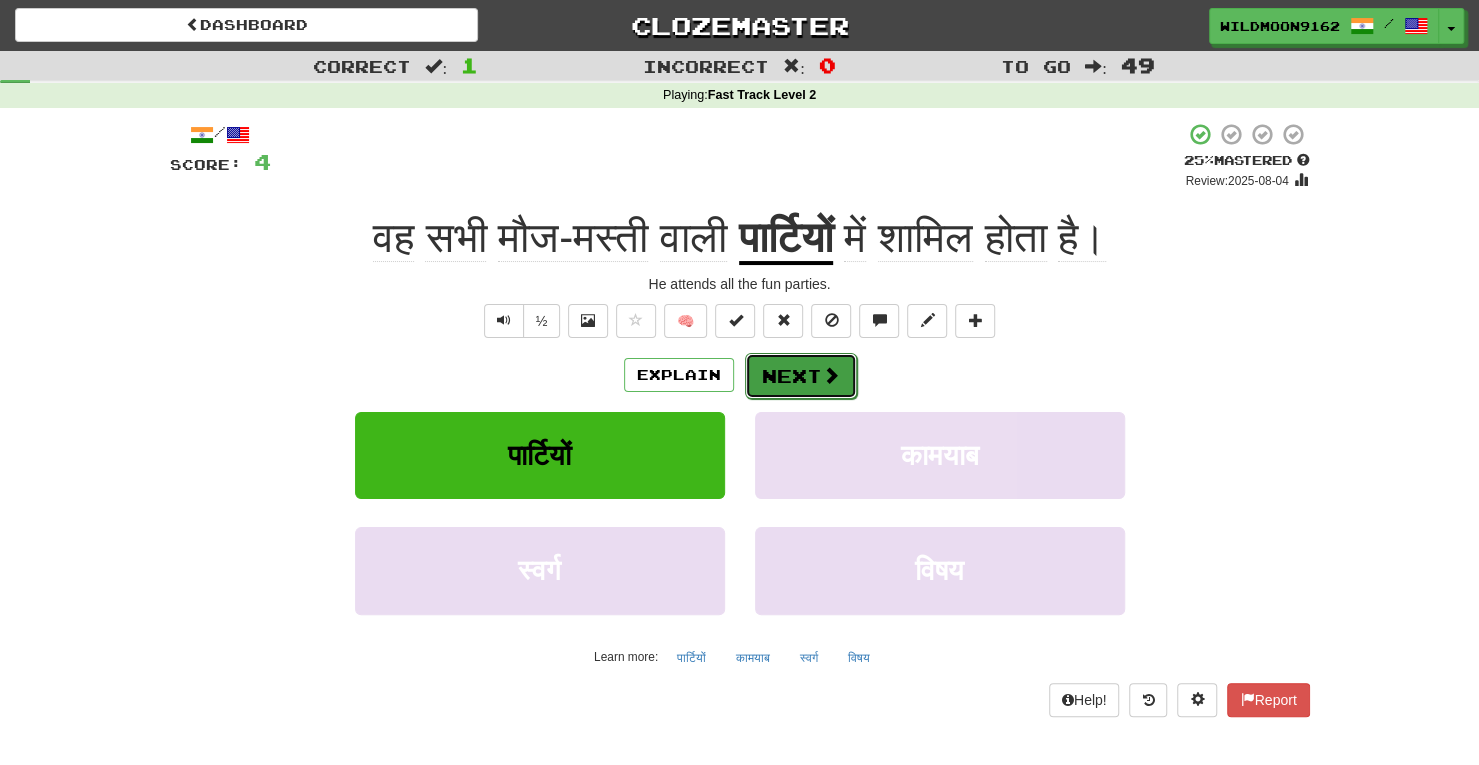 click on "Next" at bounding box center (801, 376) 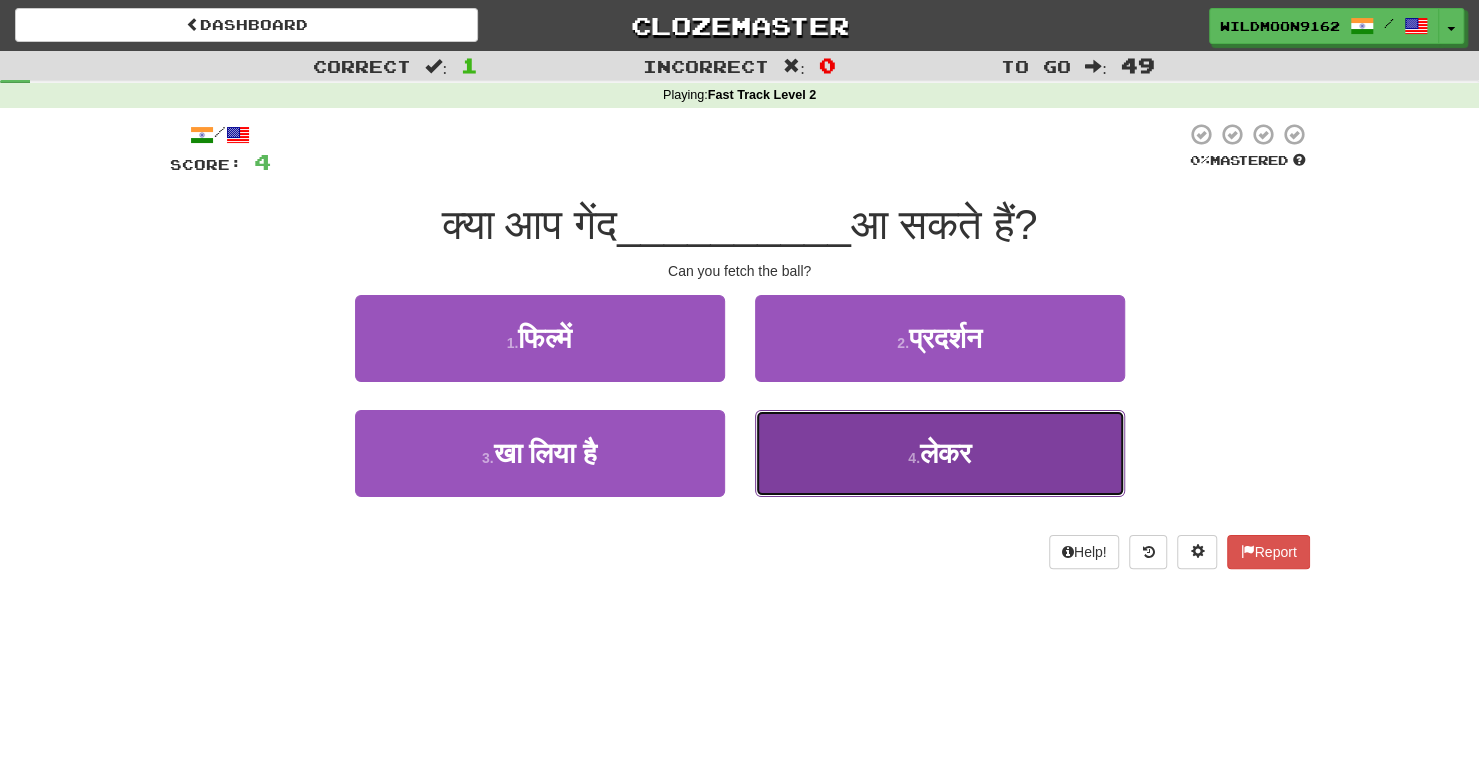 click on "4 .  लेकर" at bounding box center (940, 453) 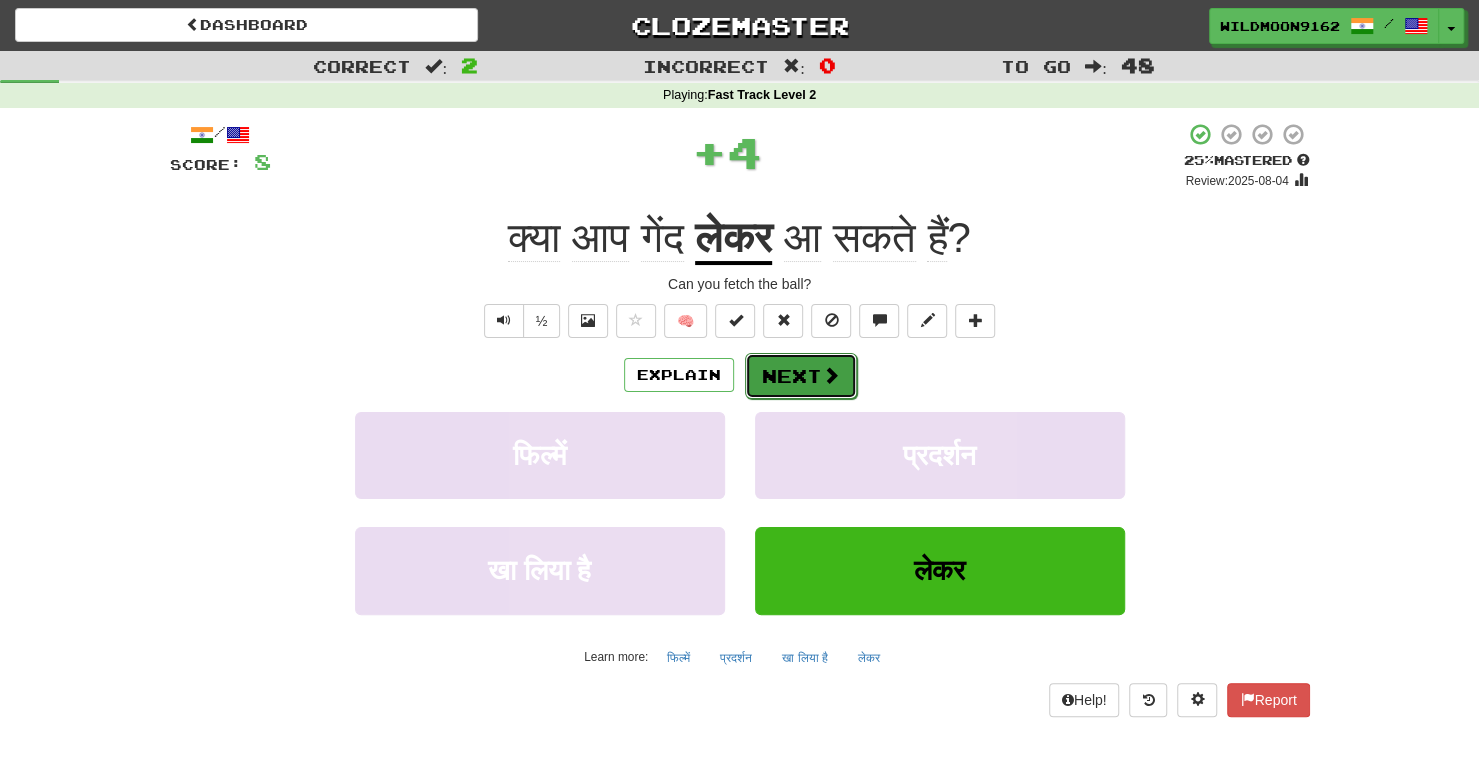 click on "Next" at bounding box center (801, 376) 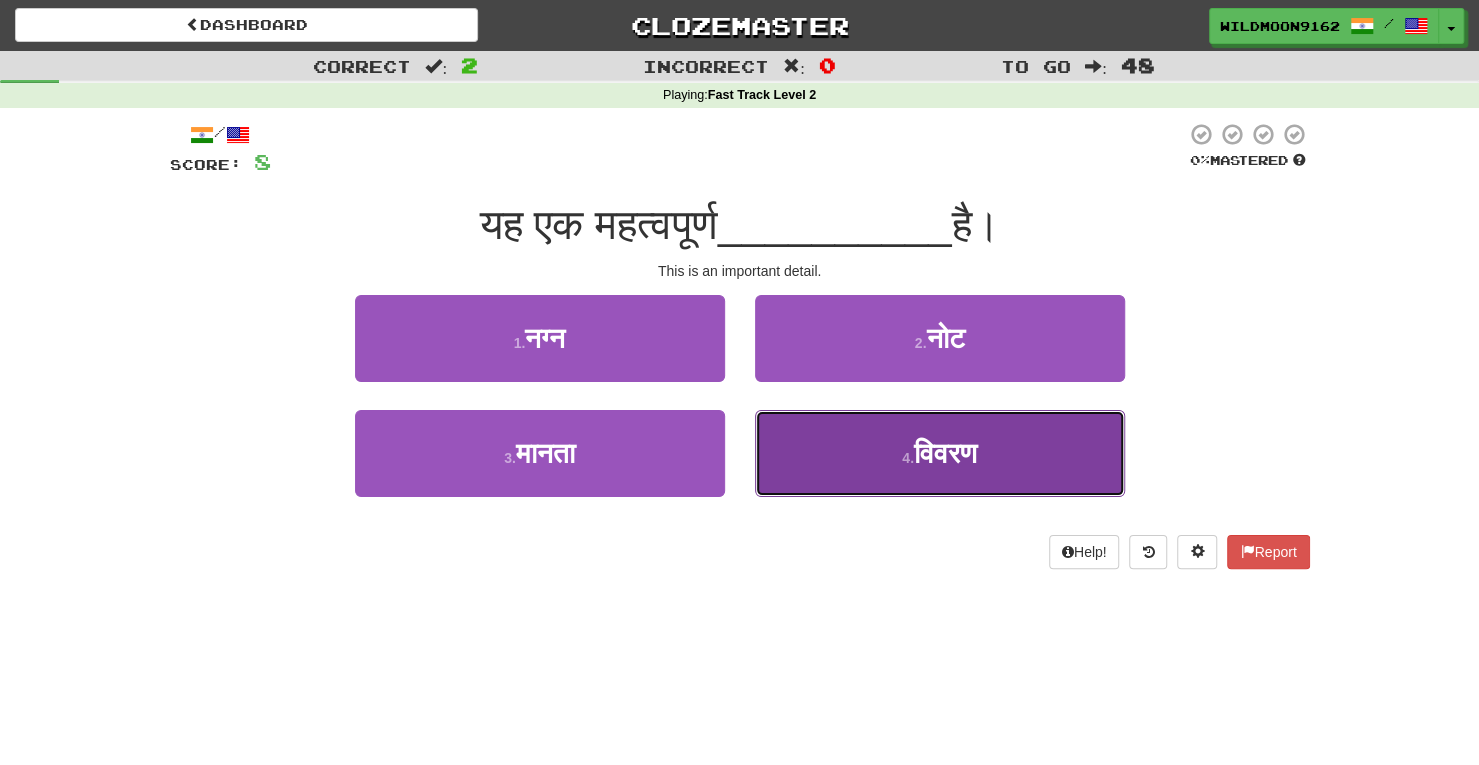 click on "4 ." at bounding box center (908, 458) 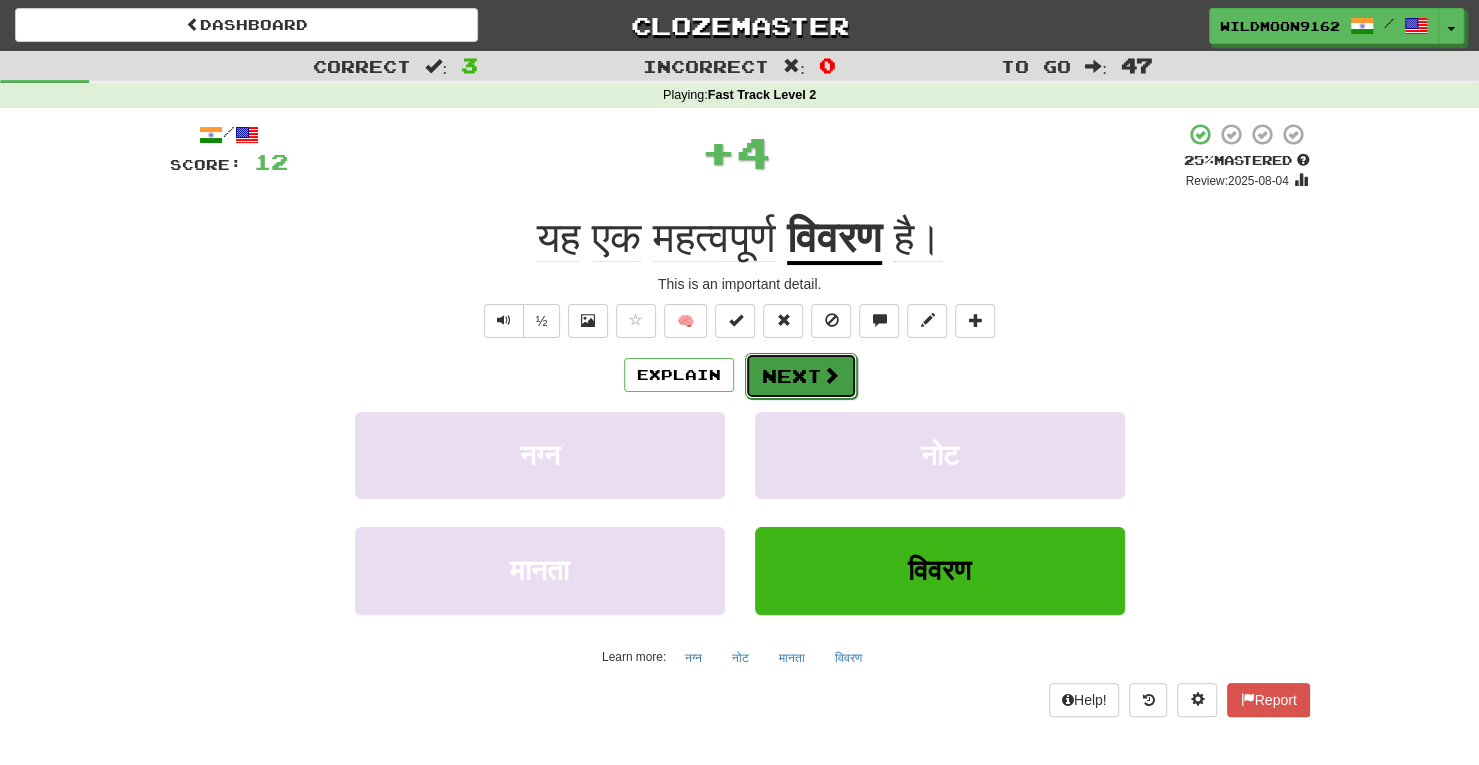 click on "Next" at bounding box center [801, 376] 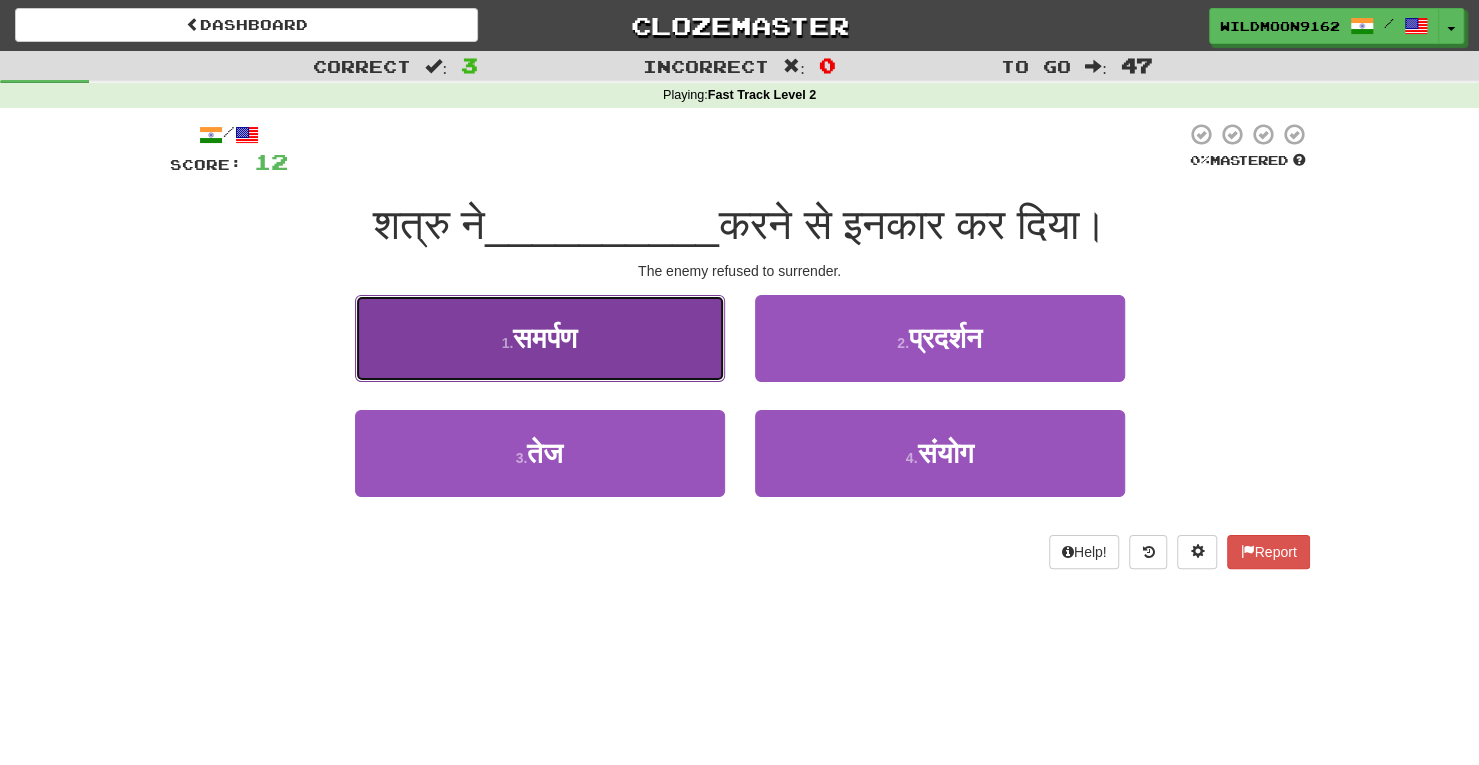 click on "1 .  समर्पण" at bounding box center [540, 338] 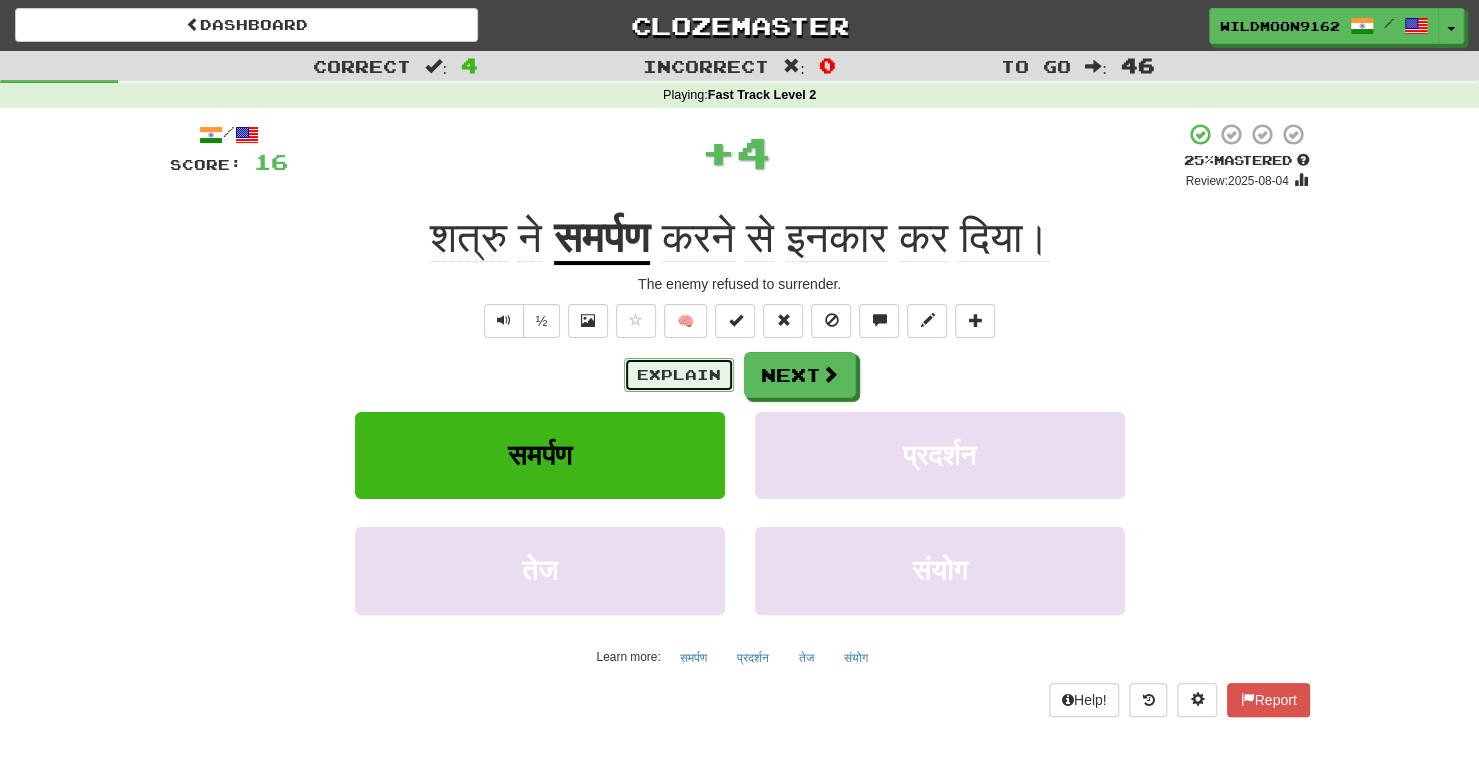click on "Explain" at bounding box center (679, 375) 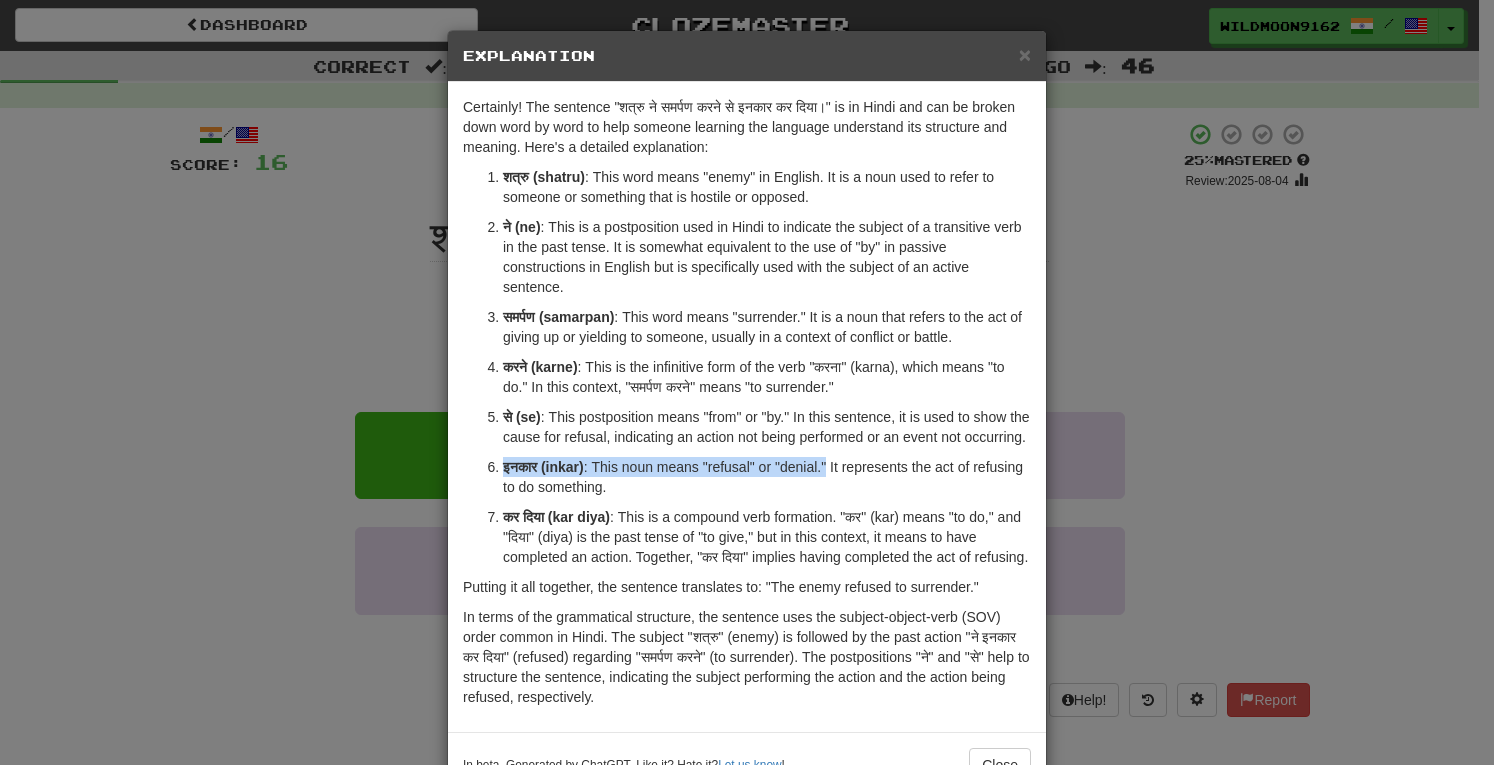 drag, startPoint x: 492, startPoint y: 483, endPoint x: 825, endPoint y: 485, distance: 333.006 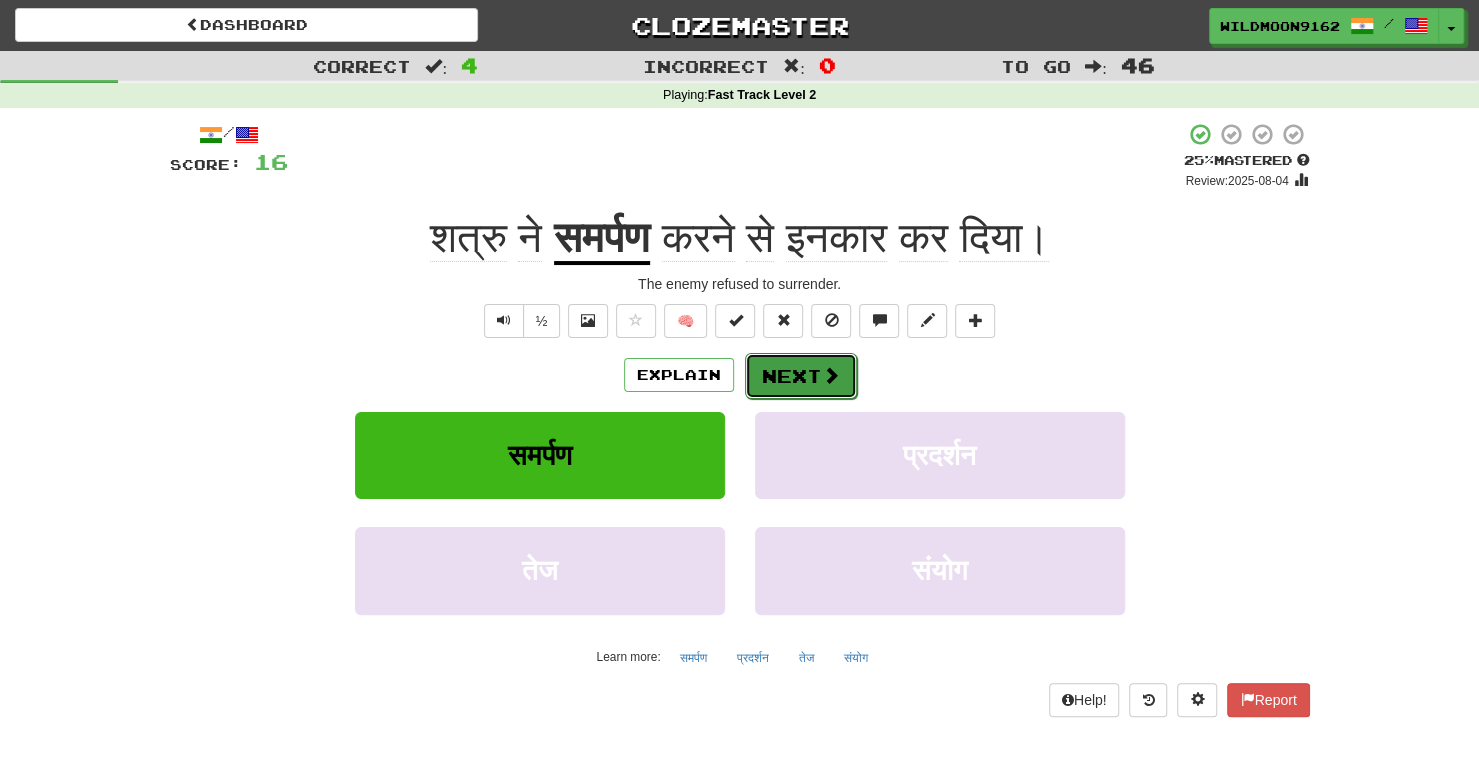 click on "Next" at bounding box center [801, 376] 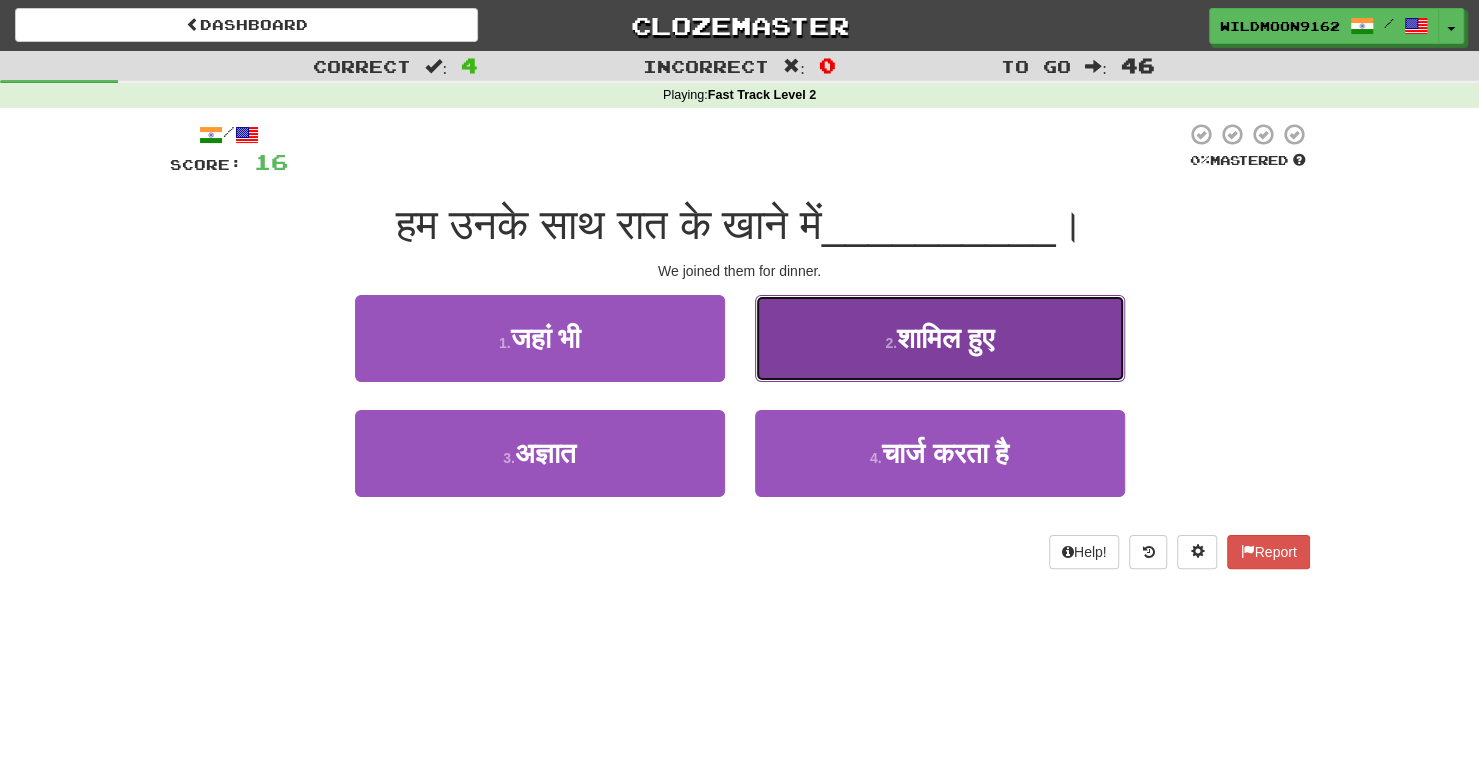 click on "शामिल हुए" at bounding box center [945, 338] 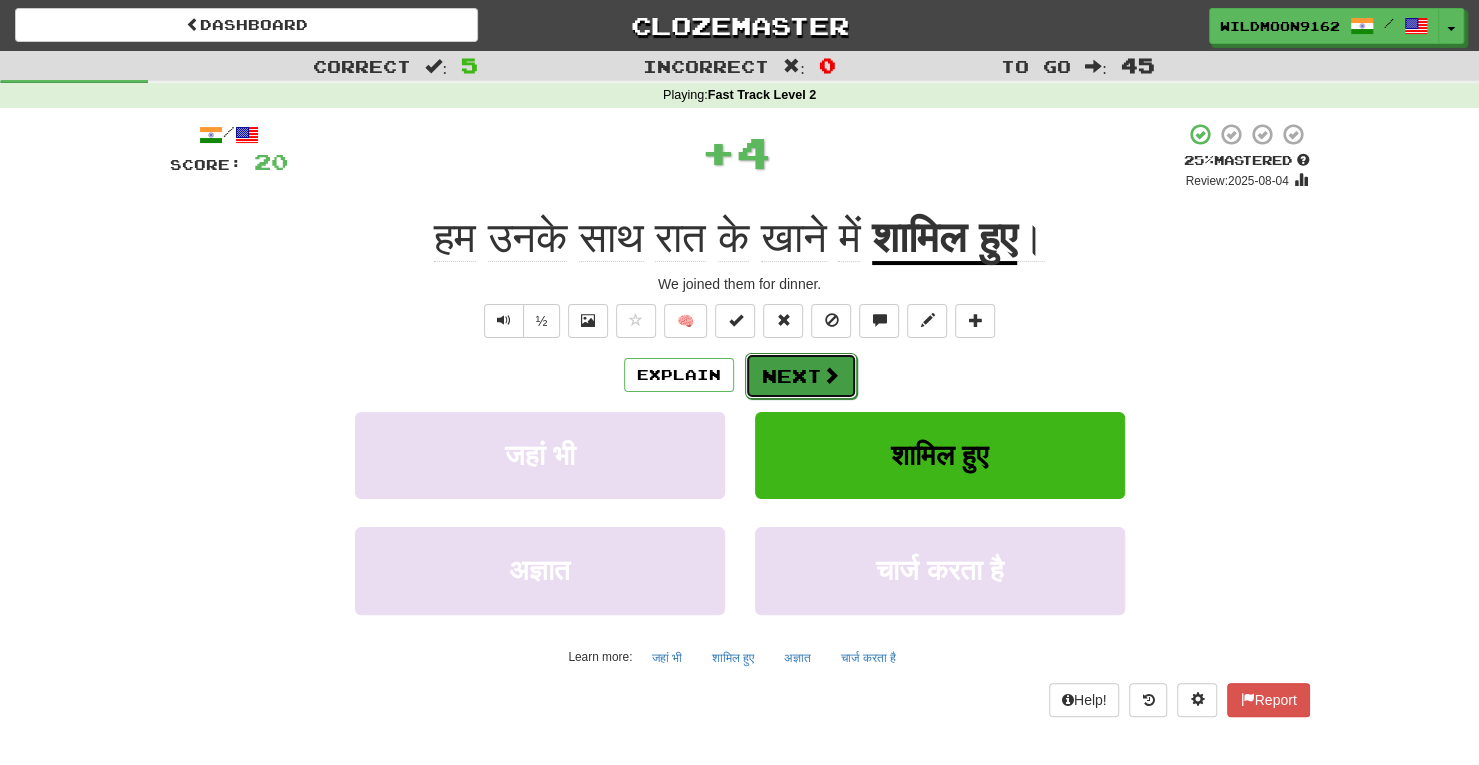 click on "Next" at bounding box center [801, 376] 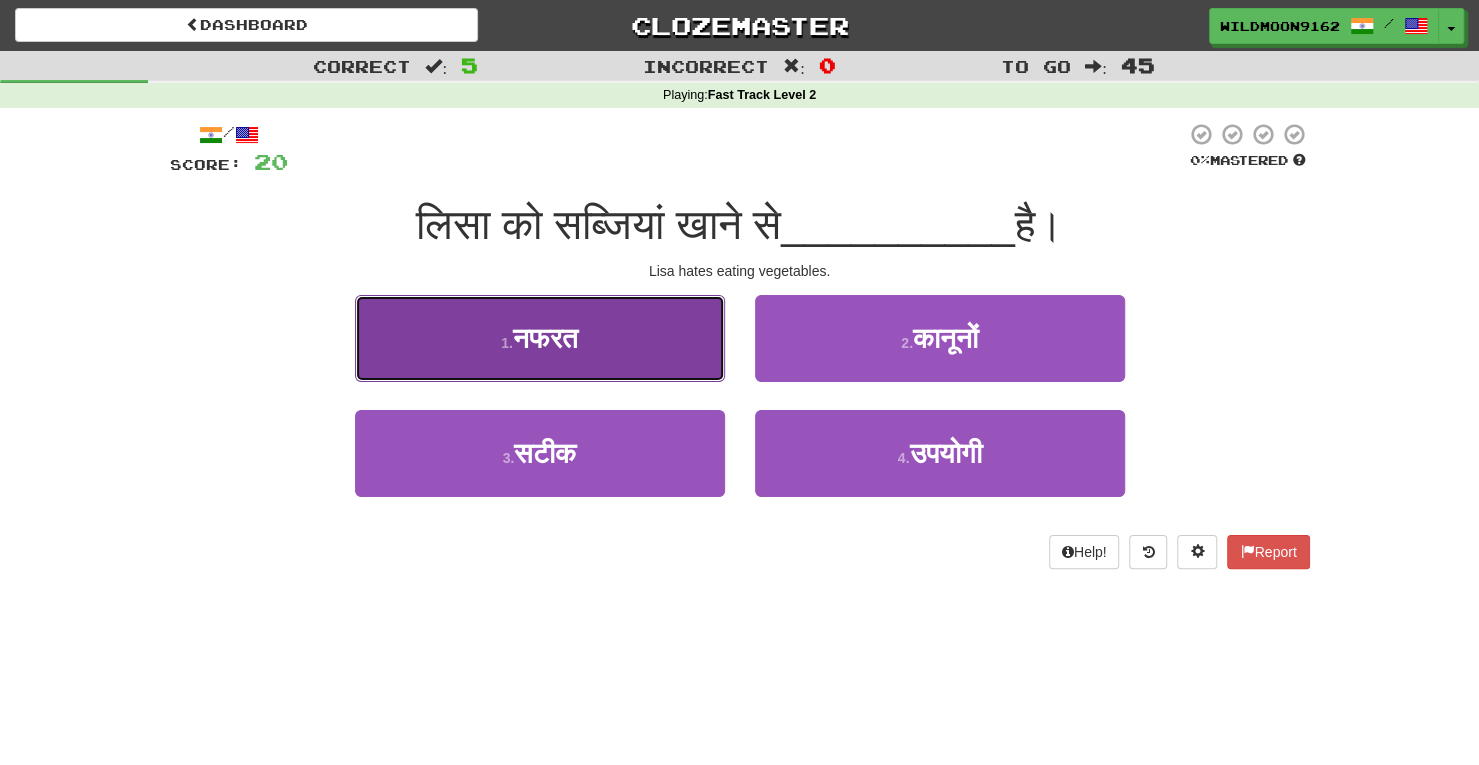 click on "नफरत" at bounding box center (545, 338) 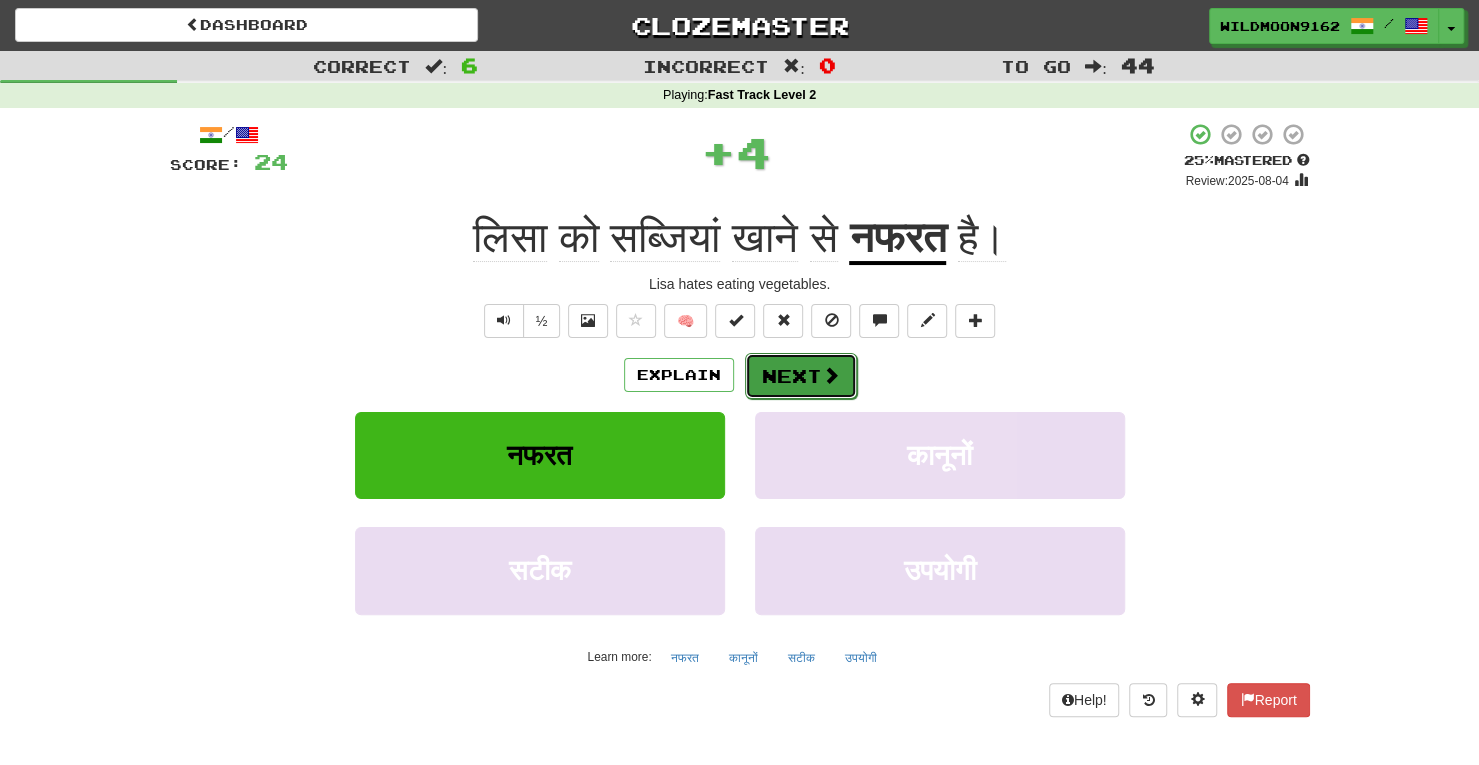 click at bounding box center (831, 375) 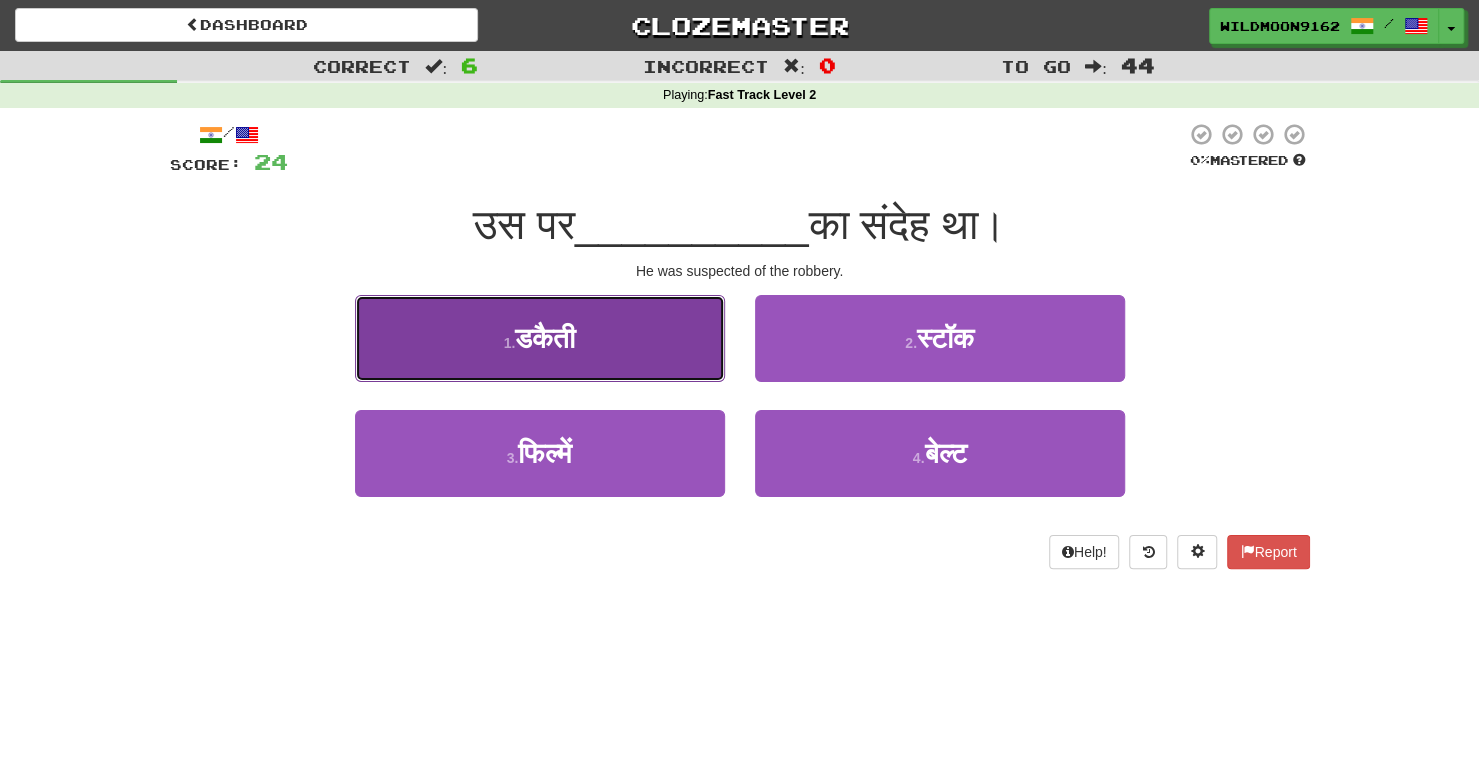 click on "1 .  डकैती" at bounding box center [540, 338] 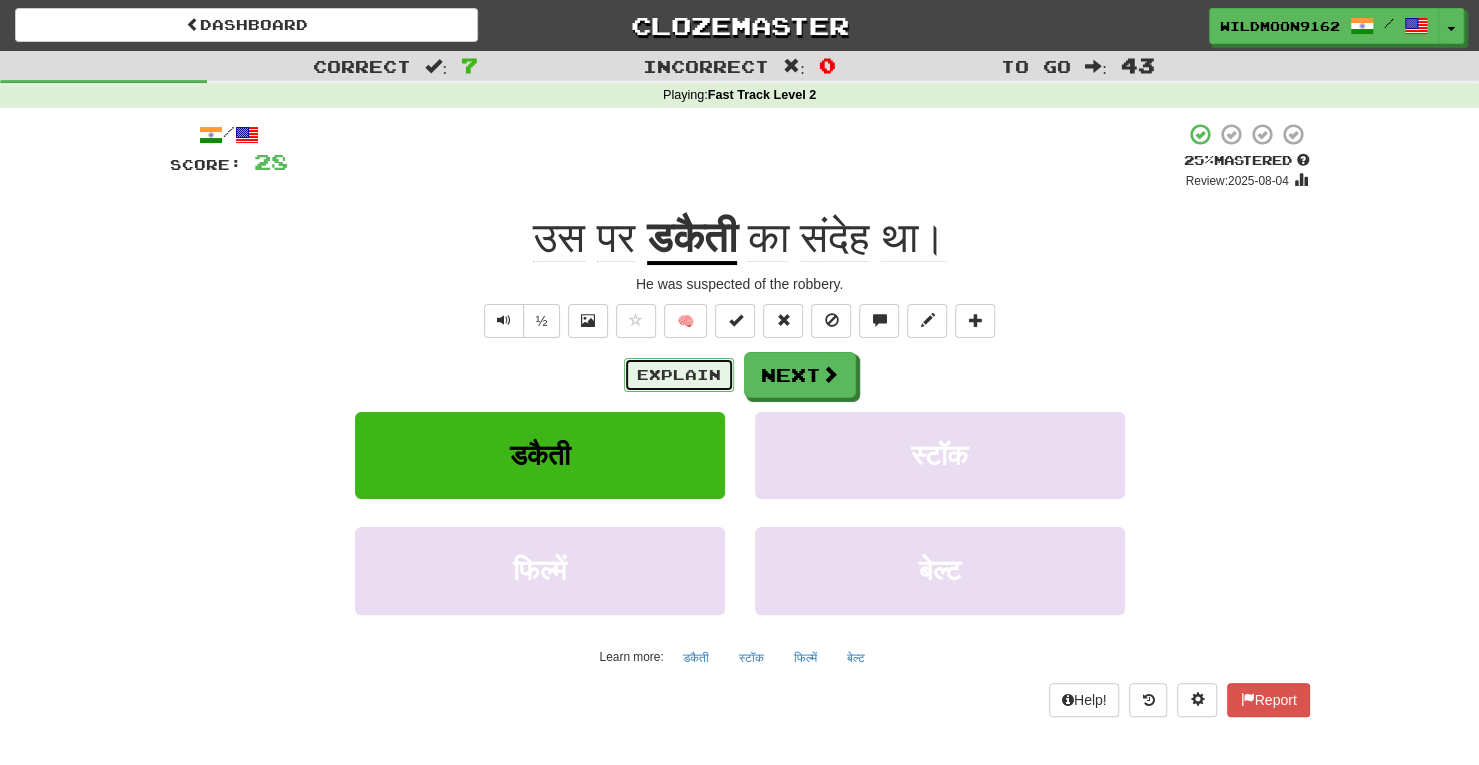 click on "Explain" at bounding box center [679, 375] 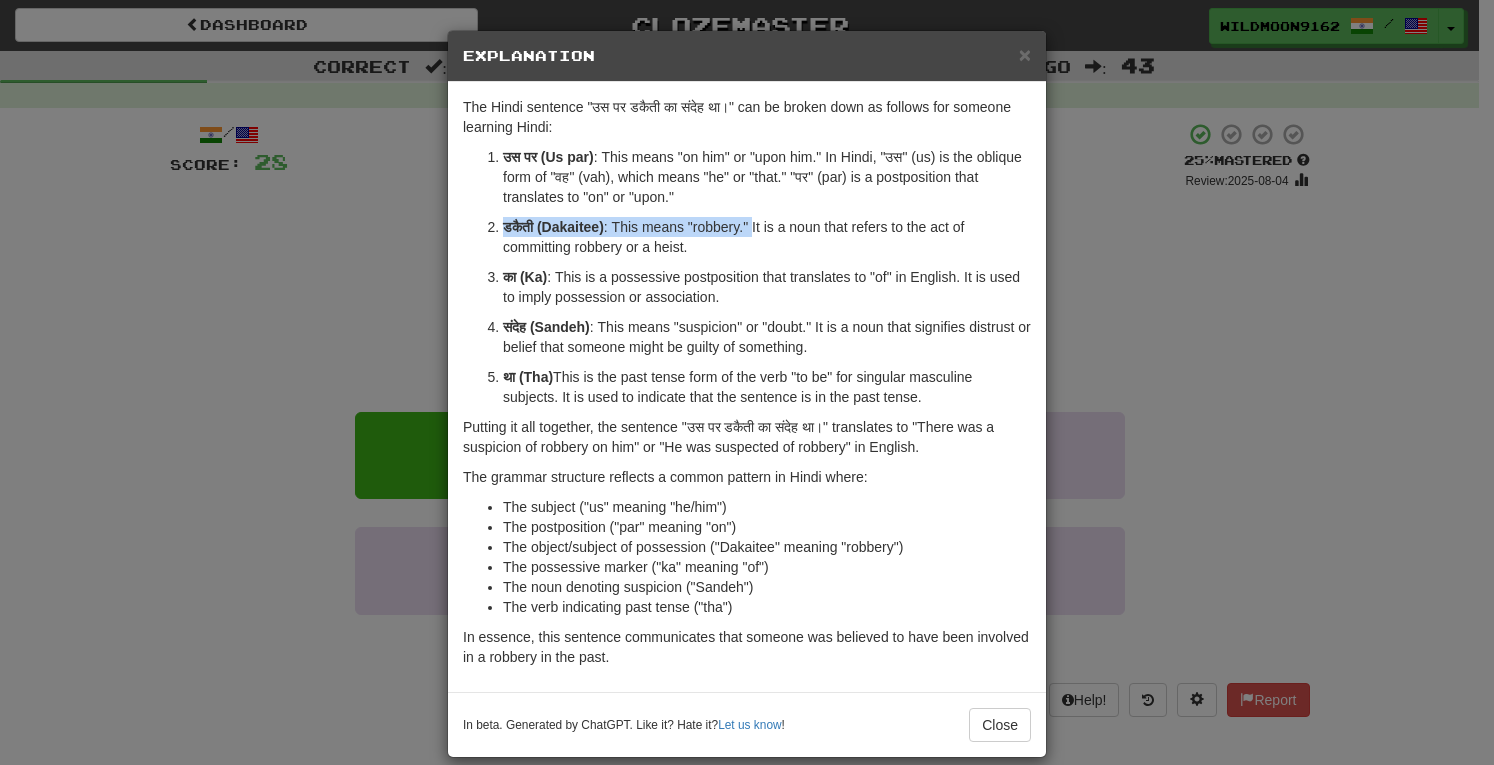 drag, startPoint x: 487, startPoint y: 229, endPoint x: 751, endPoint y: 233, distance: 264.0303 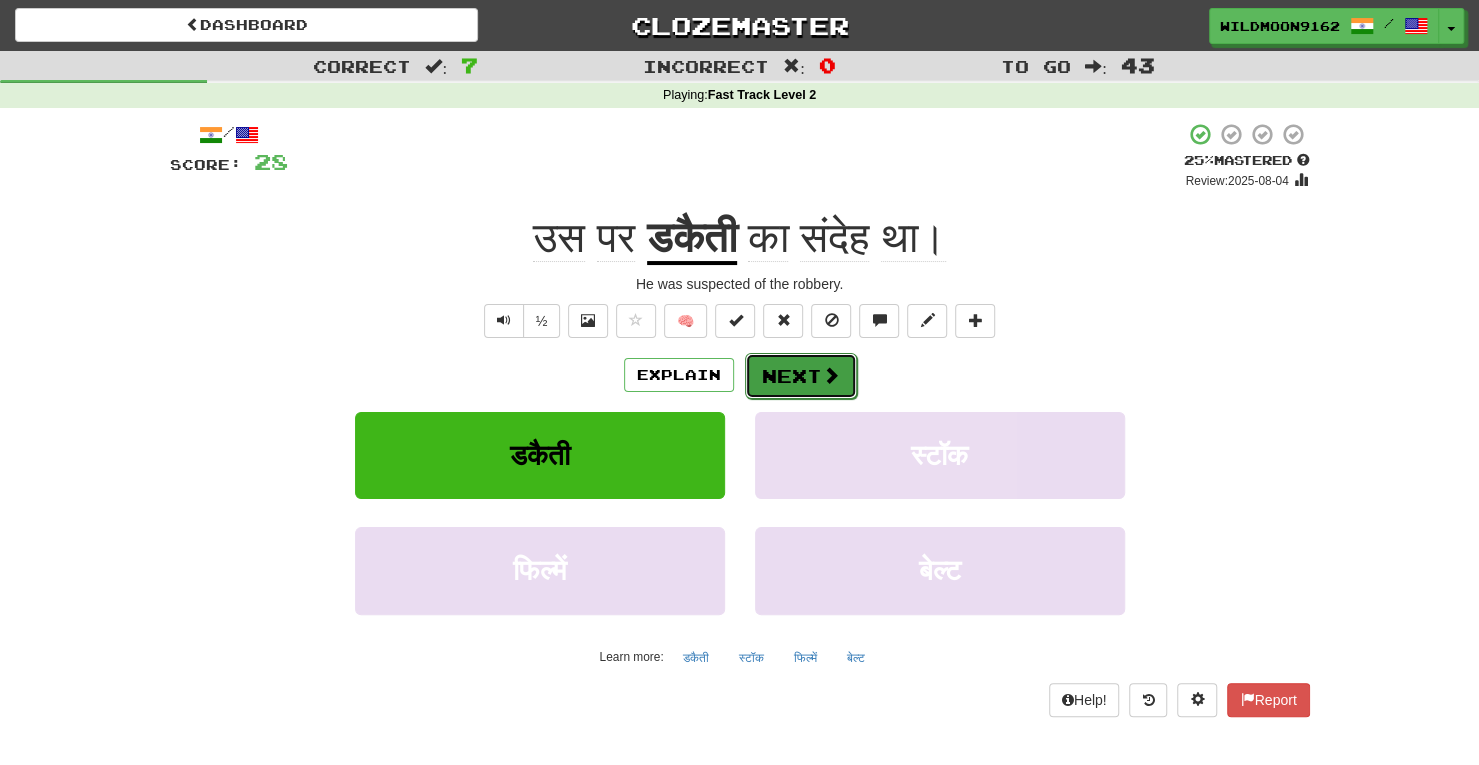 click on "Next" at bounding box center [801, 376] 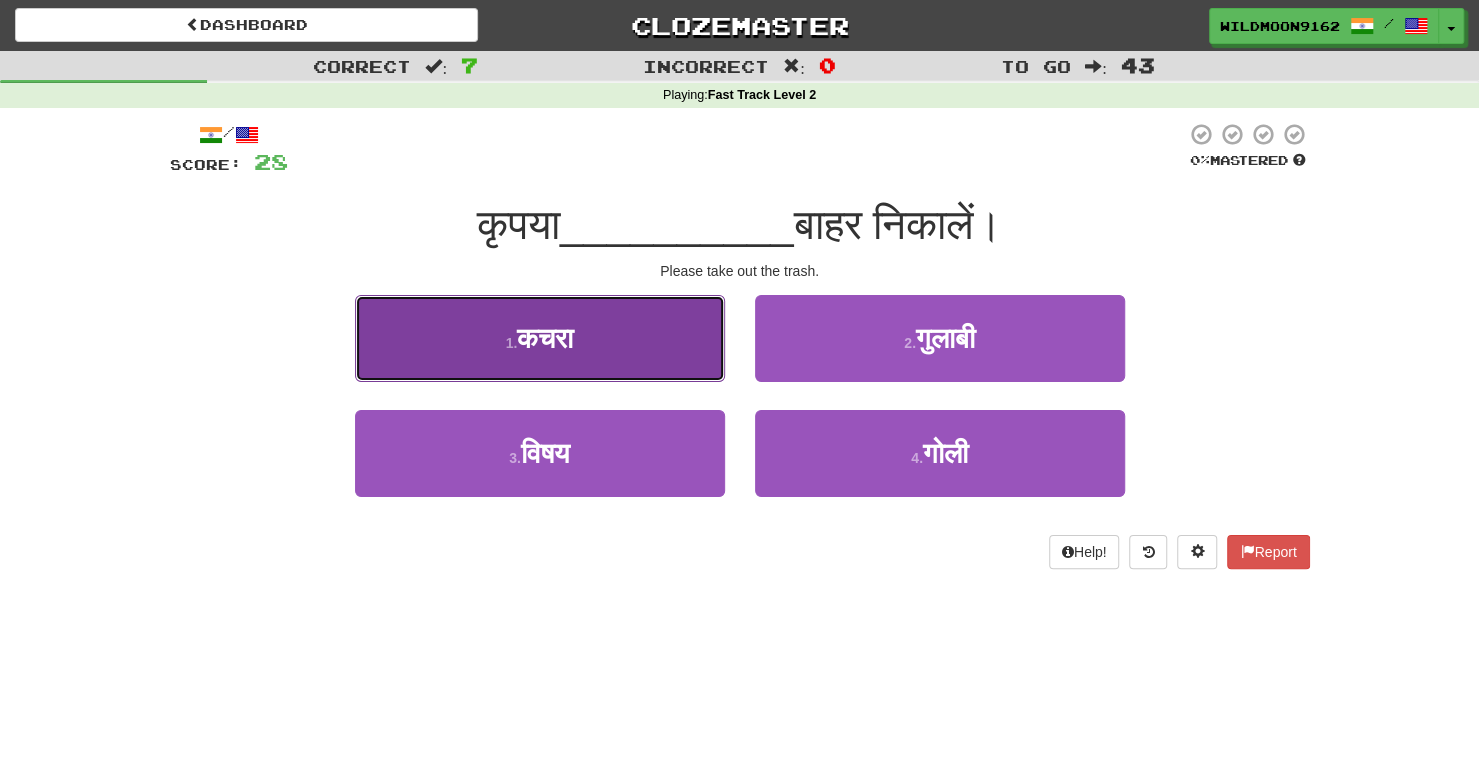 click on "1 .  कचरा" at bounding box center (540, 338) 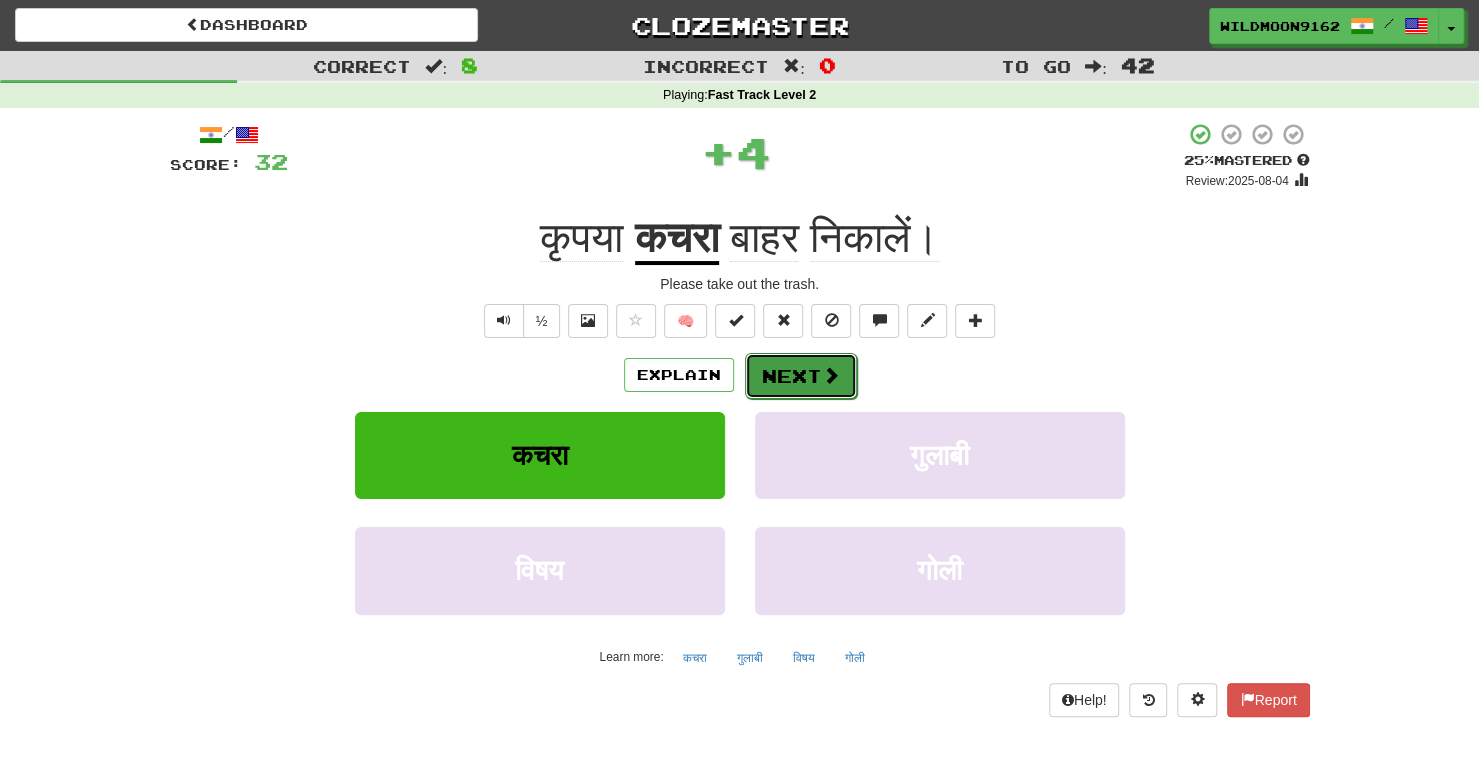 click on "Next" at bounding box center (801, 376) 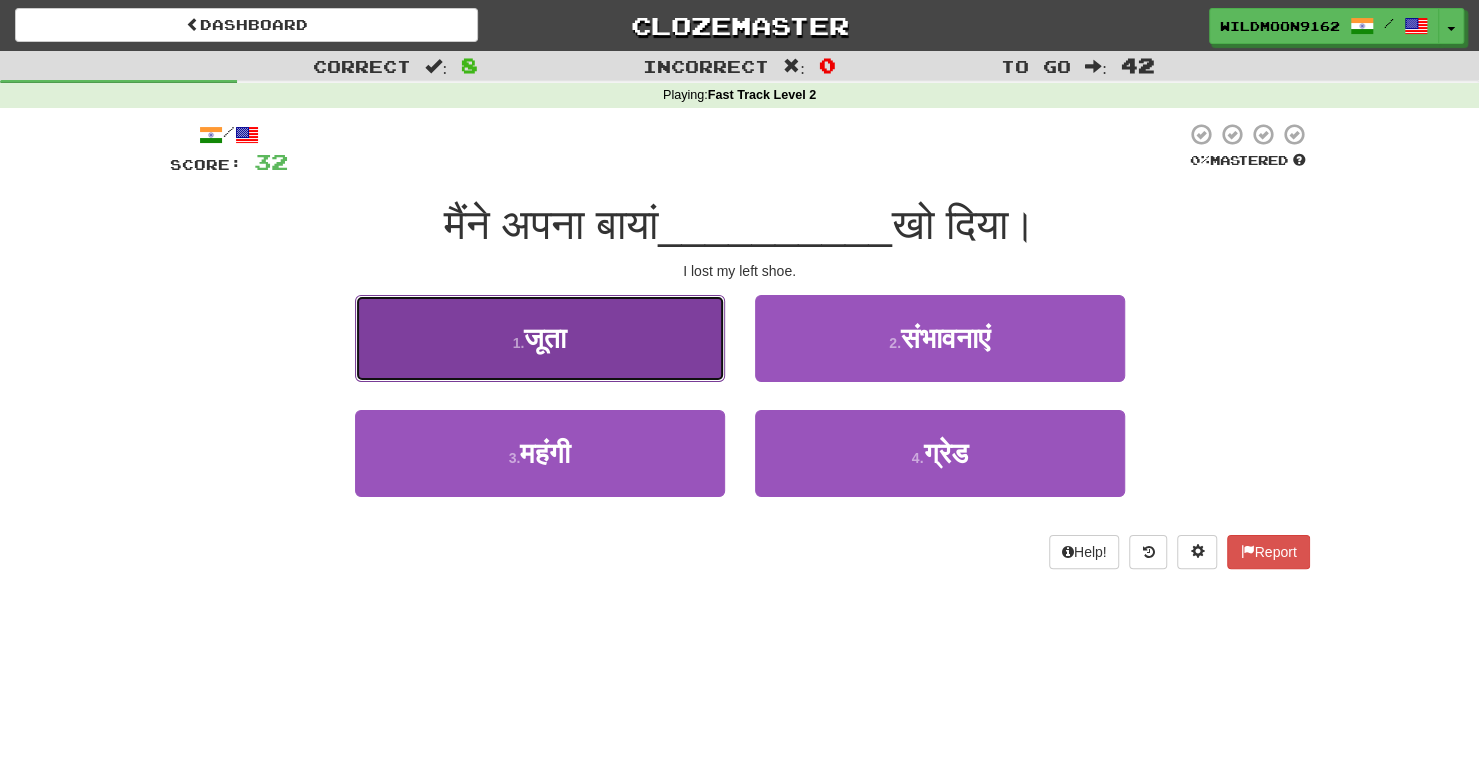 click on "1 .  जूता" at bounding box center (540, 338) 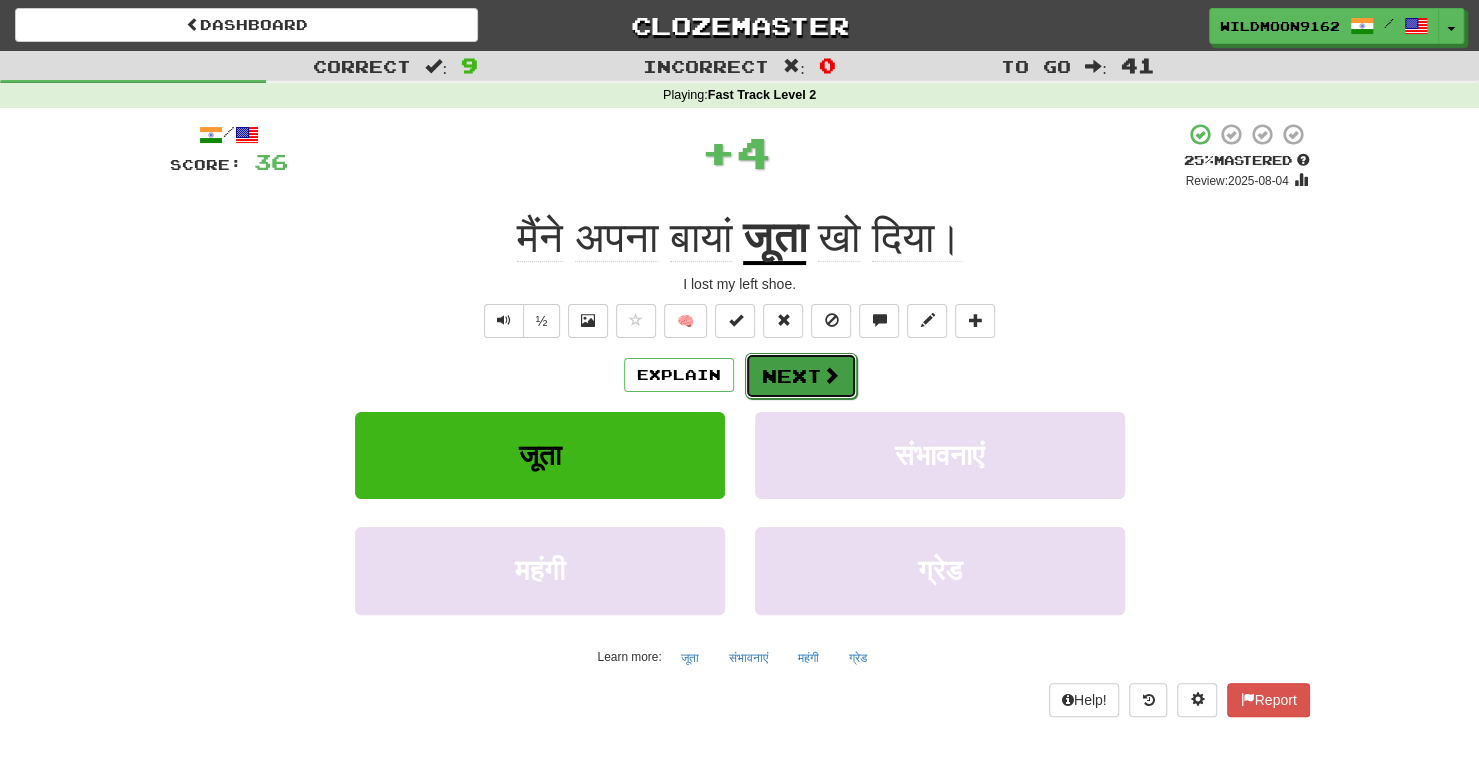 click on "Next" at bounding box center (801, 376) 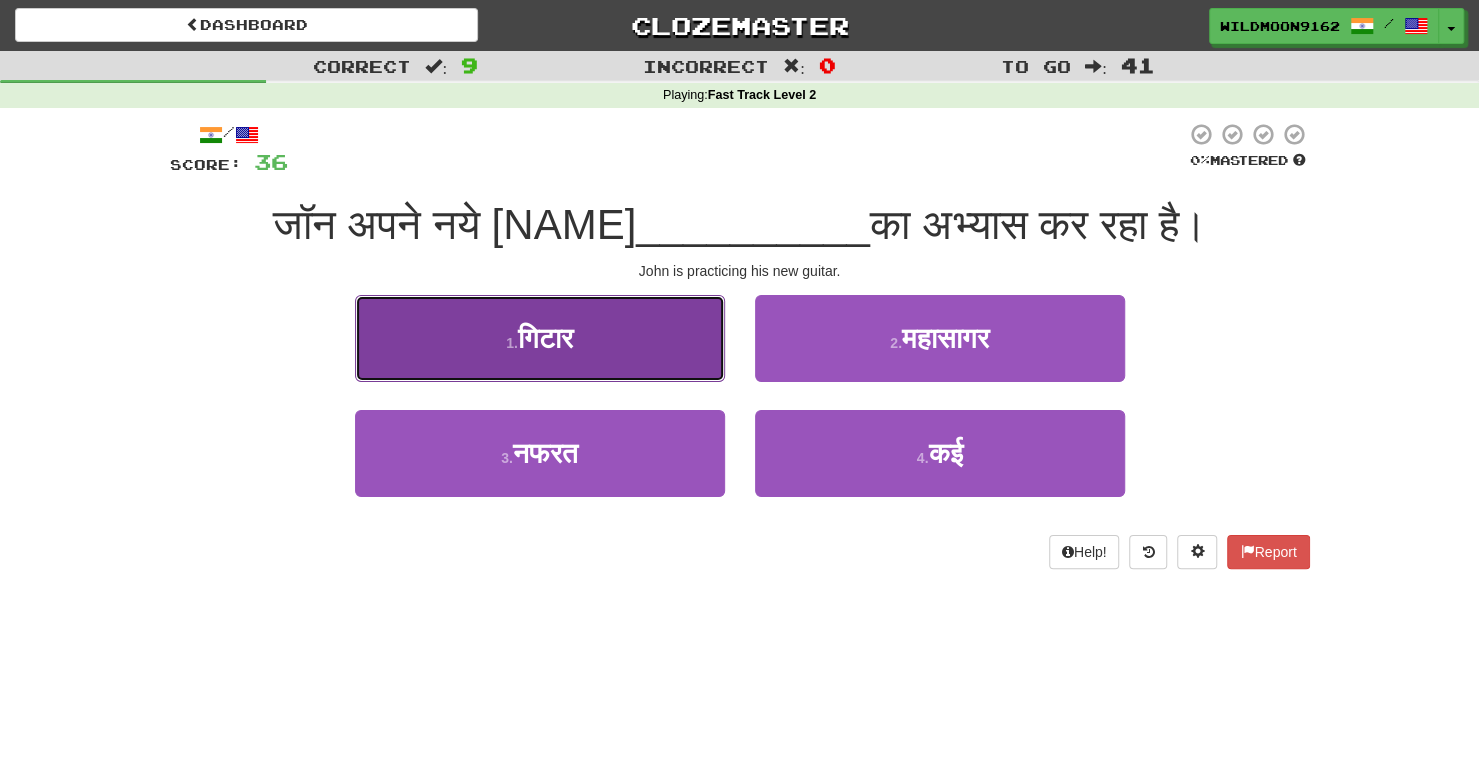 click on "1 .  गिटार" at bounding box center (540, 338) 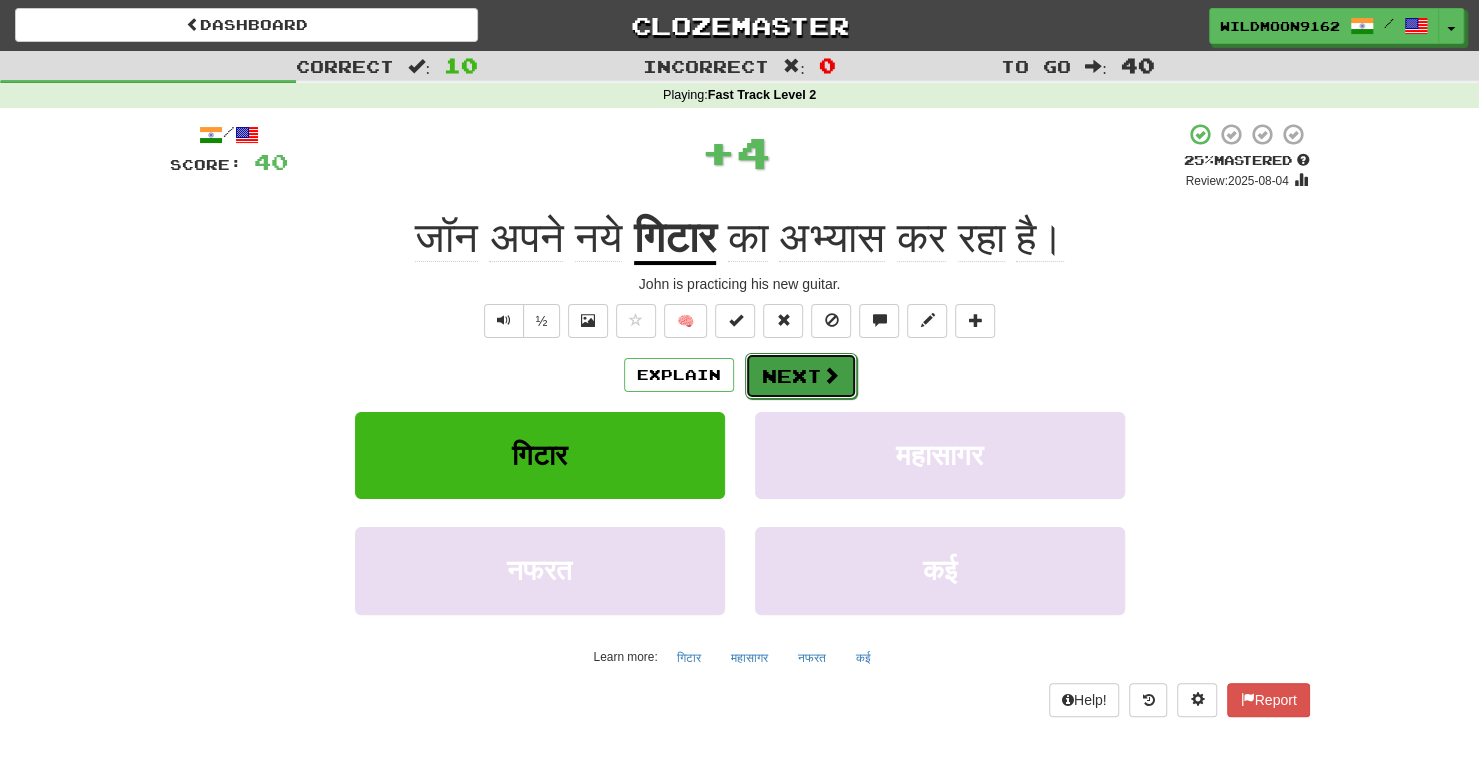 click at bounding box center (831, 375) 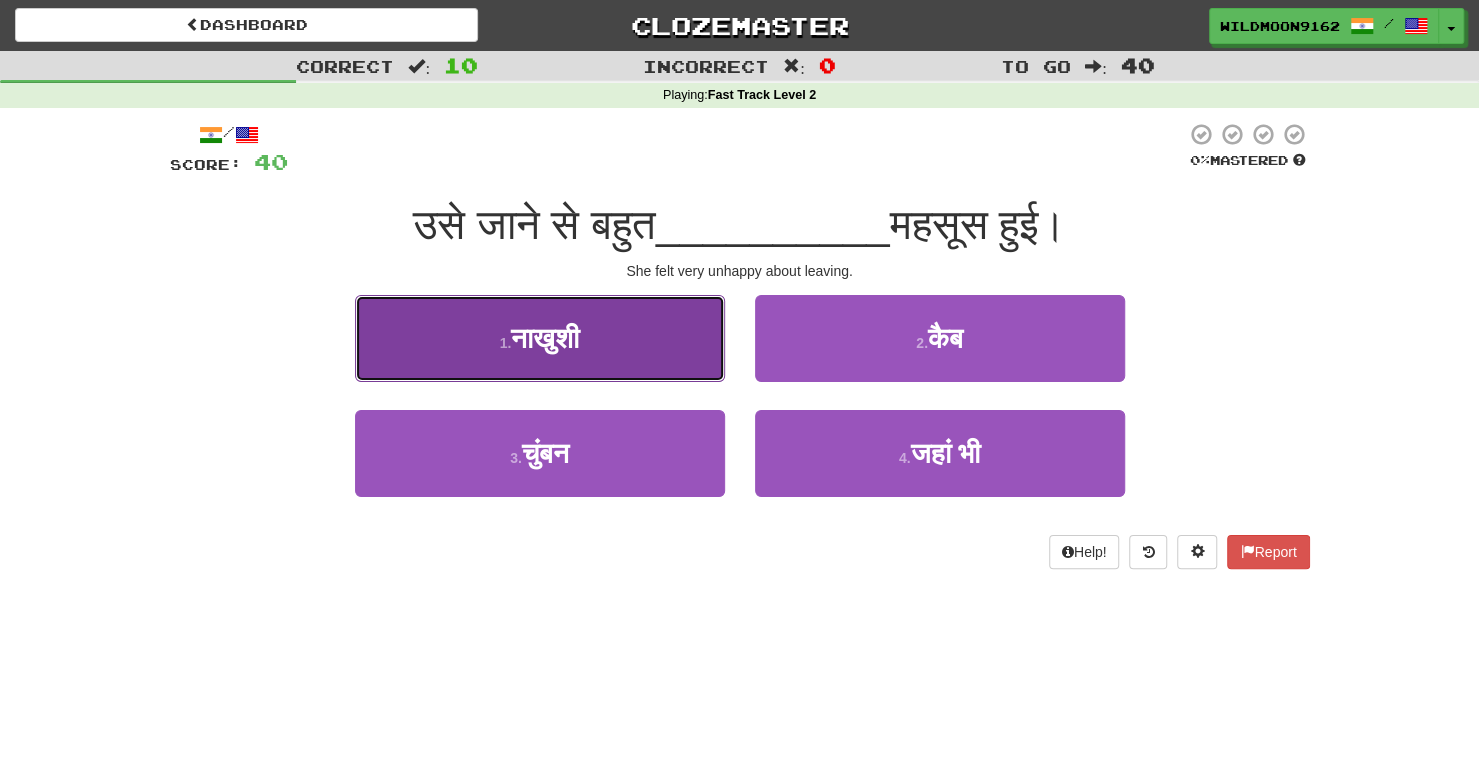 click on "1 .  नाखुशी" at bounding box center [540, 338] 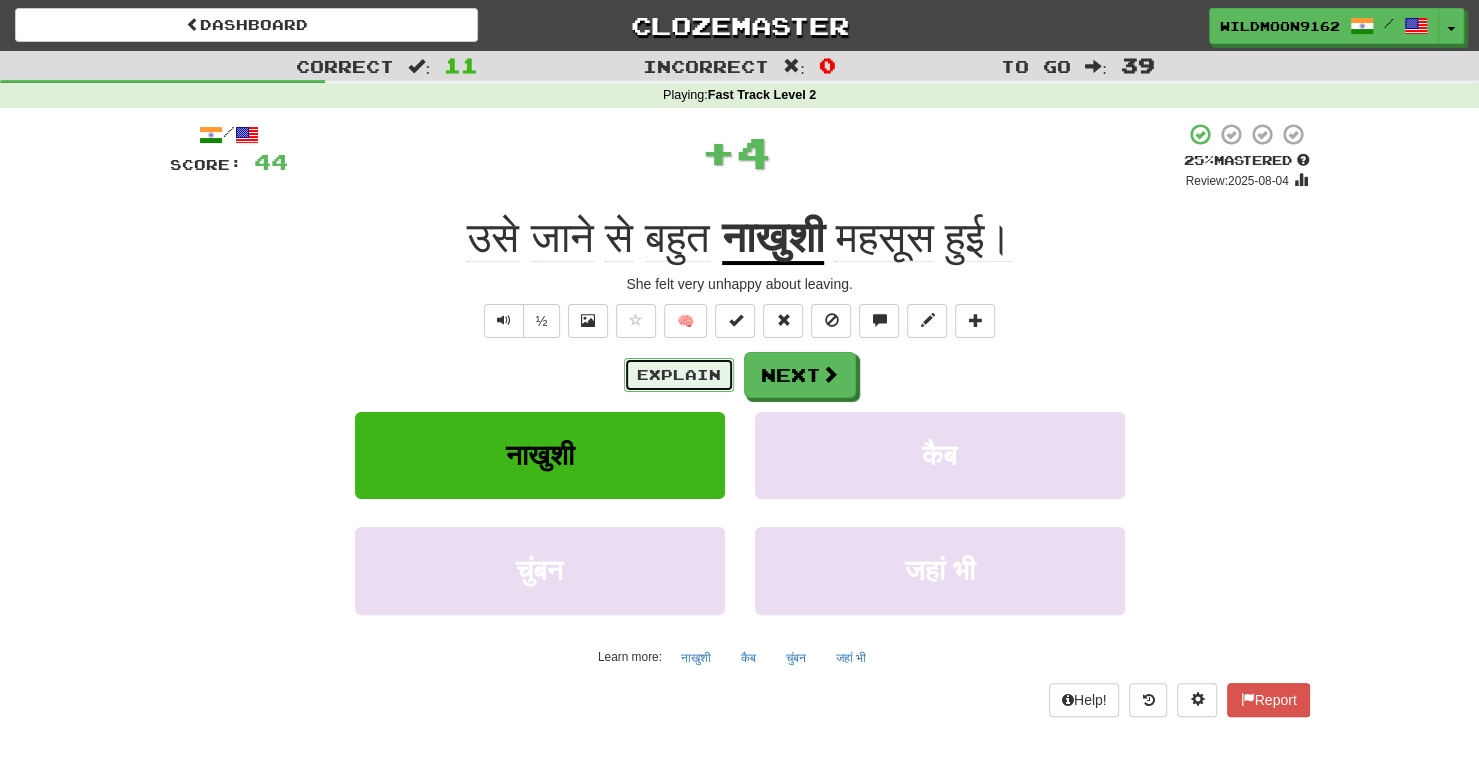 click on "Explain" at bounding box center [679, 375] 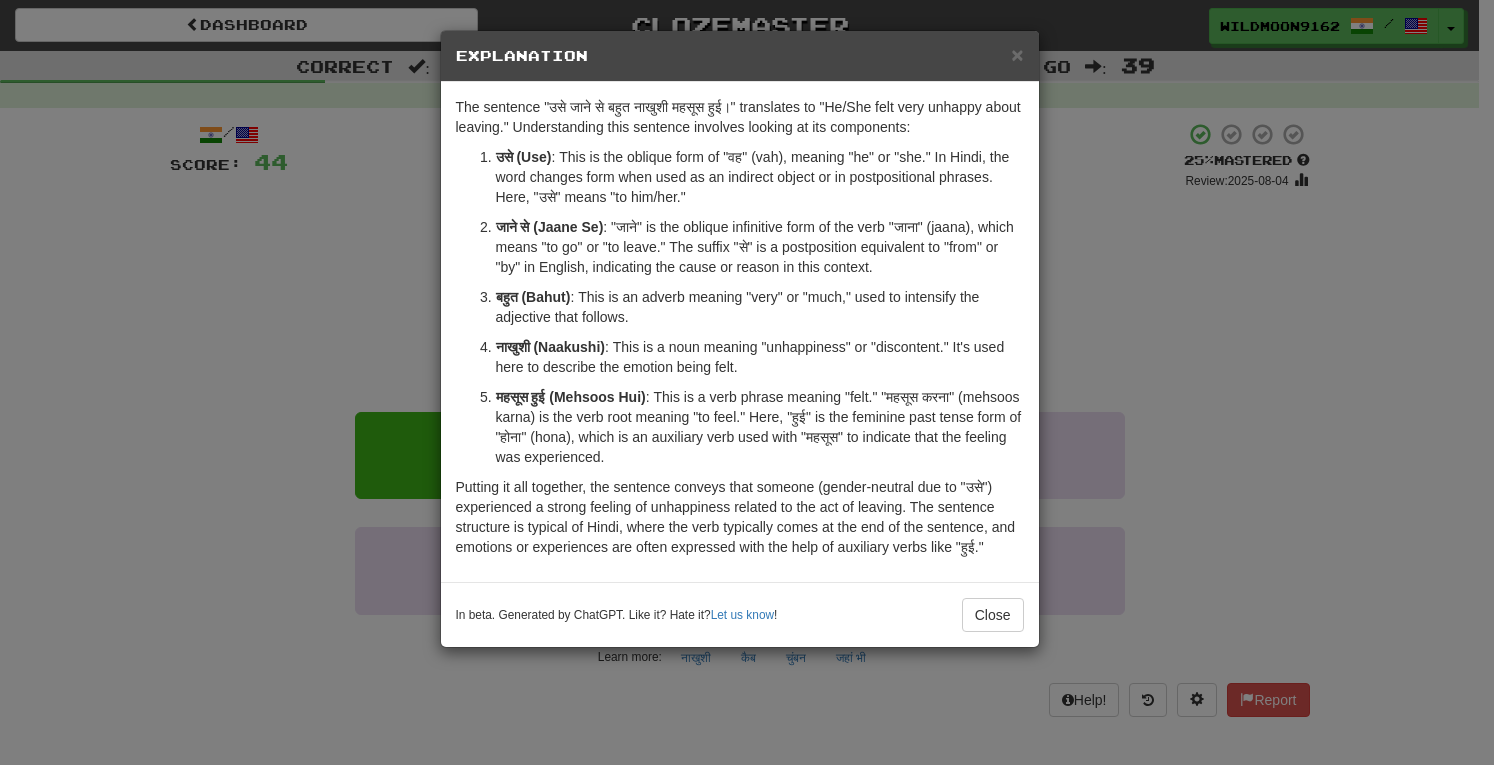 click on "नाखुशी (Naakushi)" at bounding box center (550, 347) 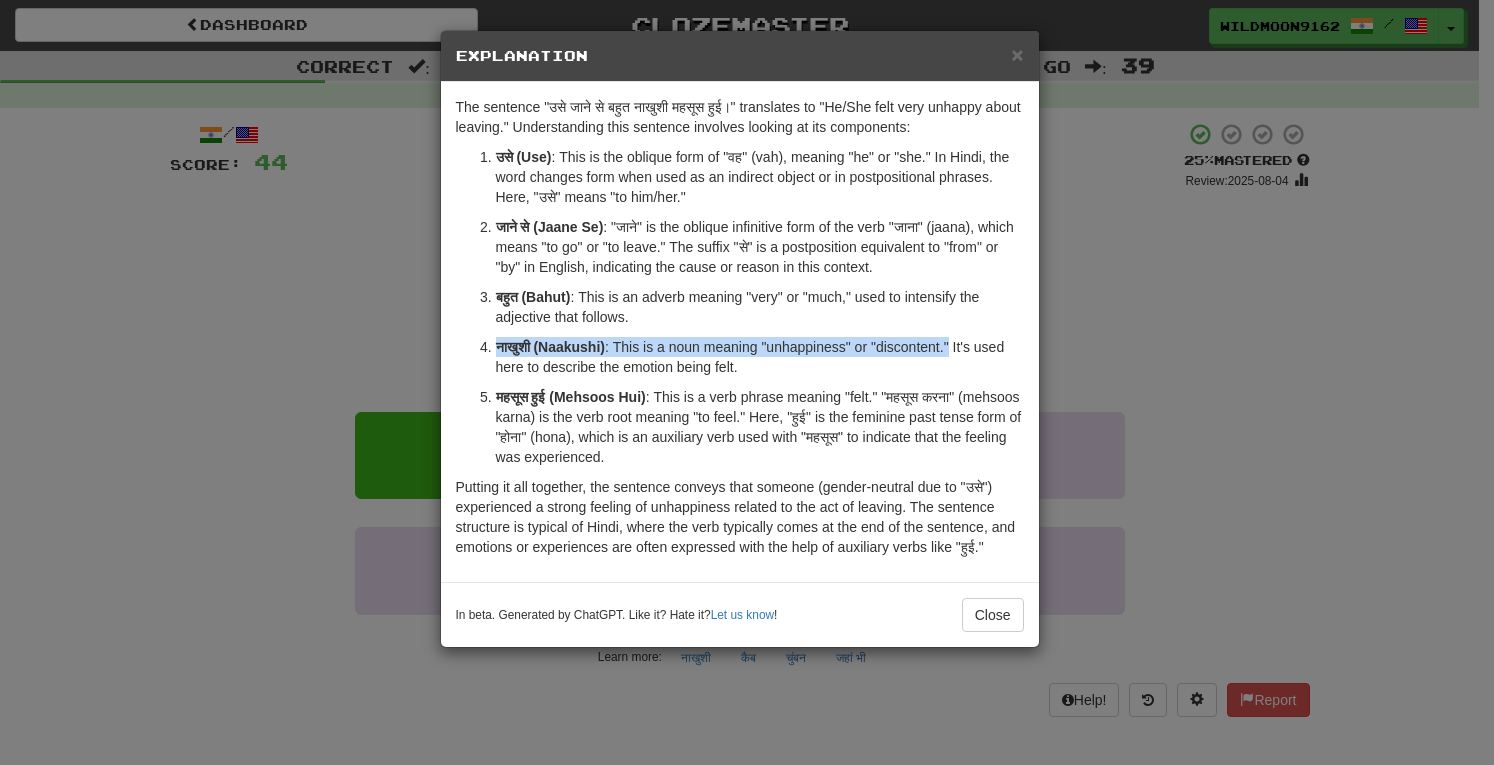 drag, startPoint x: 496, startPoint y: 349, endPoint x: 956, endPoint y: 351, distance: 460.00433 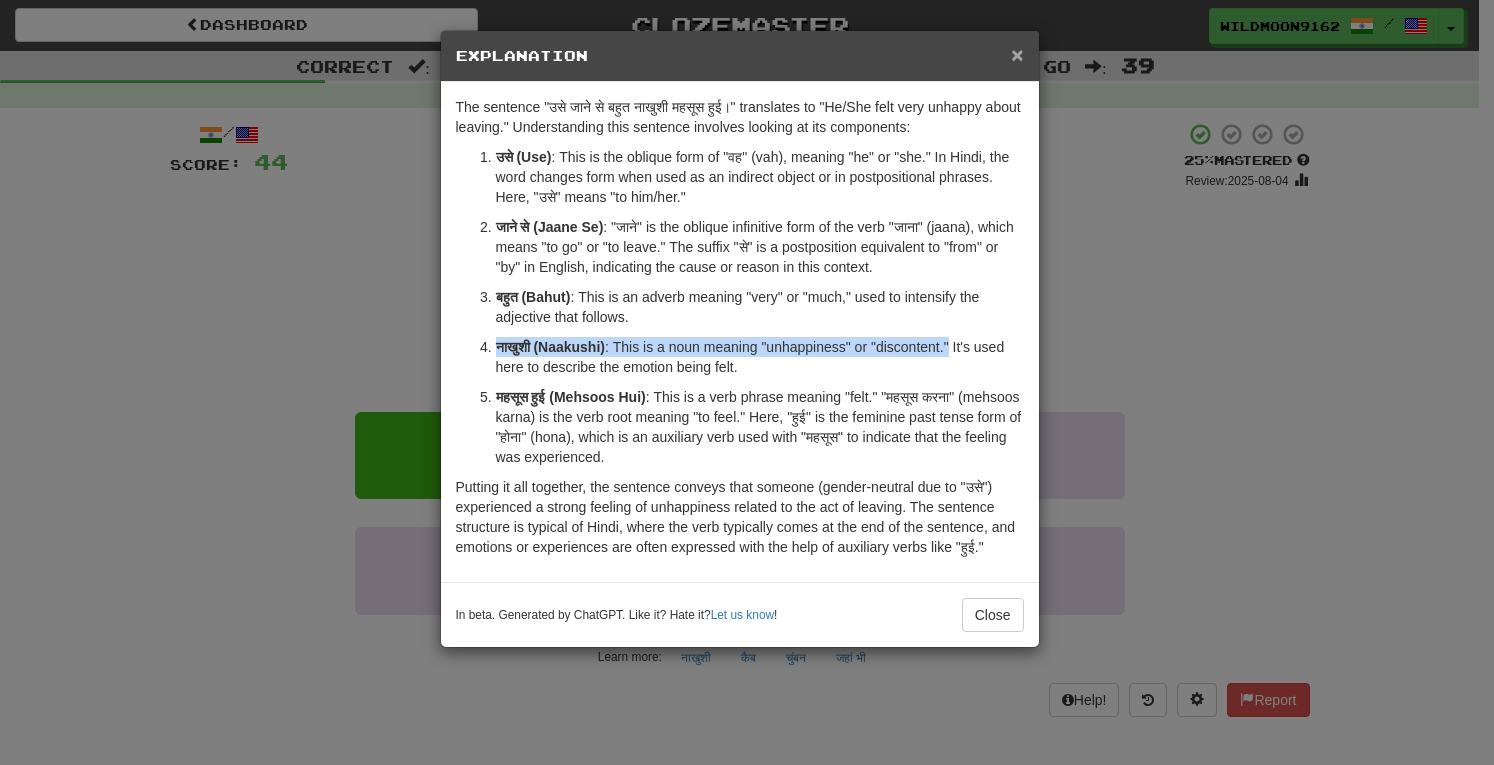 click on "×" at bounding box center [1017, 54] 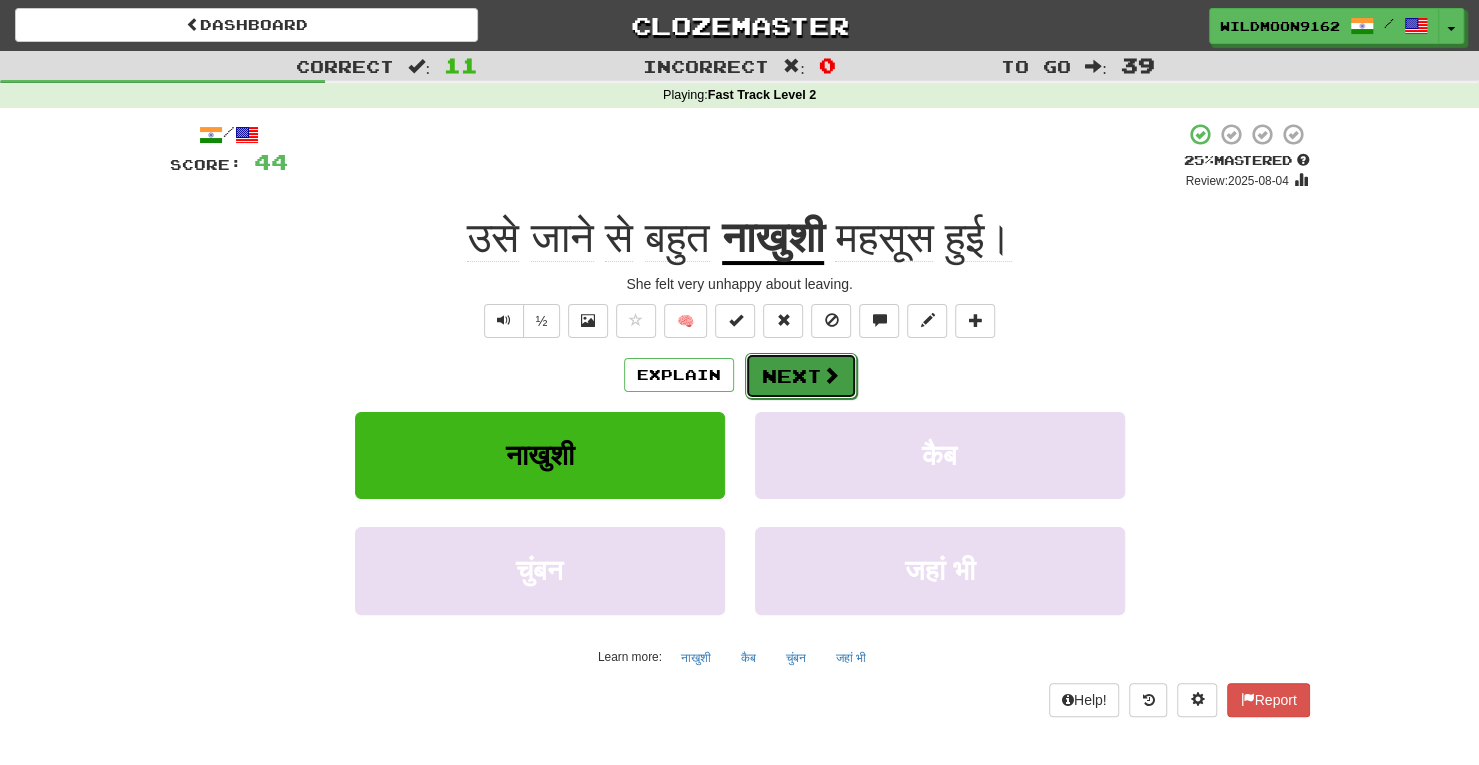 click on "Next" at bounding box center [801, 376] 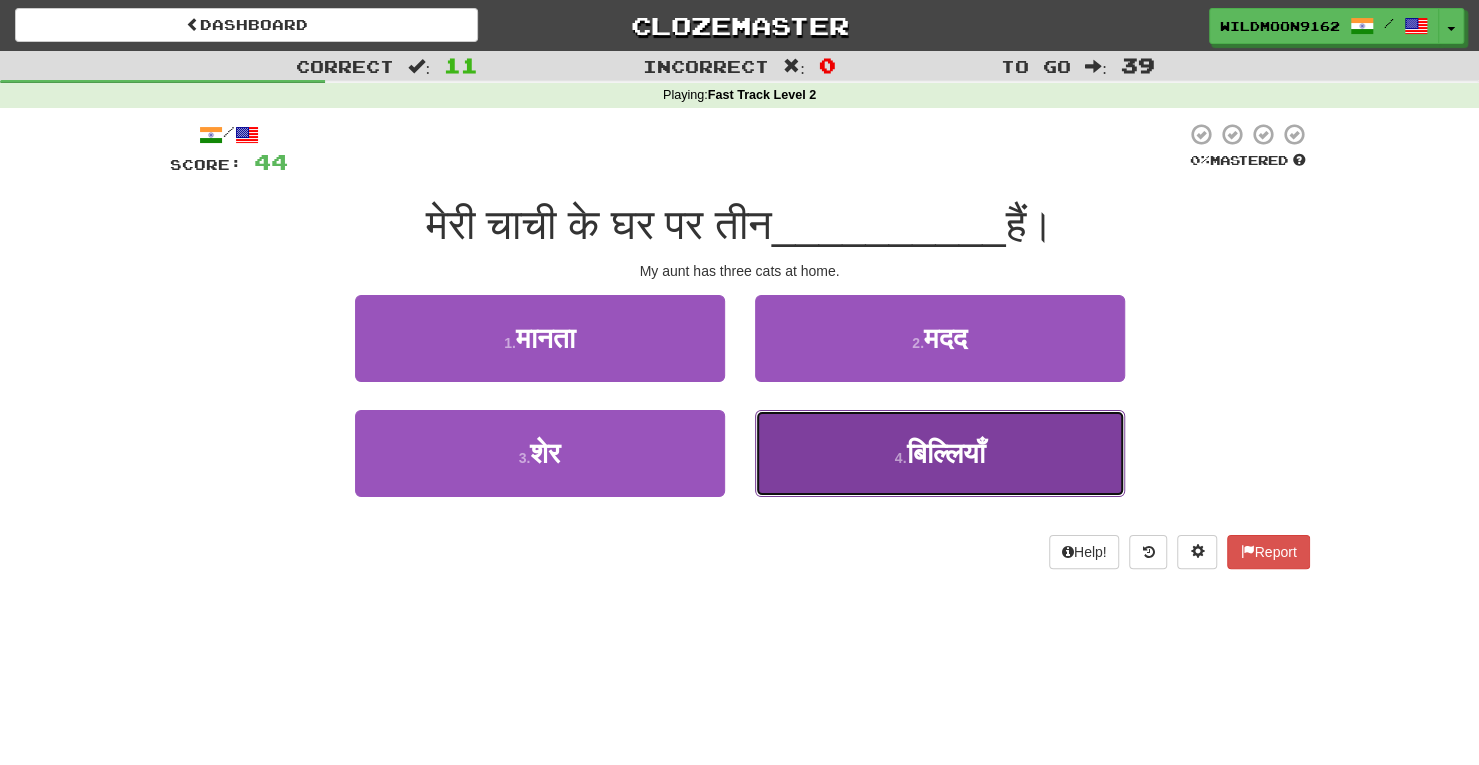 click on "4 .  बिल्लियाँ" at bounding box center [940, 453] 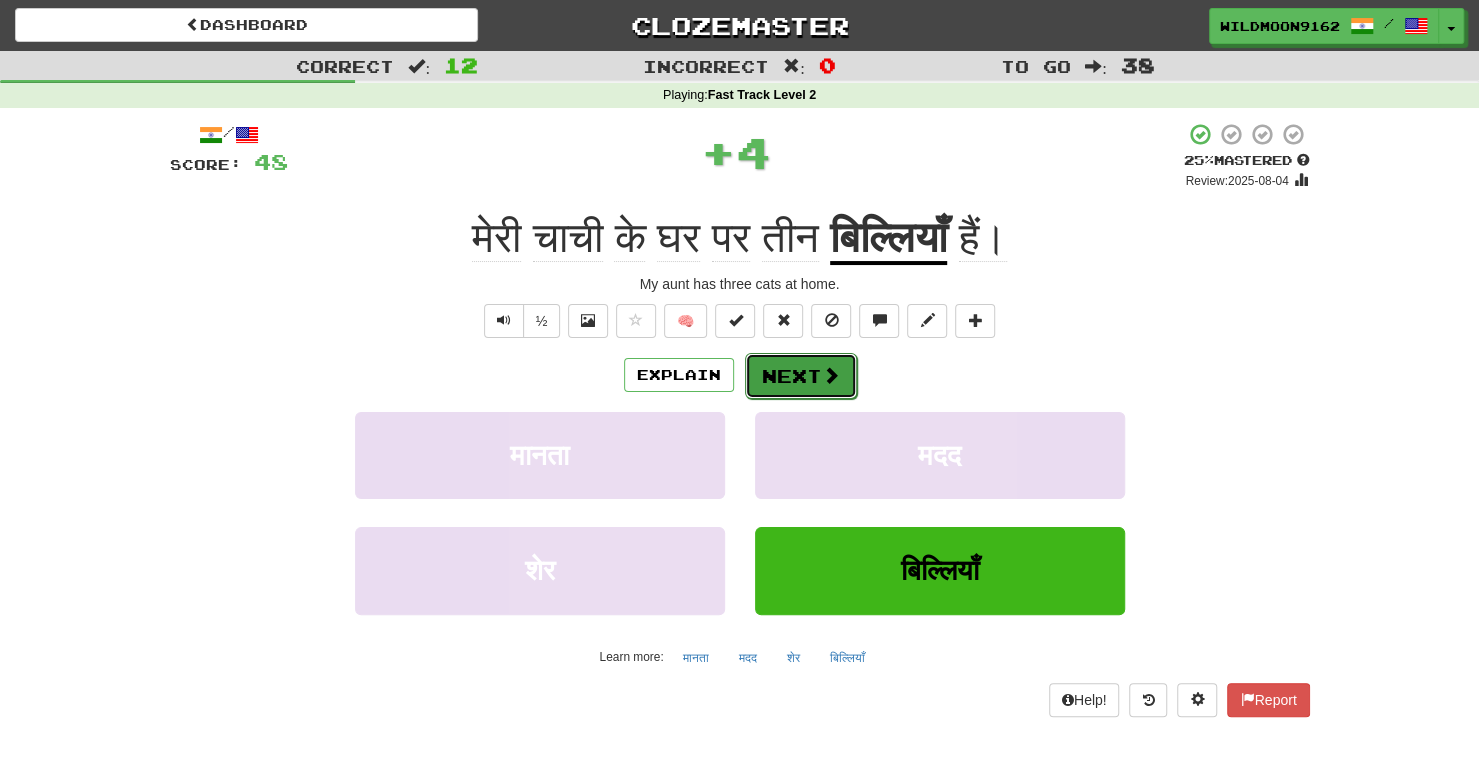 click on "Next" at bounding box center [801, 376] 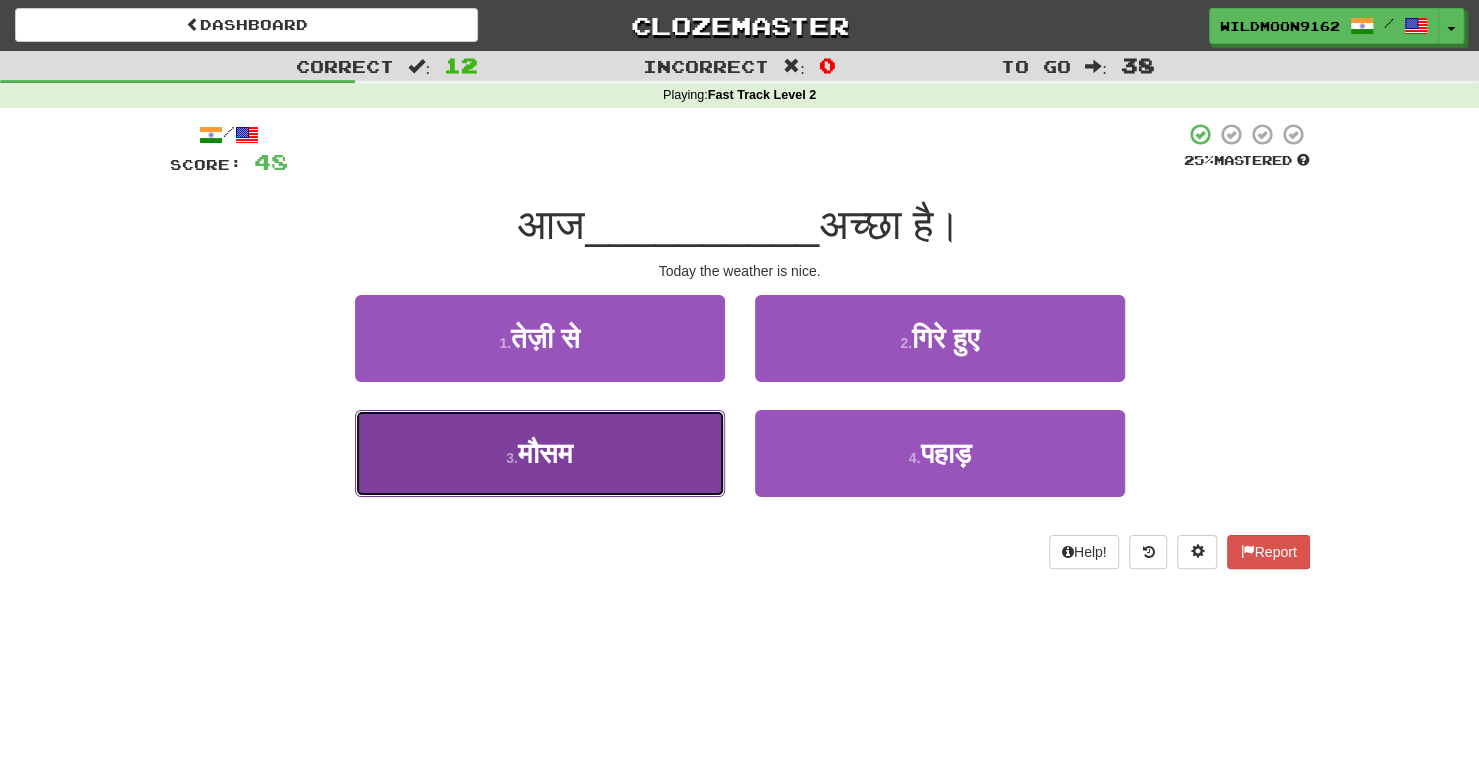 click on "3 .  मौसम" at bounding box center (540, 453) 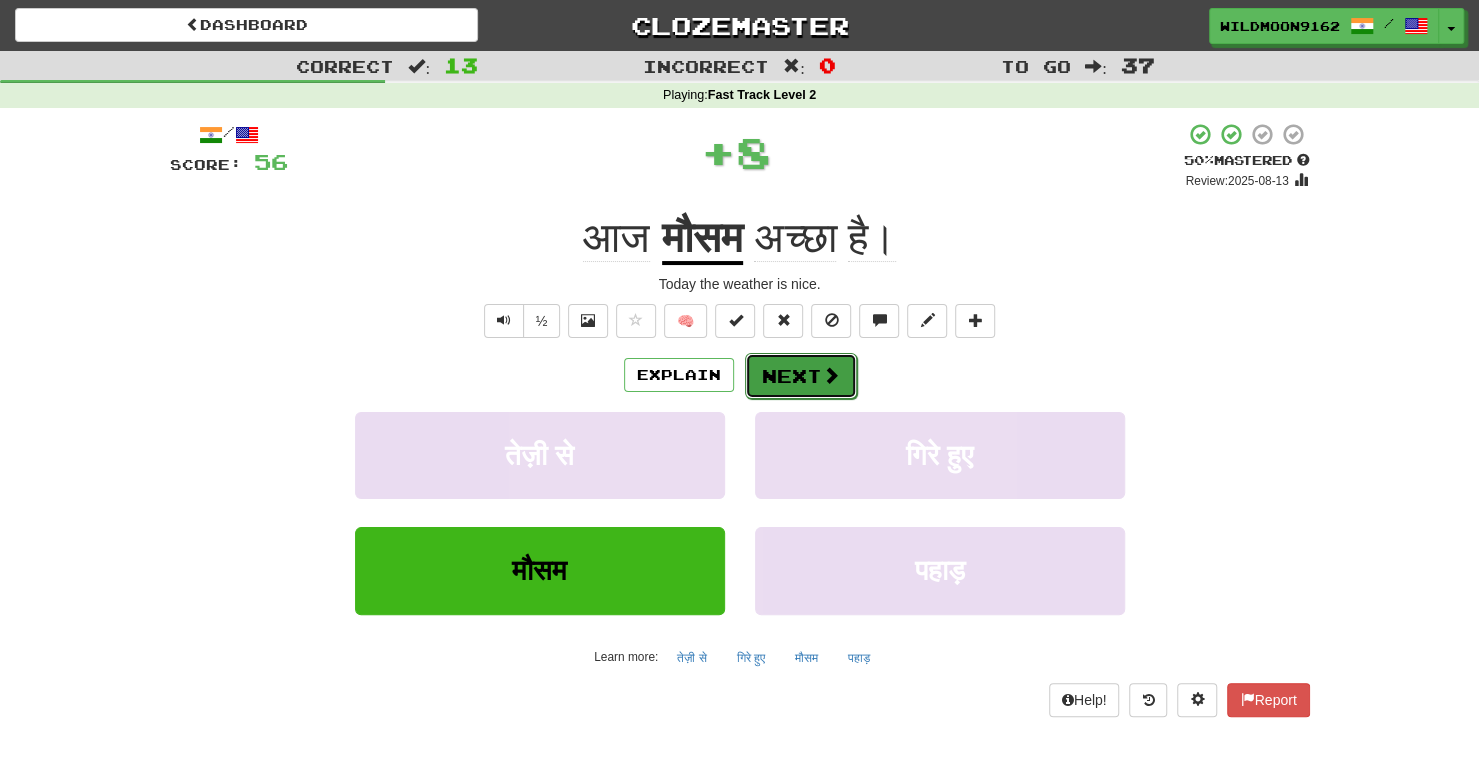 click on "Next" at bounding box center [801, 376] 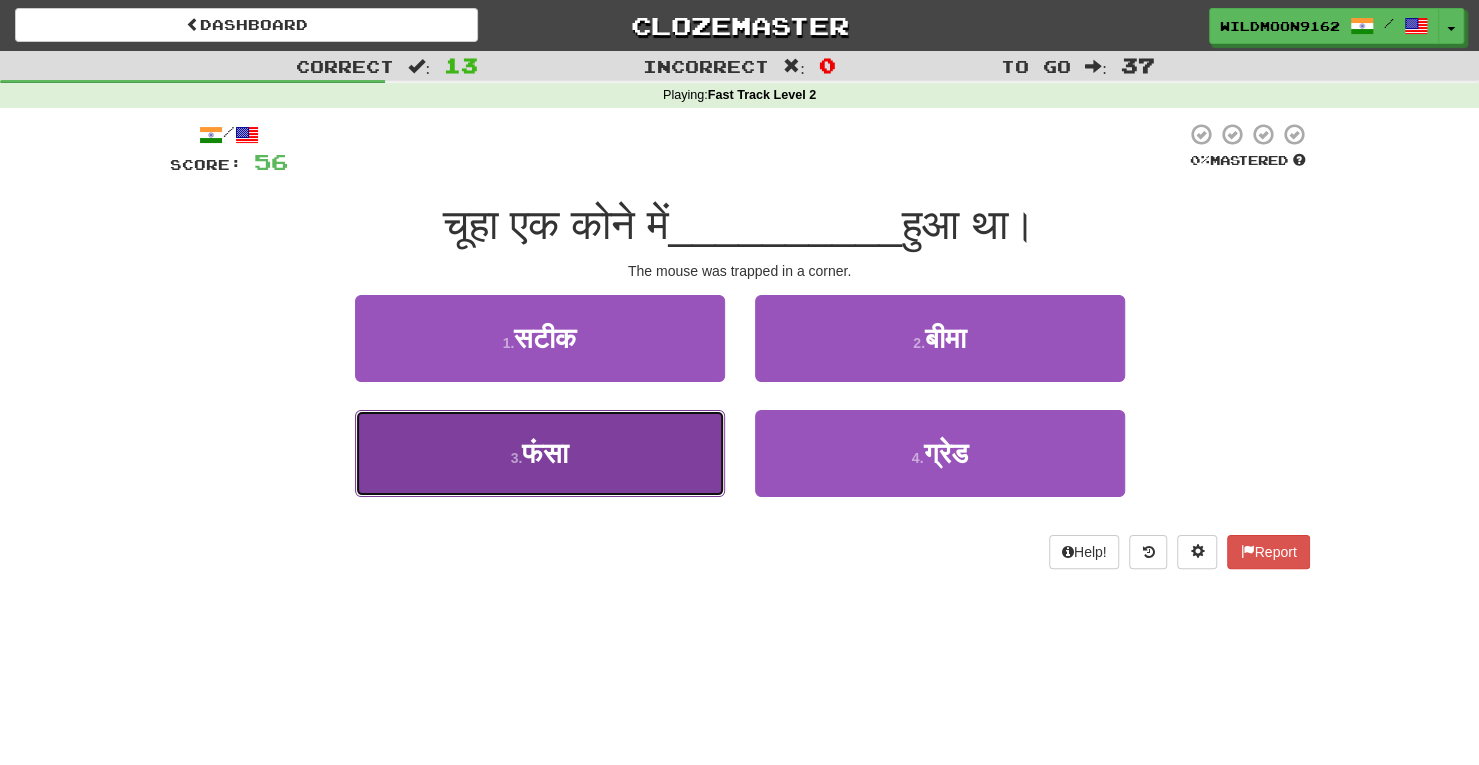 click on ": This is a verb phrase. "फंसा" (phansa) means "stuck" and "हुआ" (hua) roughly translates to "being/was" in this context. Together, they describe the state of the mouse." at bounding box center [540, 453] 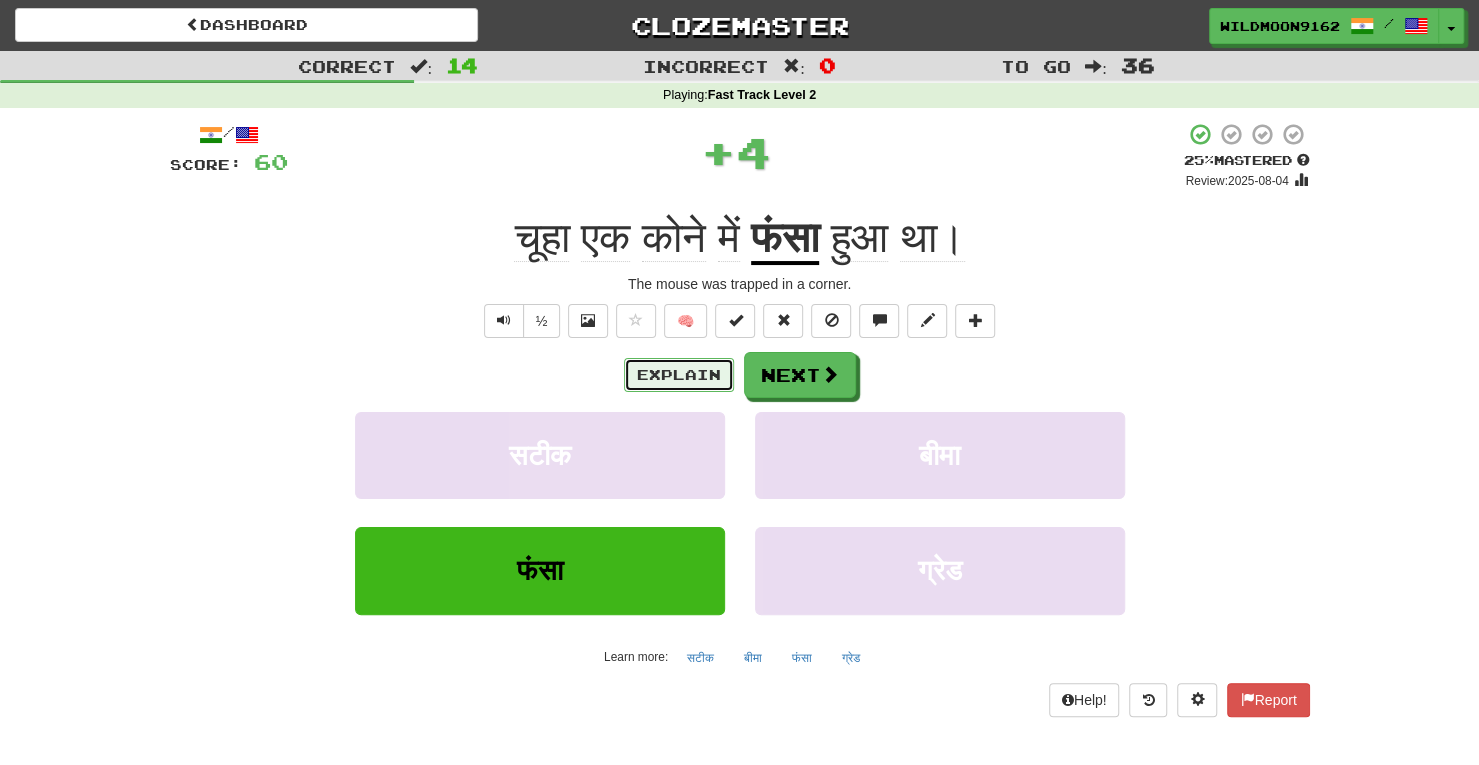 click on "Explain" at bounding box center (679, 375) 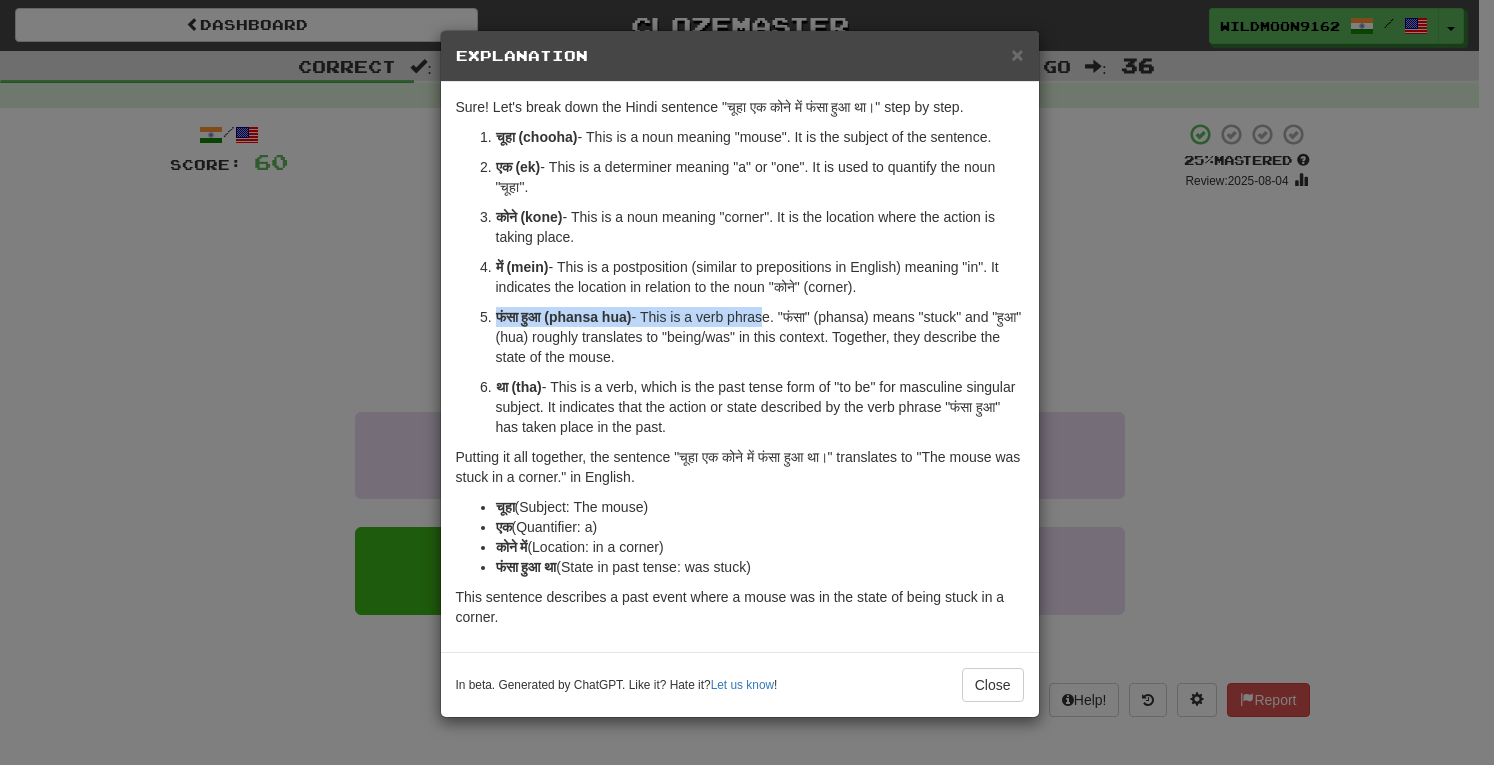drag, startPoint x: 491, startPoint y: 314, endPoint x: 774, endPoint y: 307, distance: 283.08655 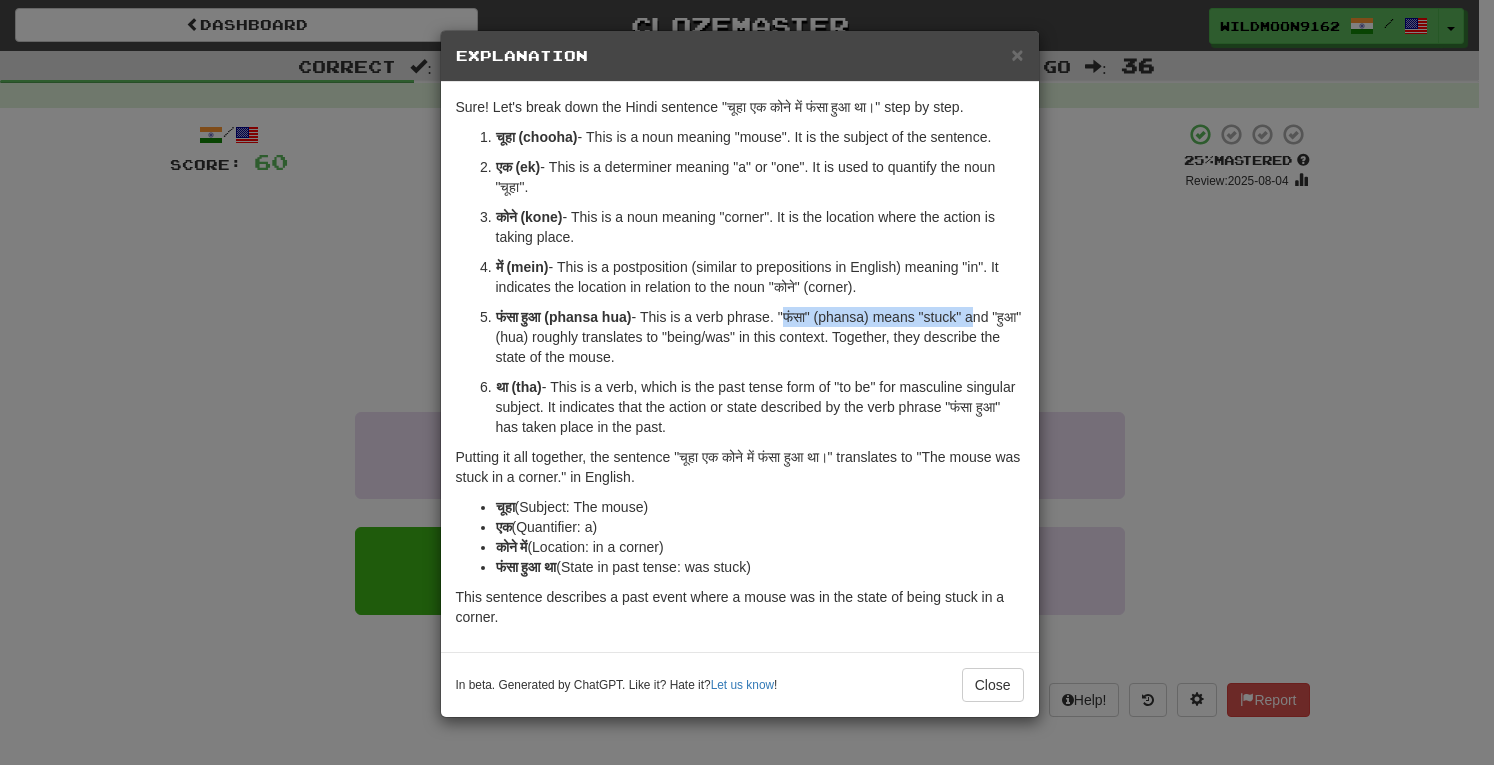 drag, startPoint x: 798, startPoint y: 313, endPoint x: 988, endPoint y: 311, distance: 190.01053 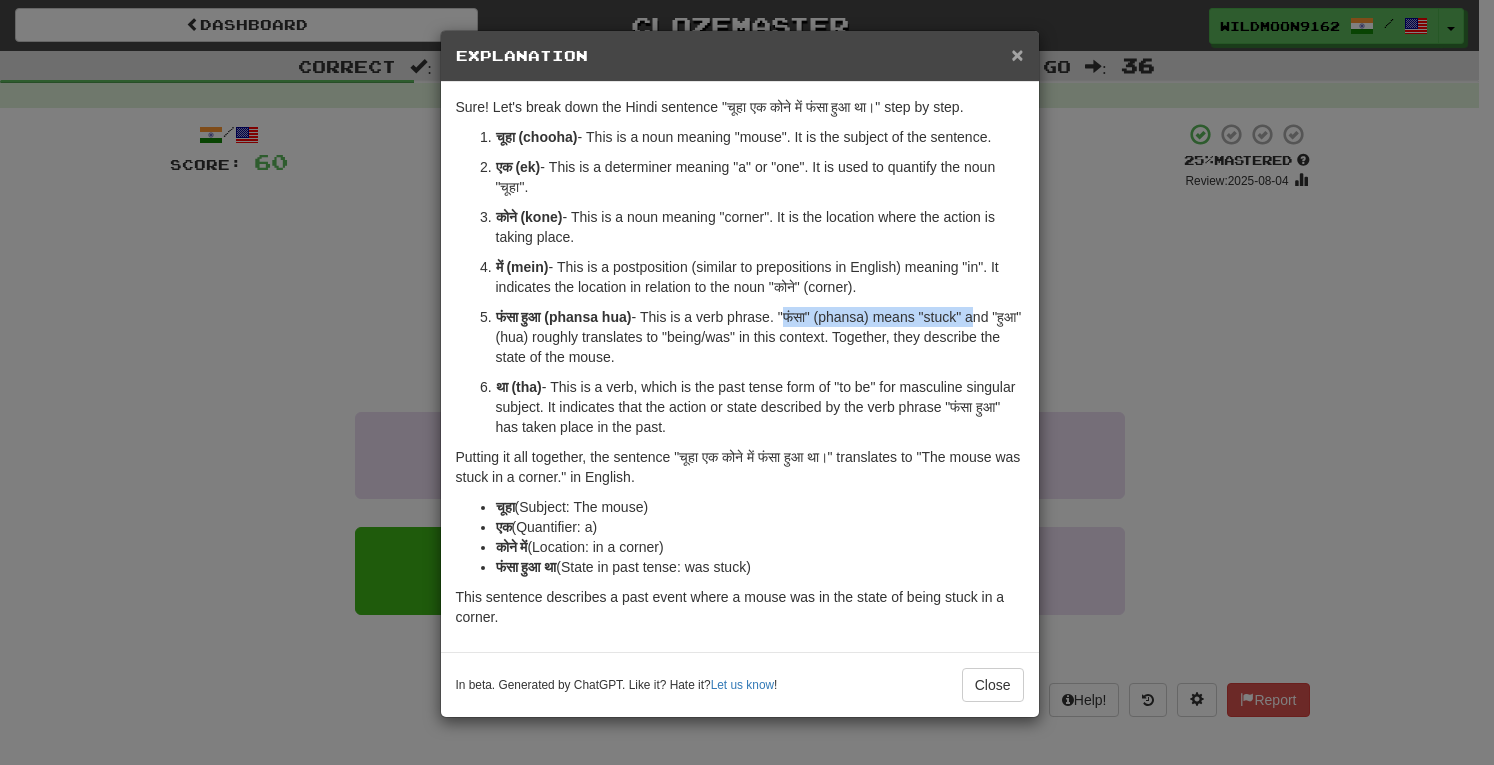 click on "×" at bounding box center [1017, 54] 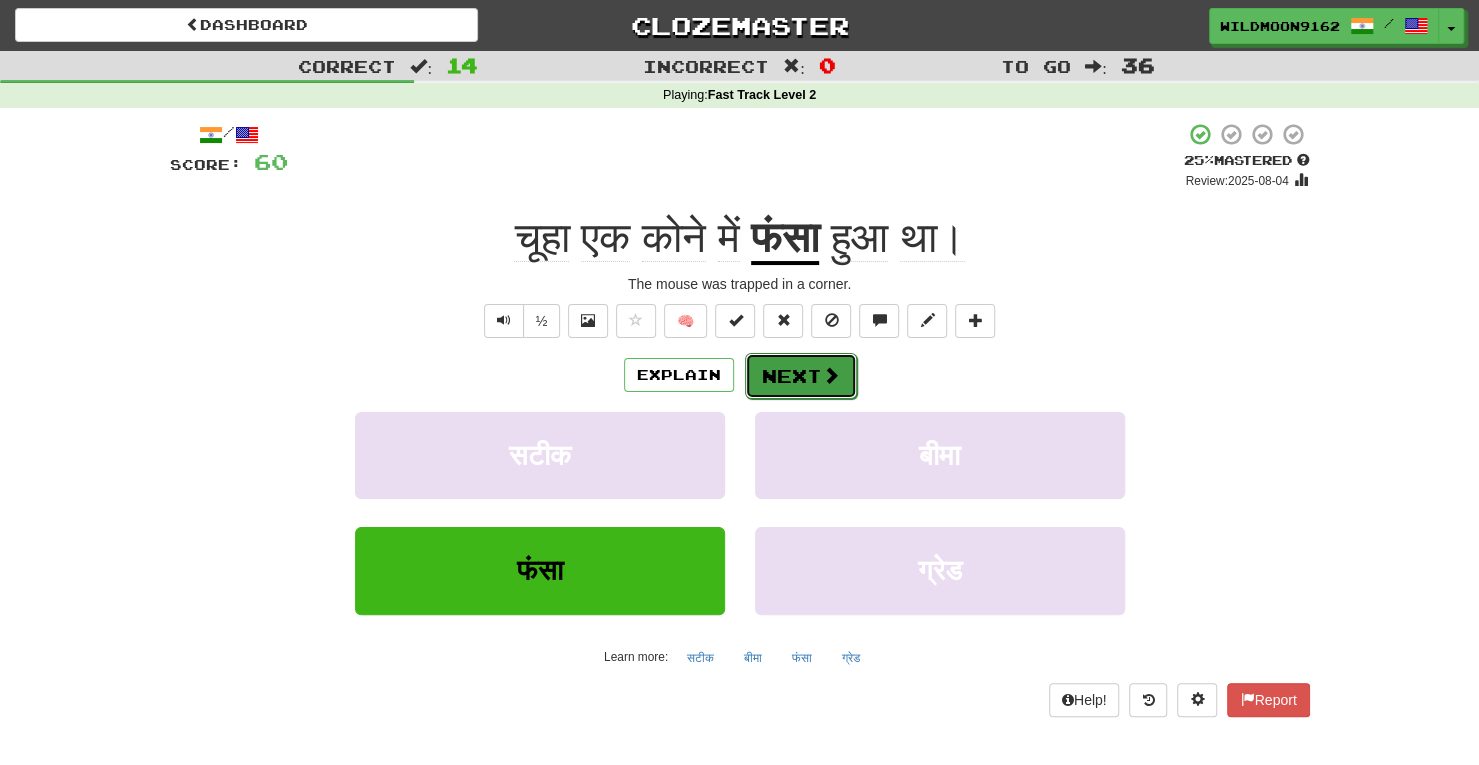 click on "Next" at bounding box center (801, 376) 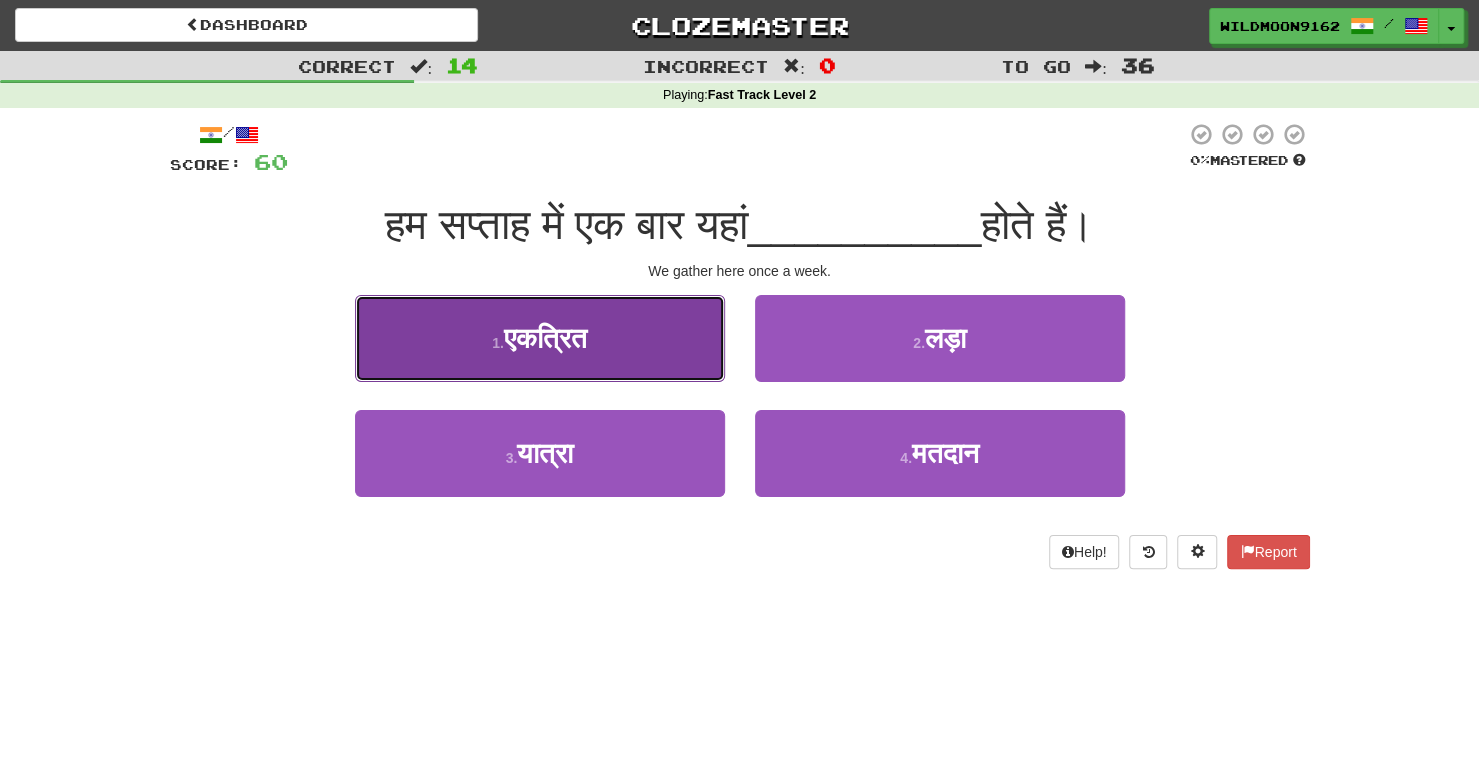 click on "1 .  एकत्रित" at bounding box center (540, 338) 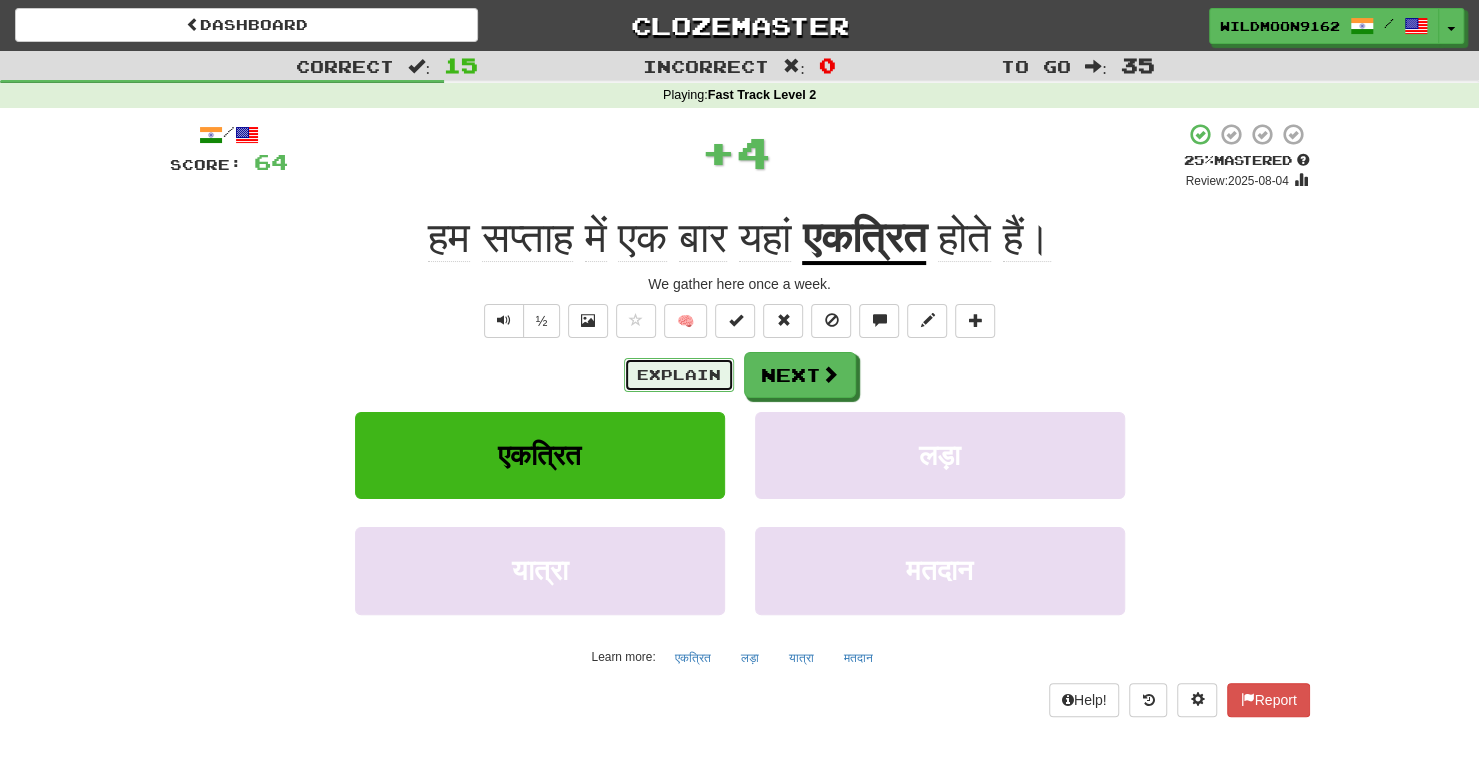 click on "Explain" at bounding box center [679, 375] 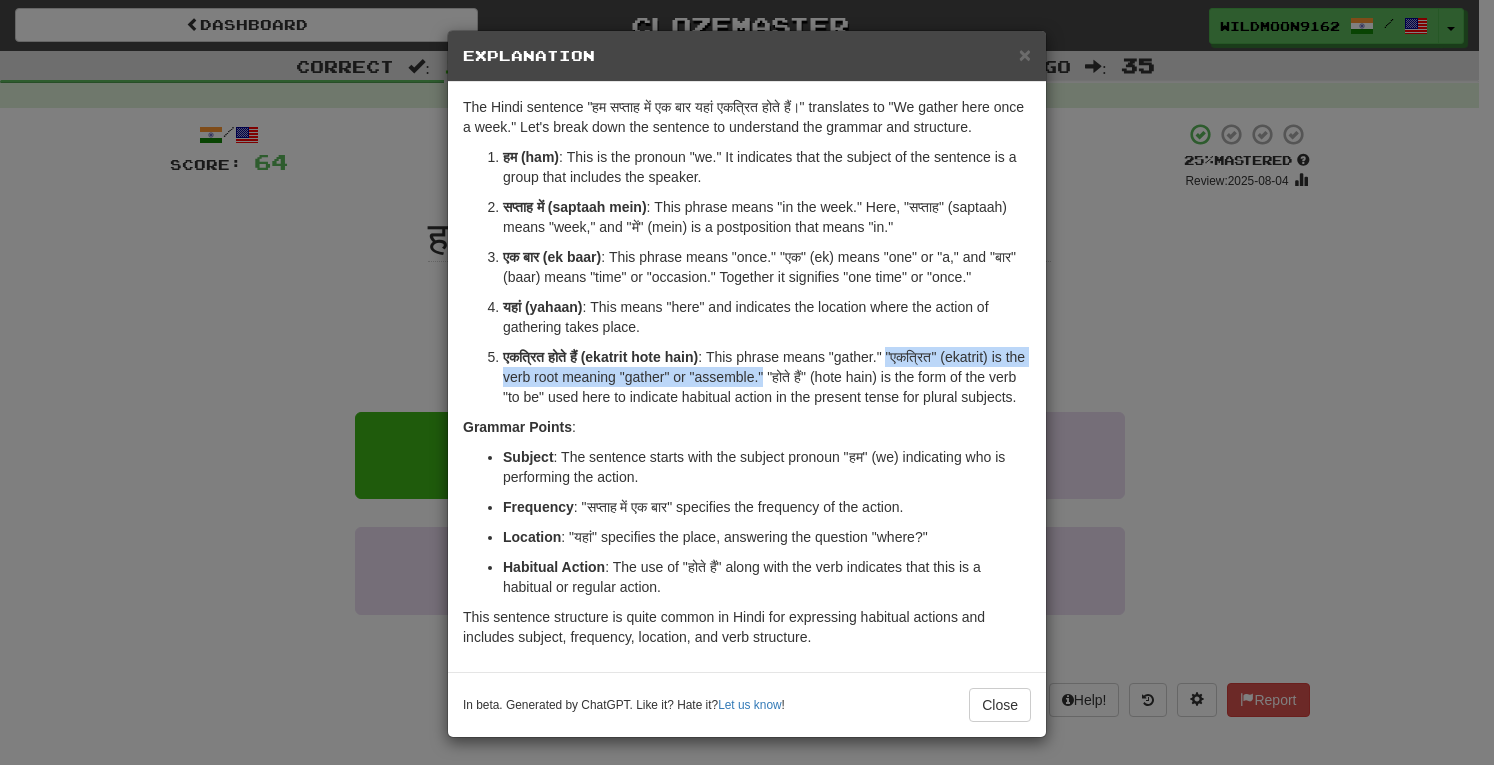 drag, startPoint x: 884, startPoint y: 354, endPoint x: 780, endPoint y: 375, distance: 106.09901 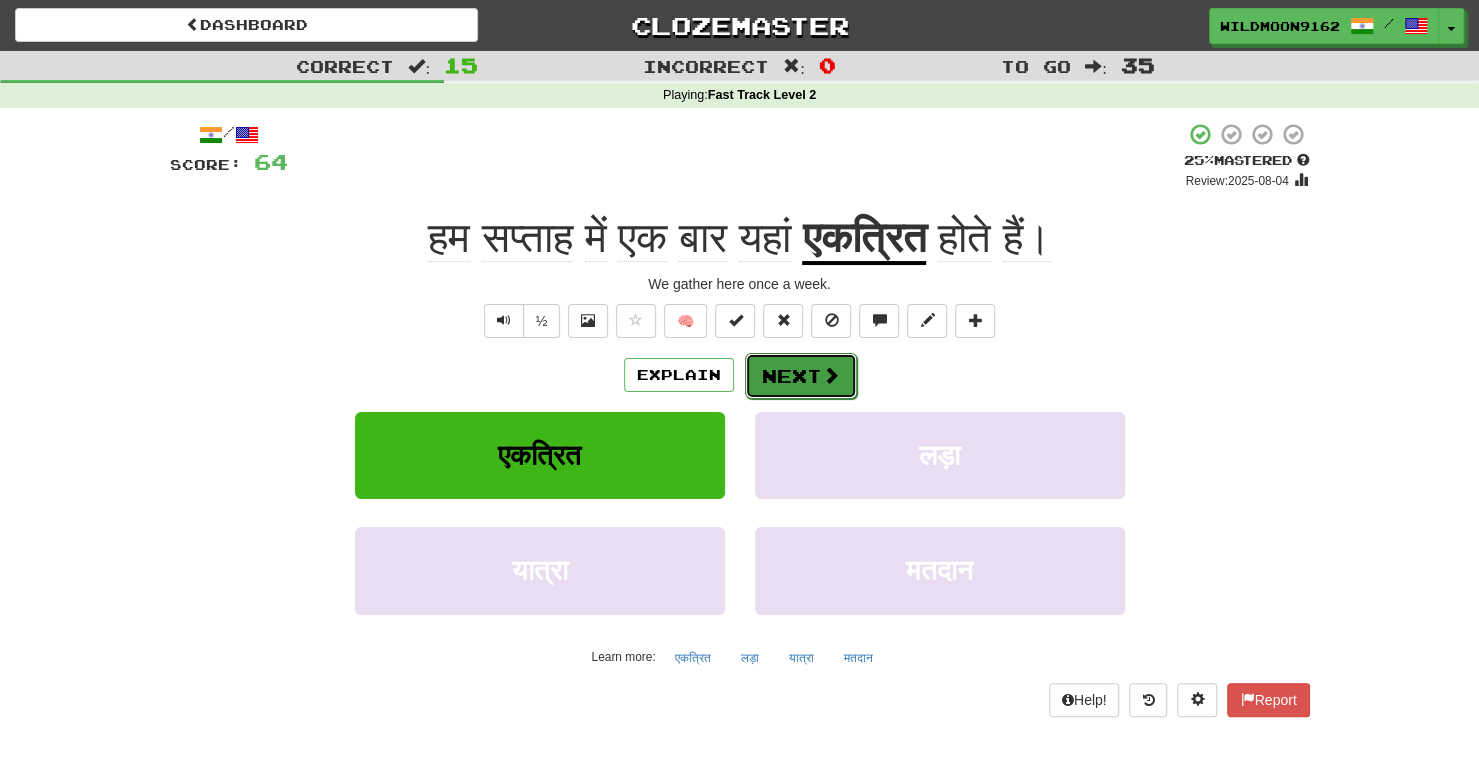 click on "Next" at bounding box center [801, 376] 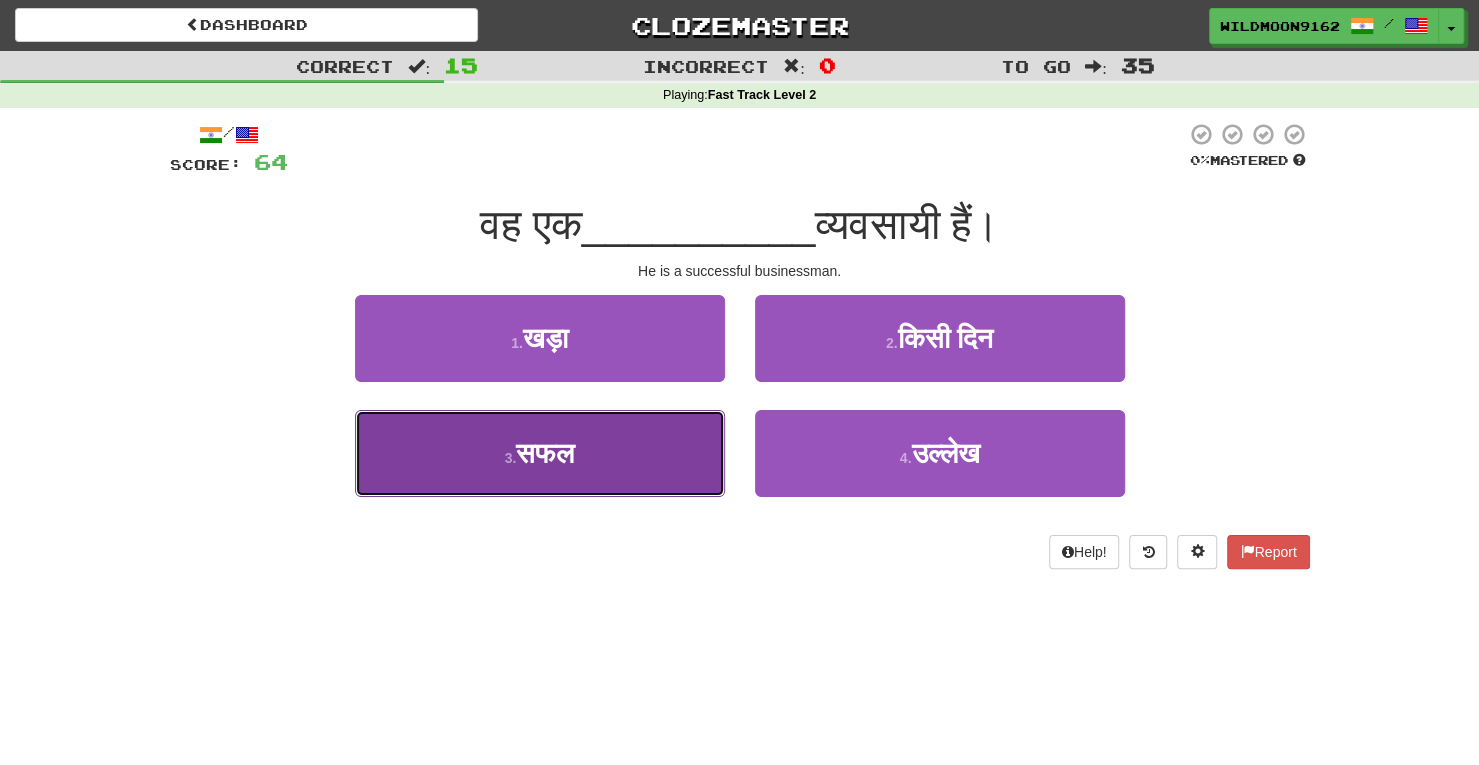 click on "3 .  सफल" at bounding box center [540, 453] 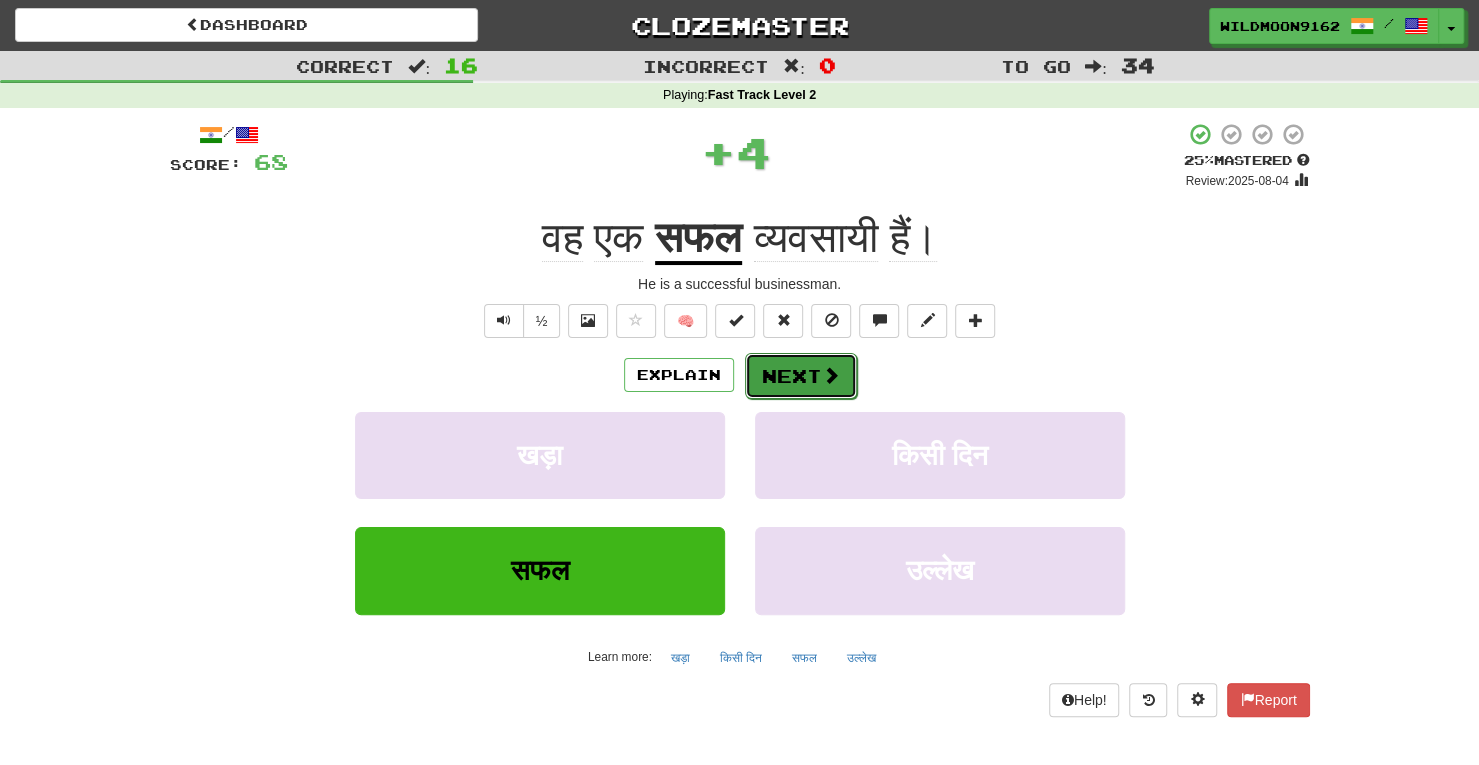 click on "Next" at bounding box center [801, 376] 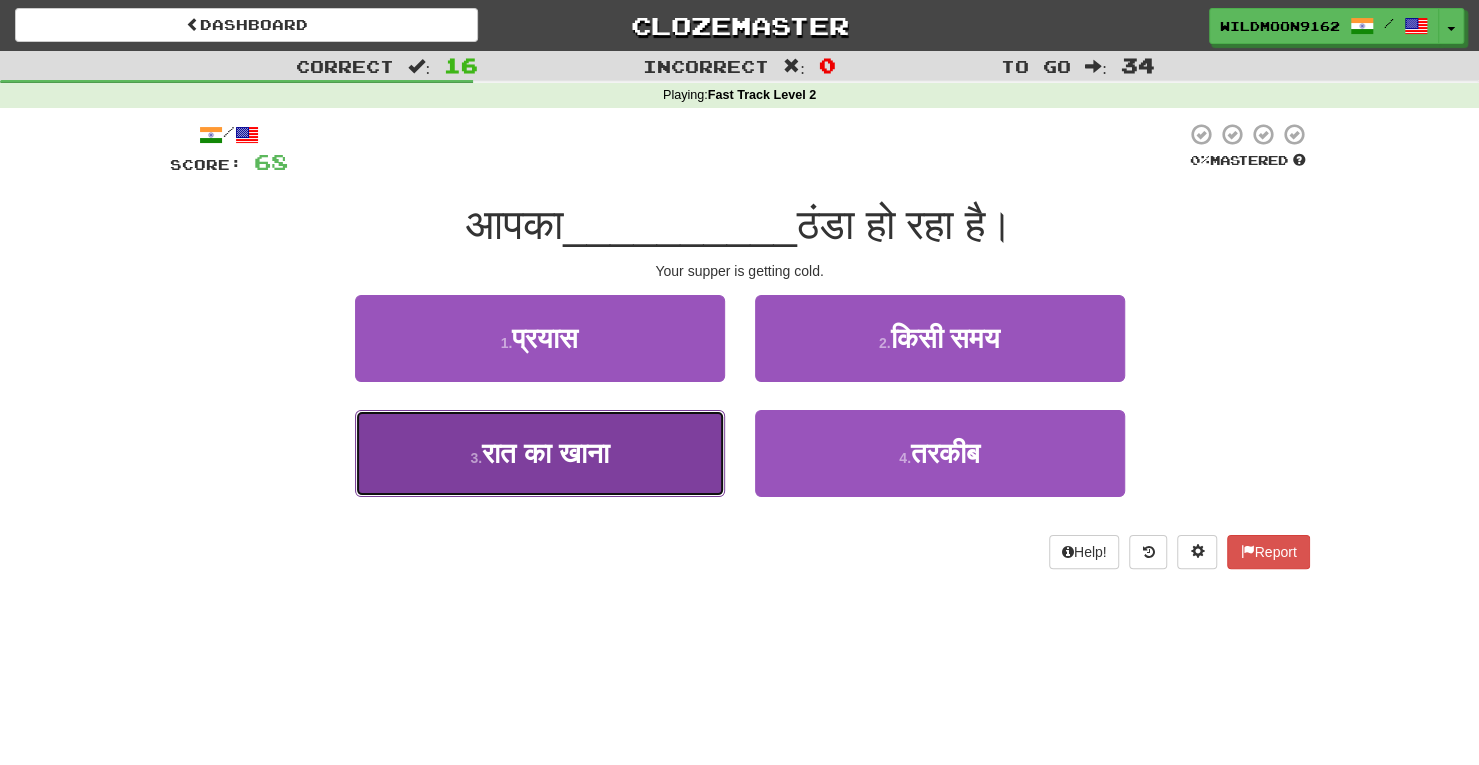 click on "3 .  रात का खाना" at bounding box center [540, 453] 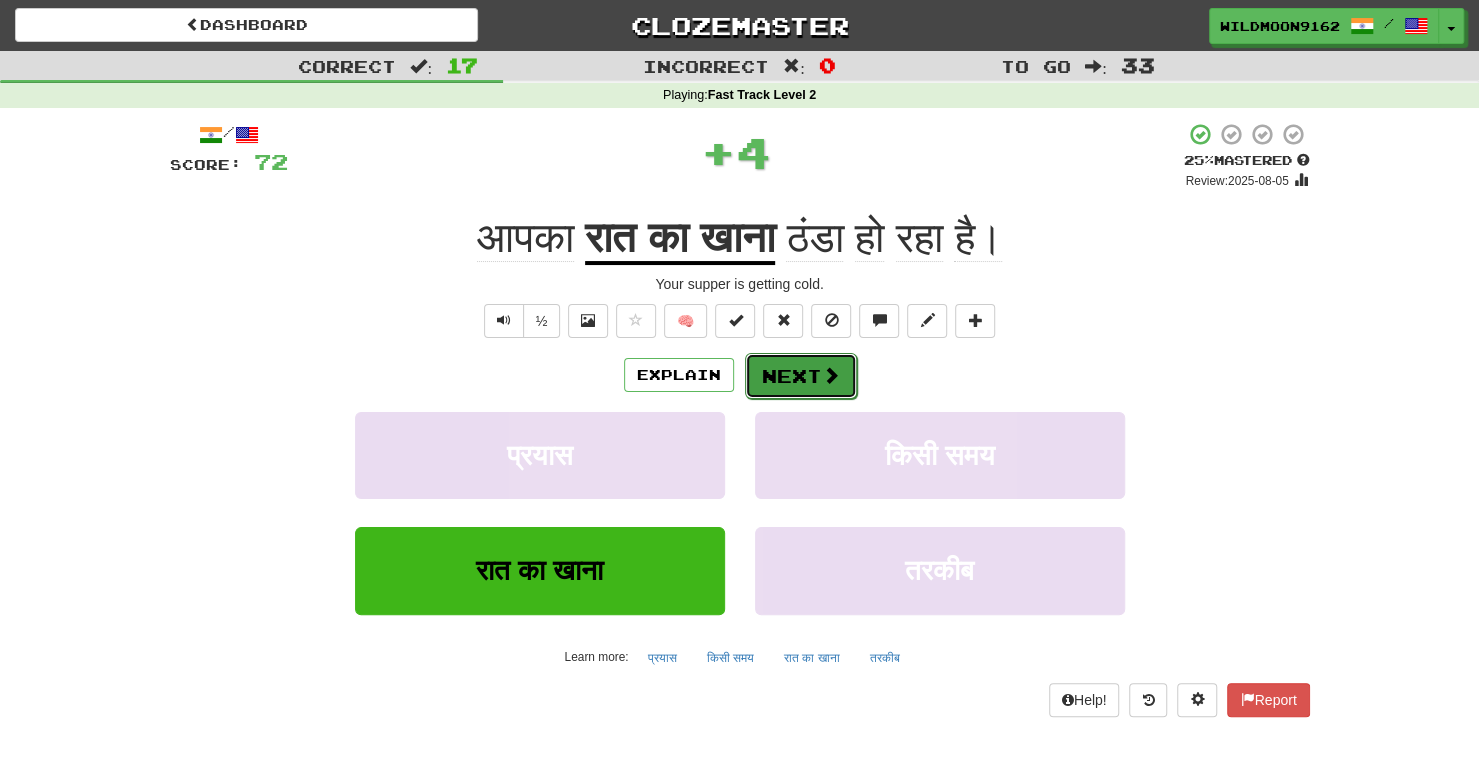 click at bounding box center [831, 375] 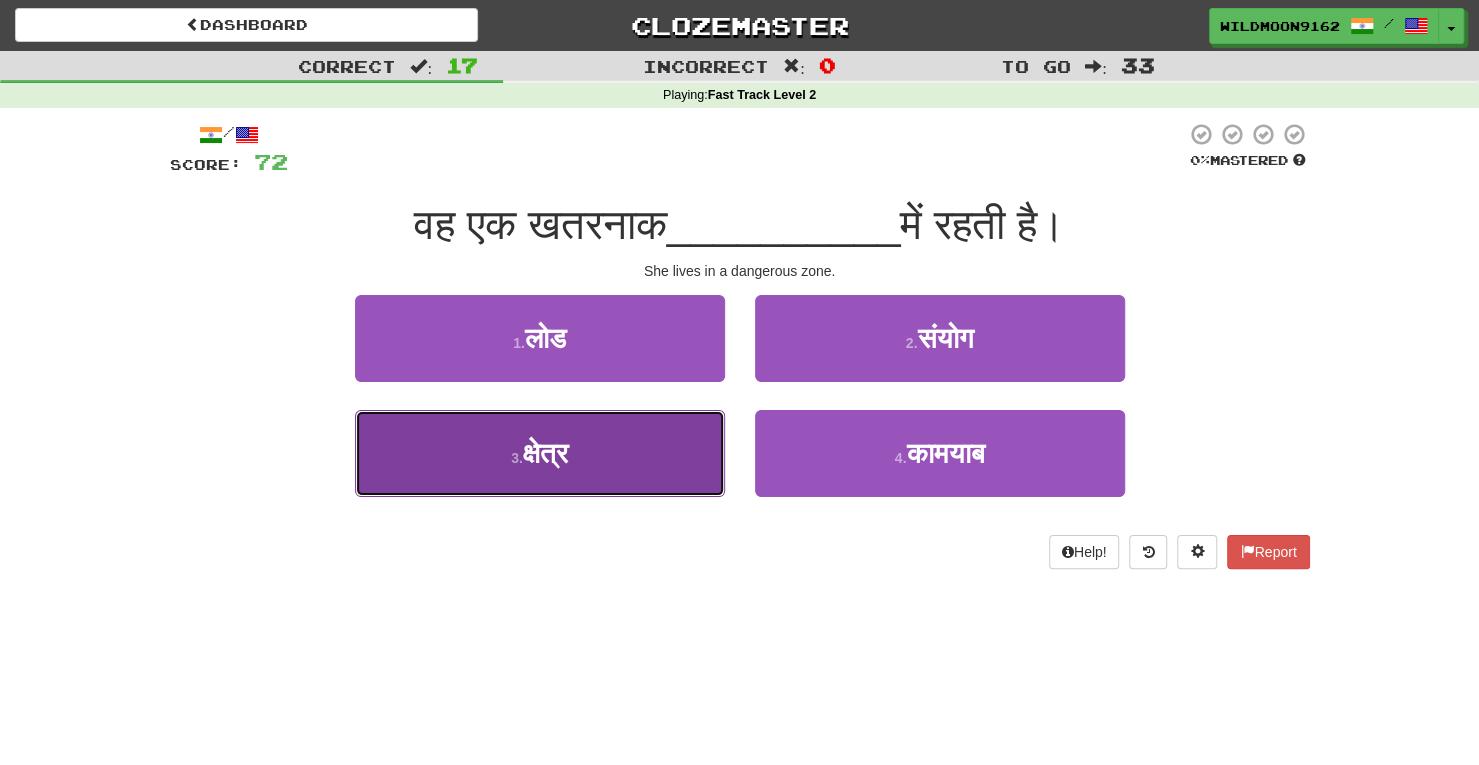 click on "3 .  क्षेत्र" at bounding box center (540, 453) 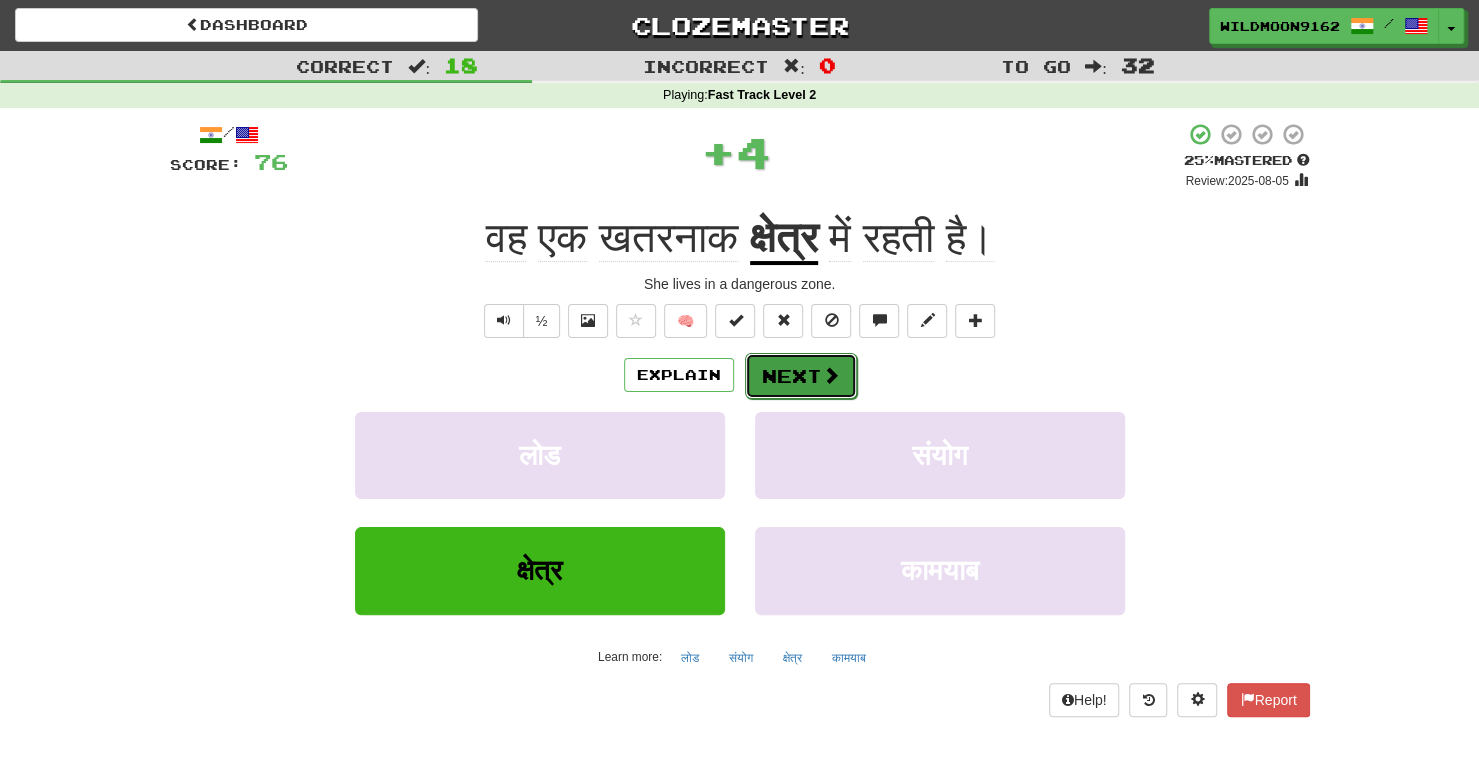 click on "Next" at bounding box center (801, 376) 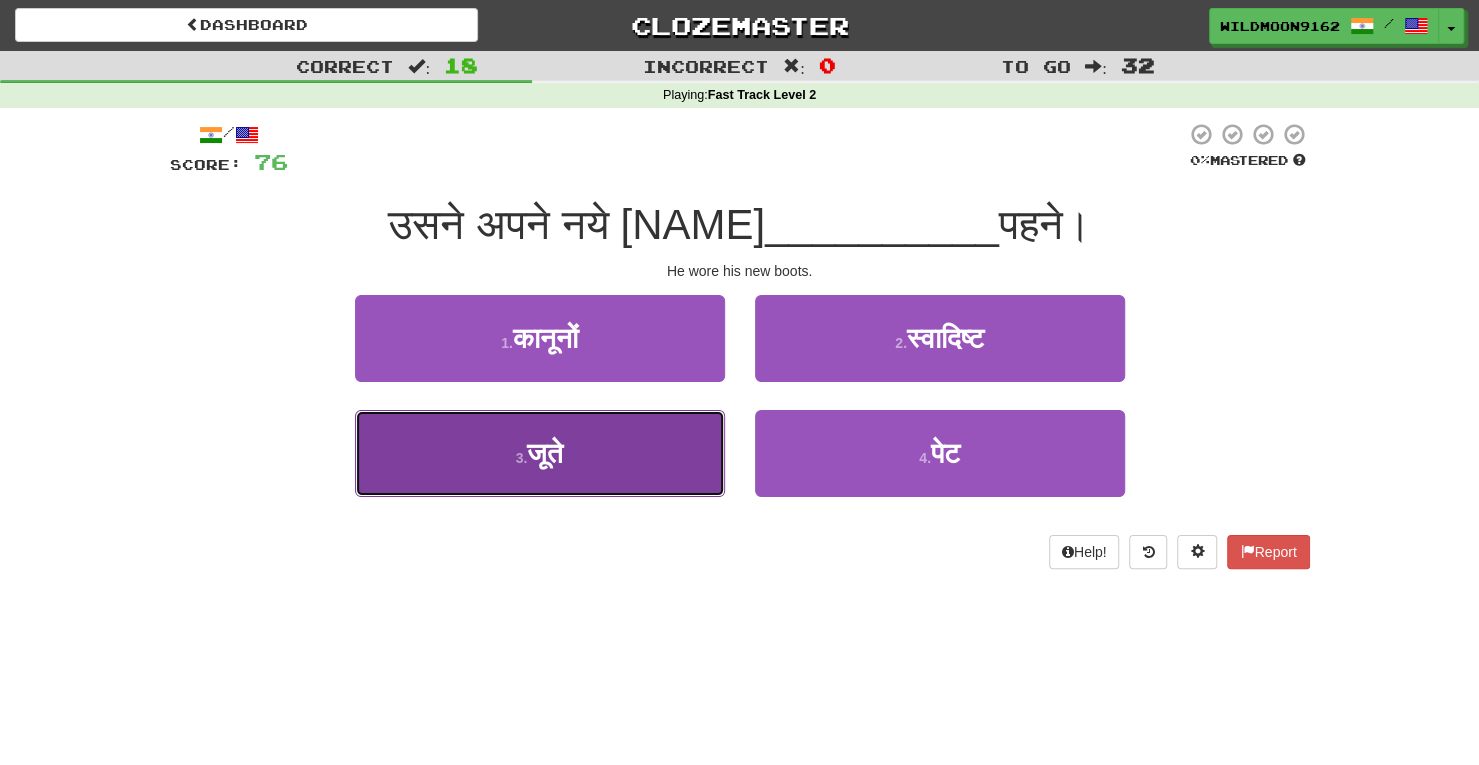 click on "3 .  जूते" at bounding box center [540, 453] 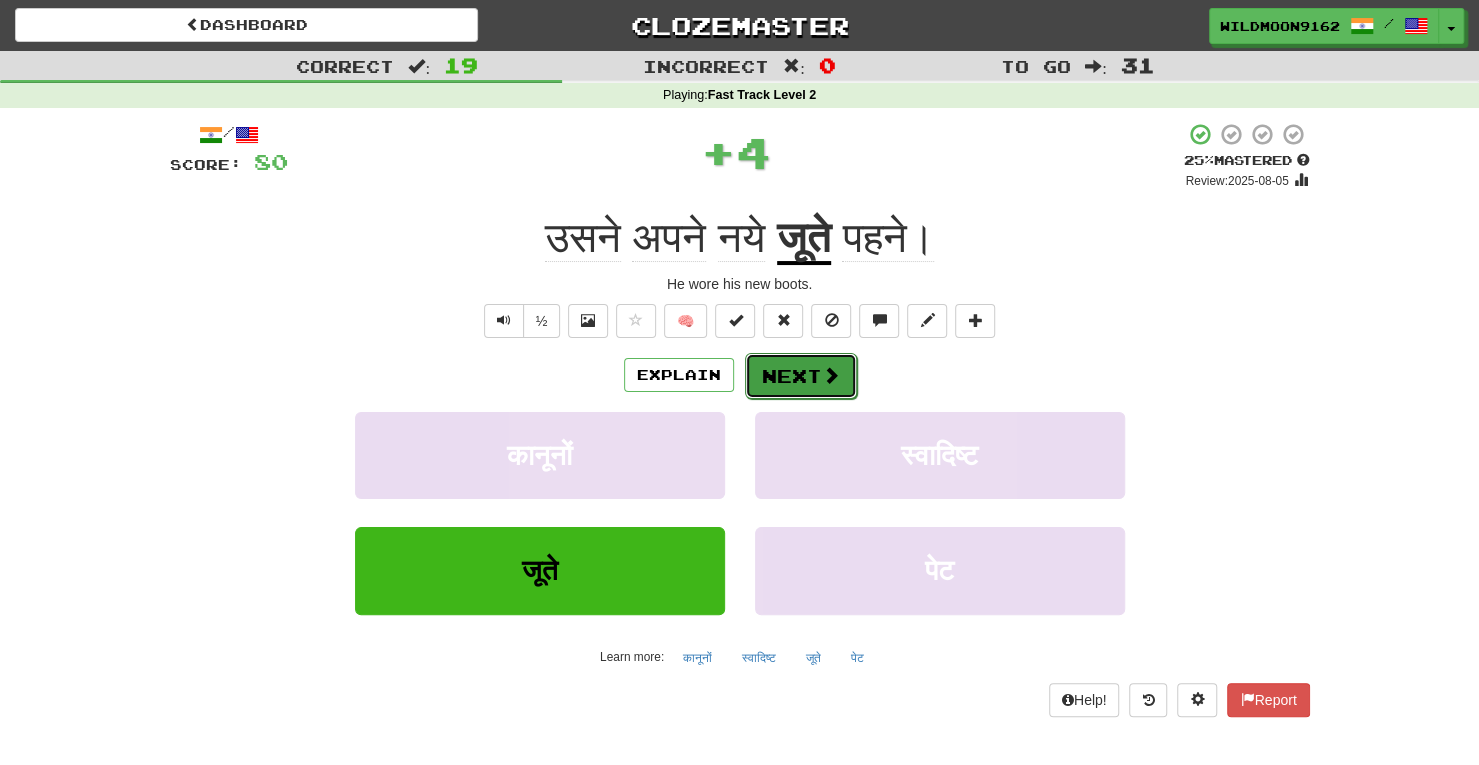 click at bounding box center [831, 375] 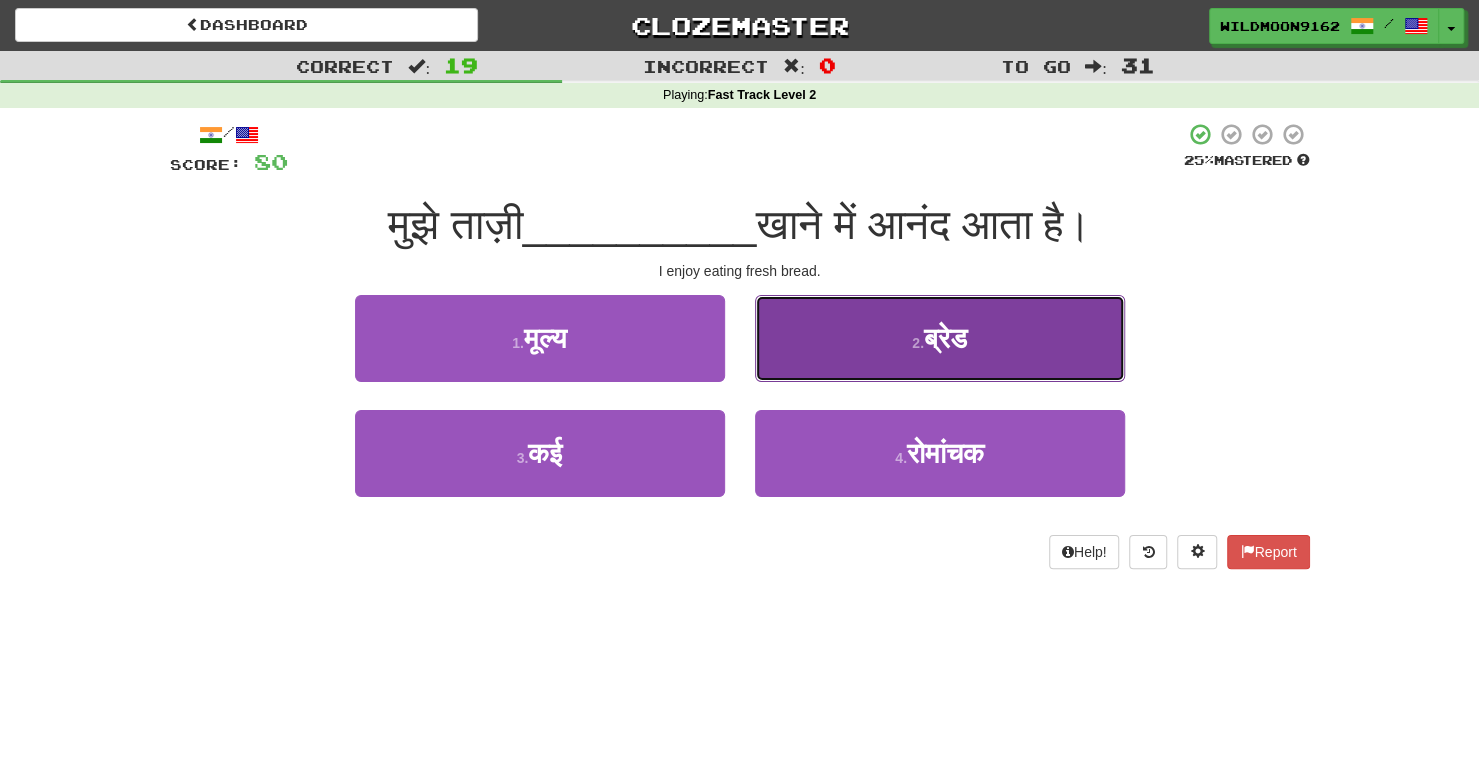 click on "ब्रेड" at bounding box center [945, 338] 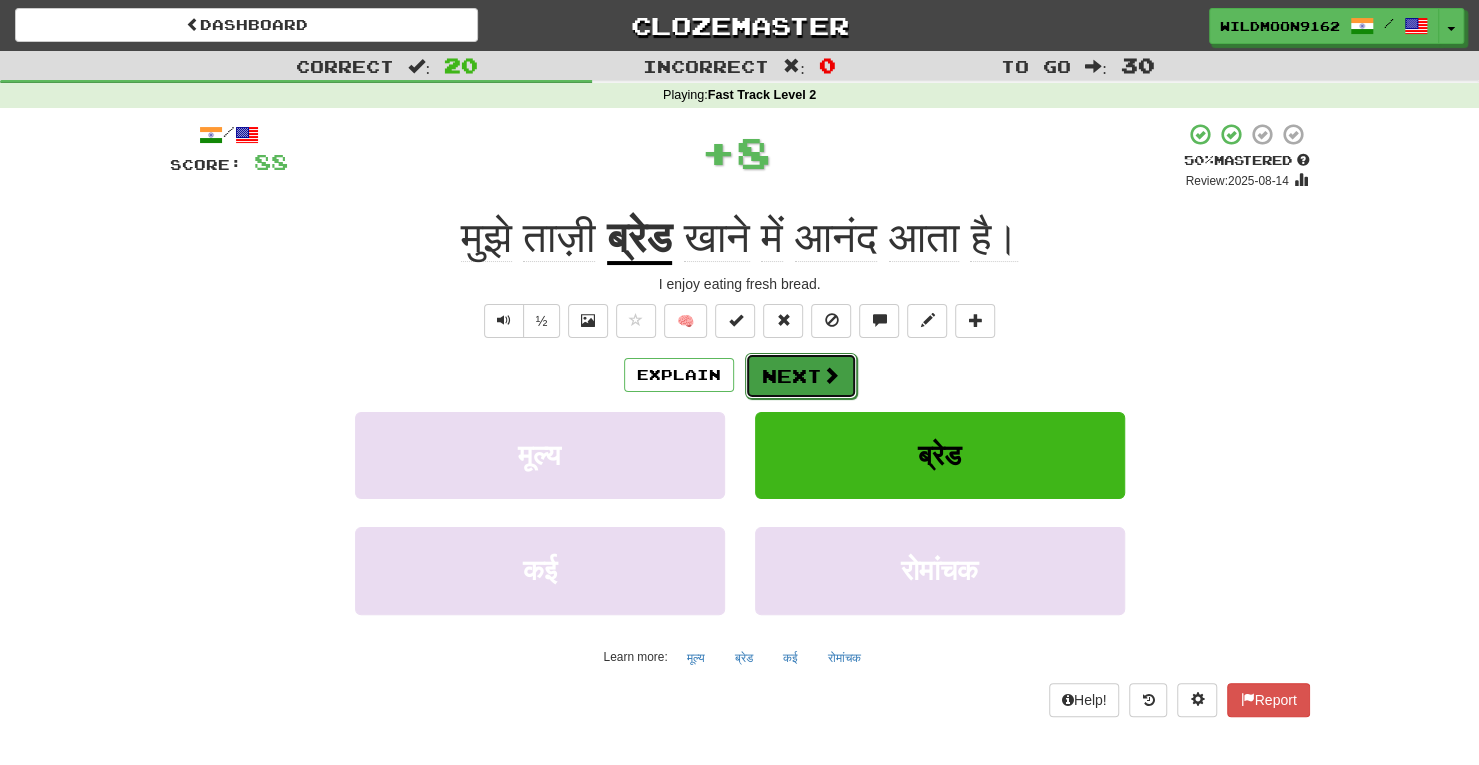 click on "Next" at bounding box center [801, 376] 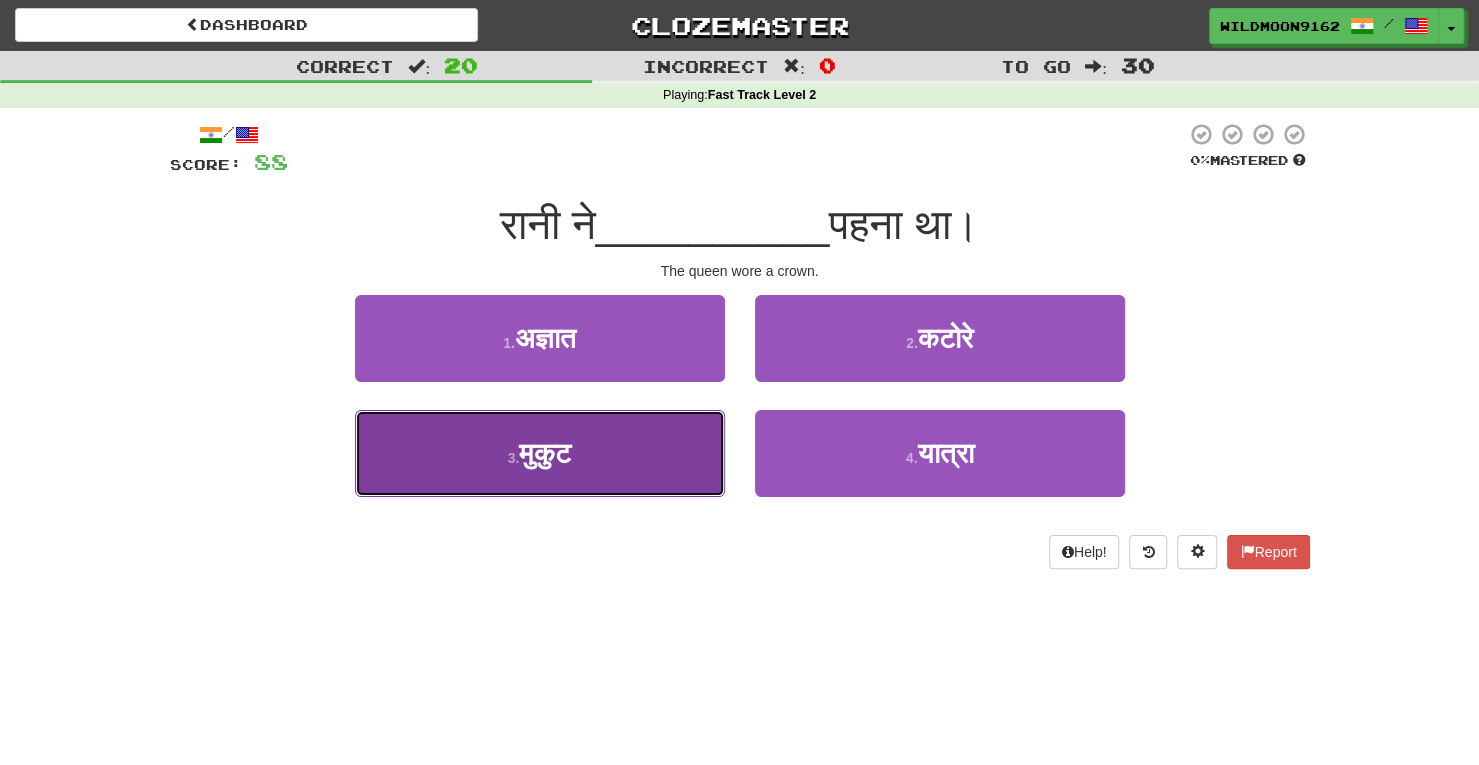 click on "3 .  मुकुट" at bounding box center (540, 453) 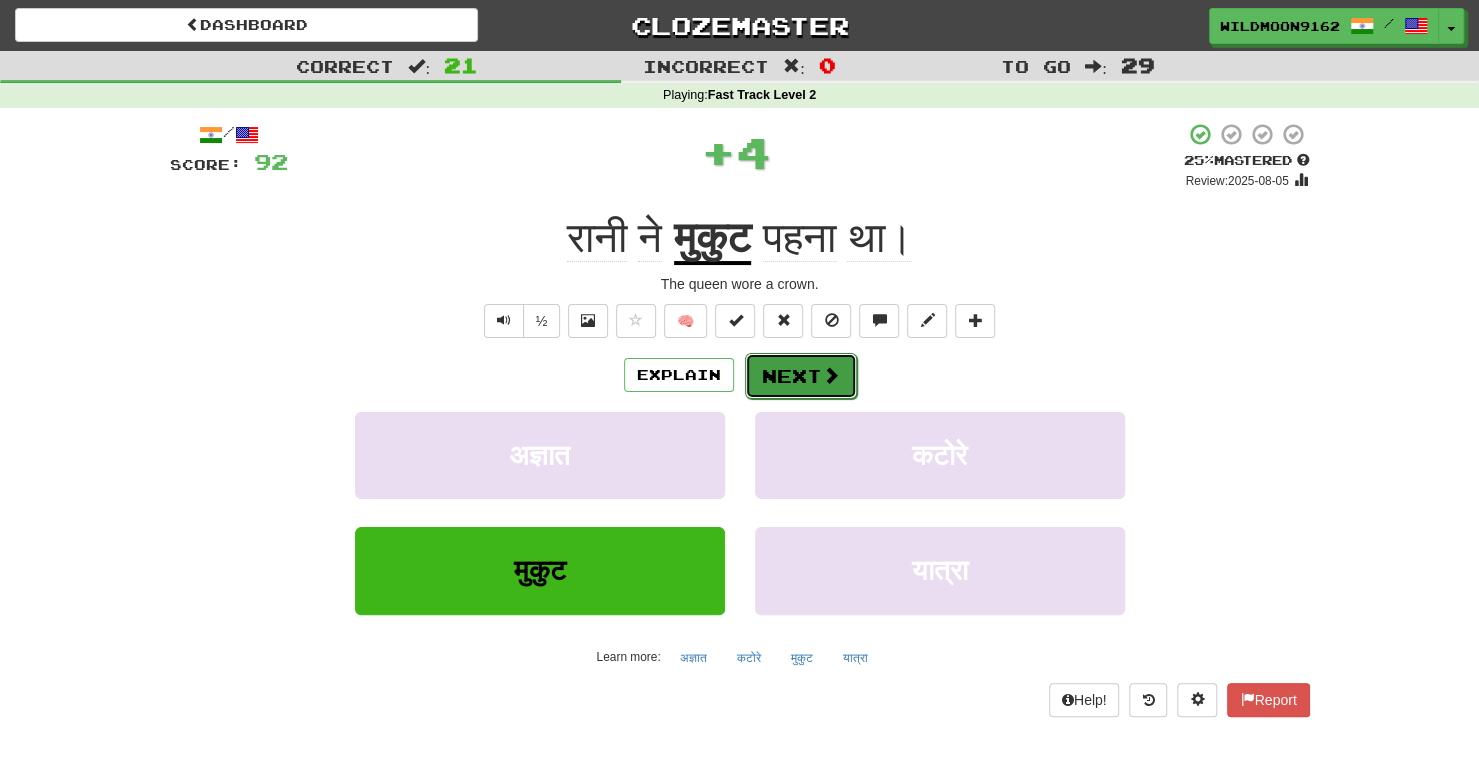 click at bounding box center (831, 375) 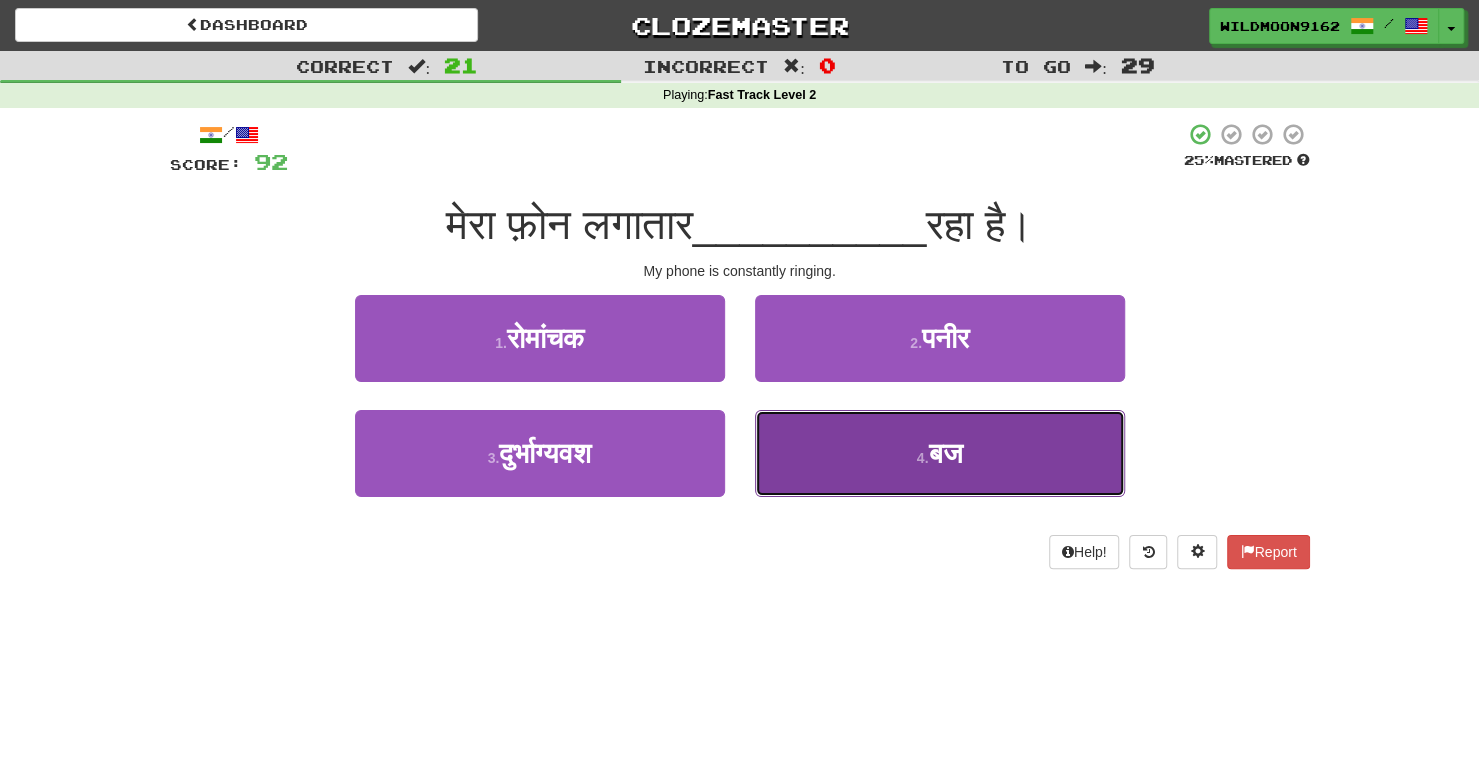 click on "बज" at bounding box center (945, 453) 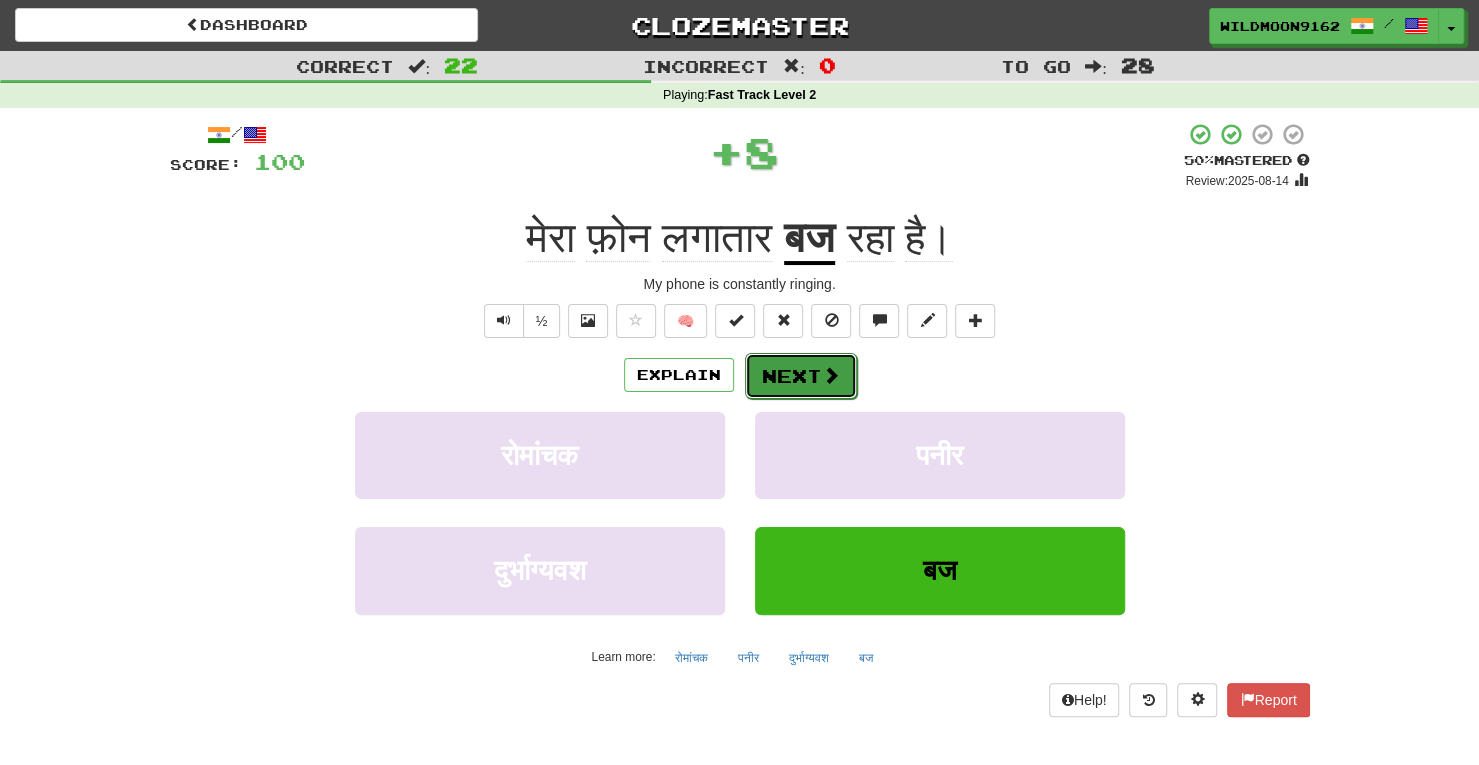 click on "Next" at bounding box center [801, 376] 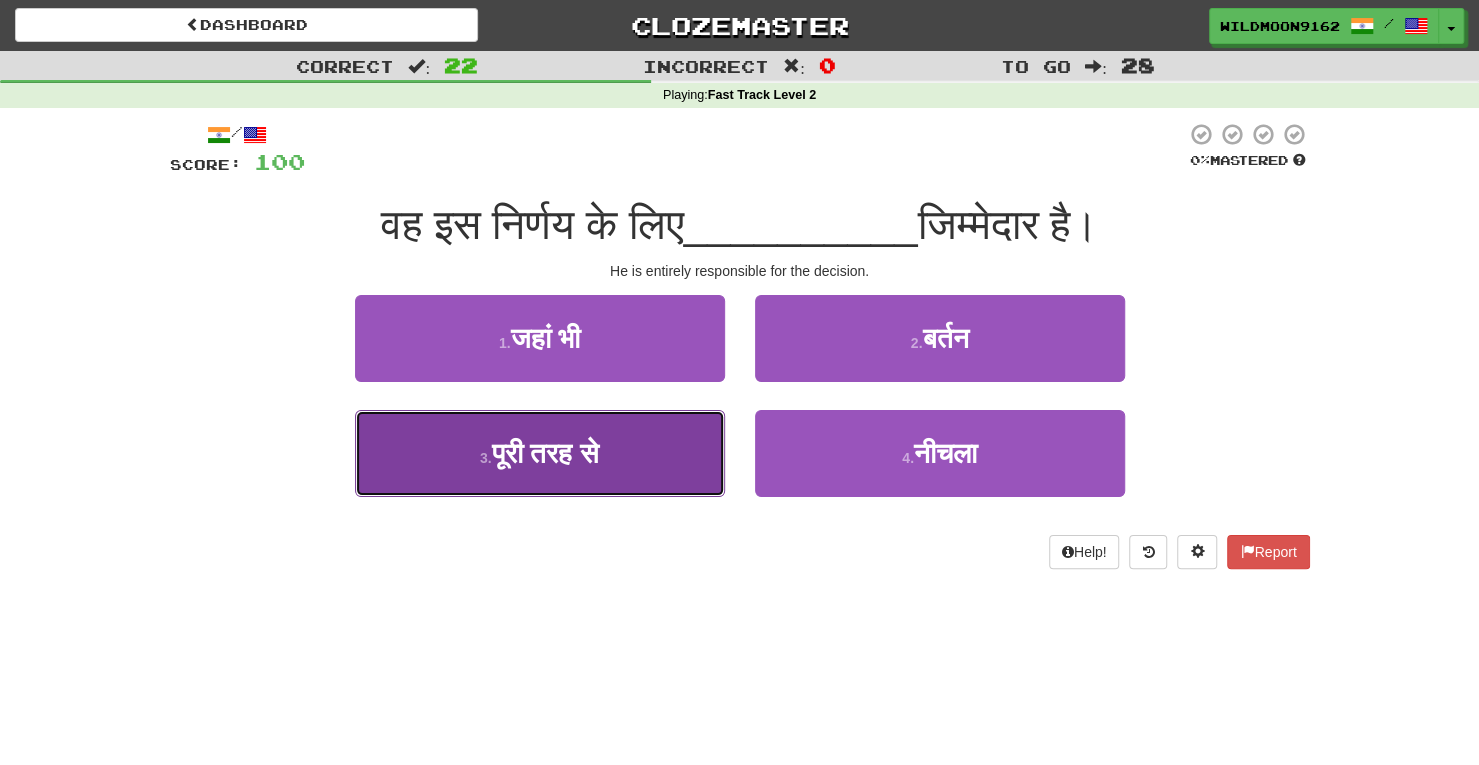 click on "3 .  पूरी तरह से" at bounding box center [540, 453] 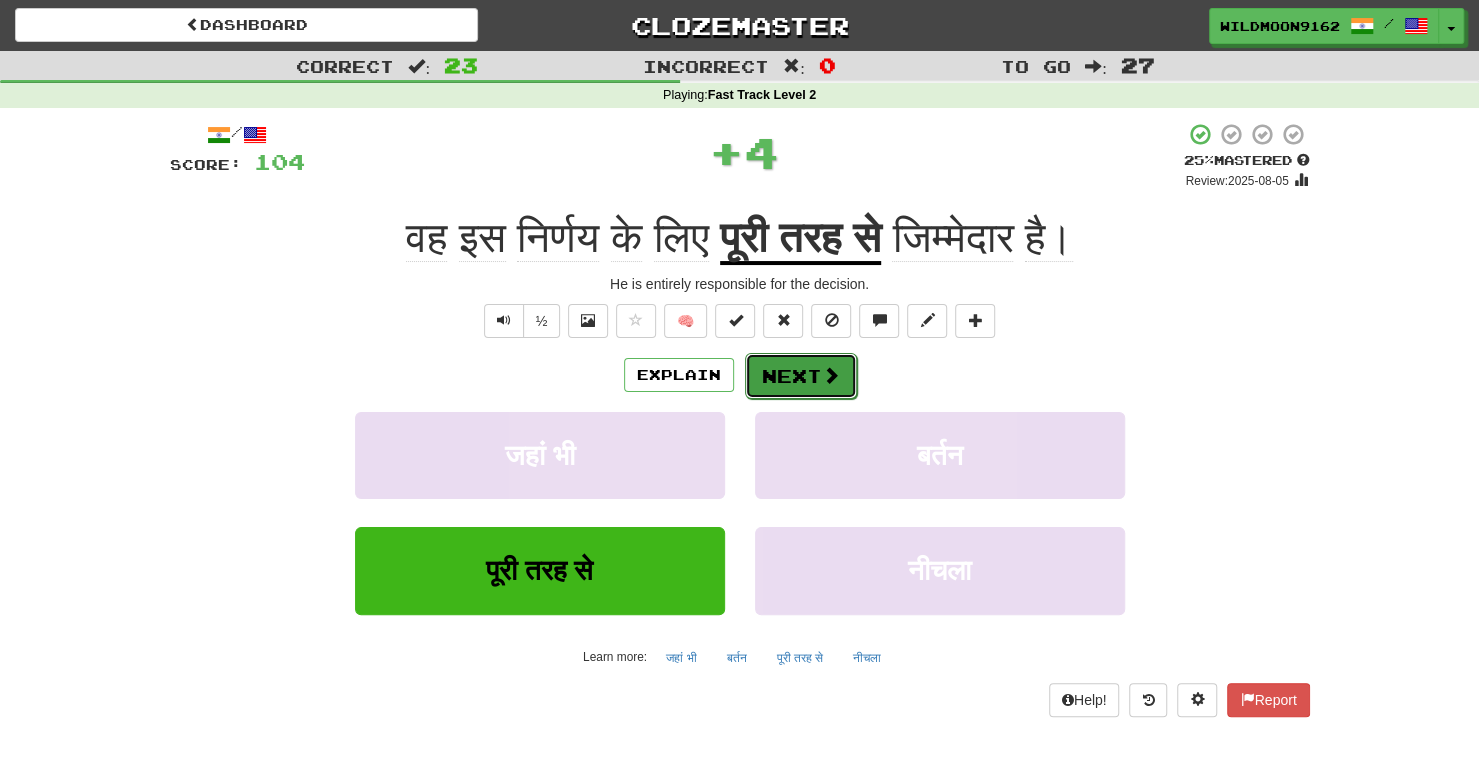 click on "Next" at bounding box center [801, 376] 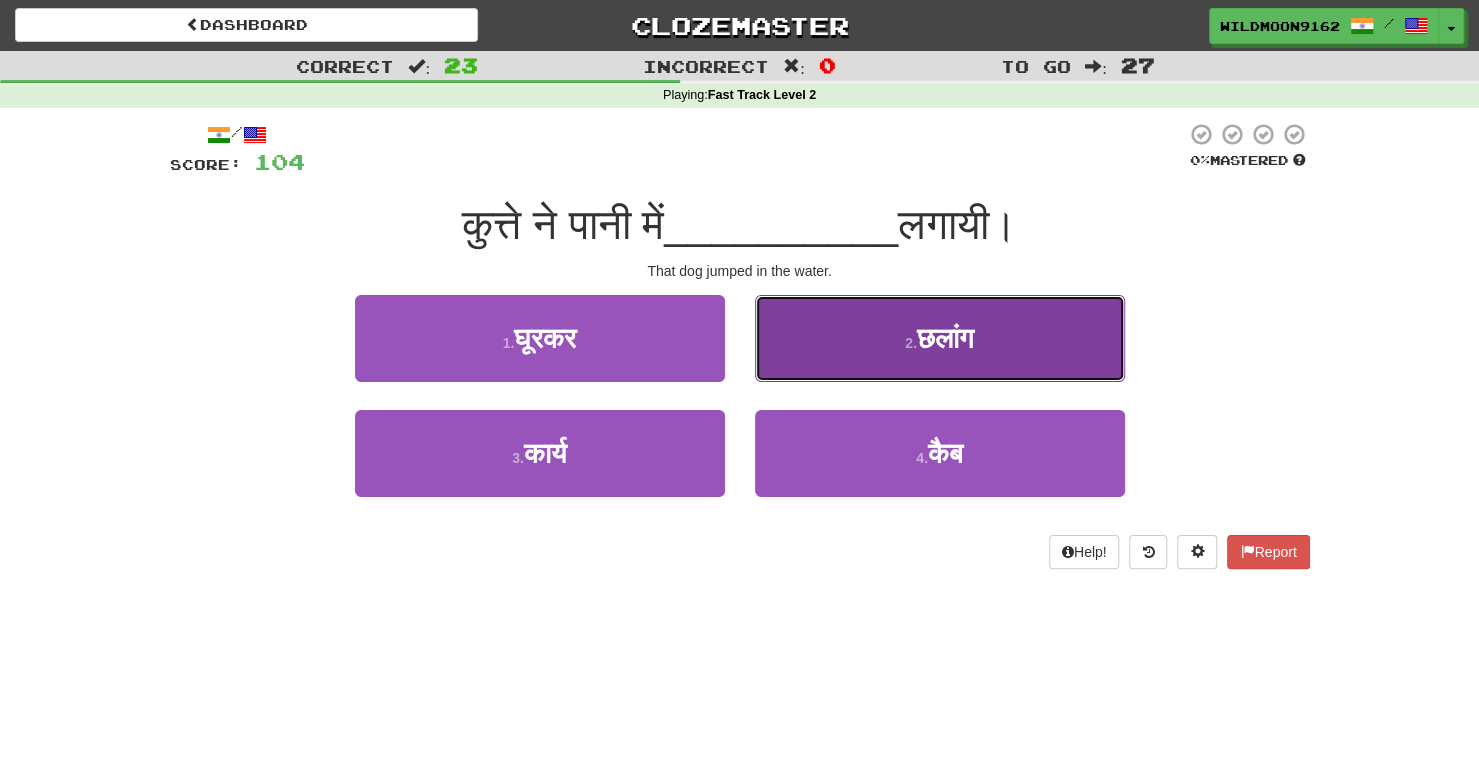 click on "छलांग" at bounding box center (945, 338) 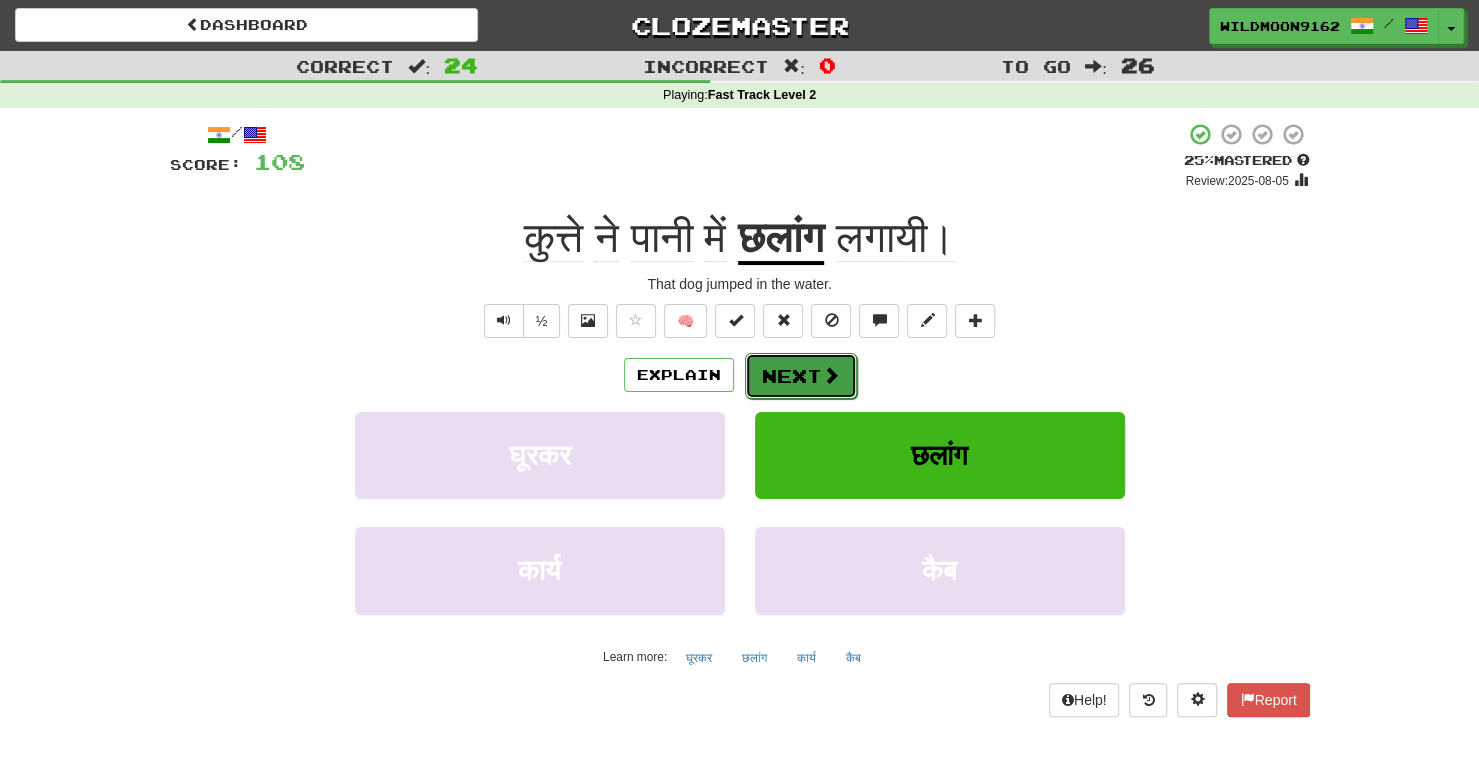 click on "Next" at bounding box center (801, 376) 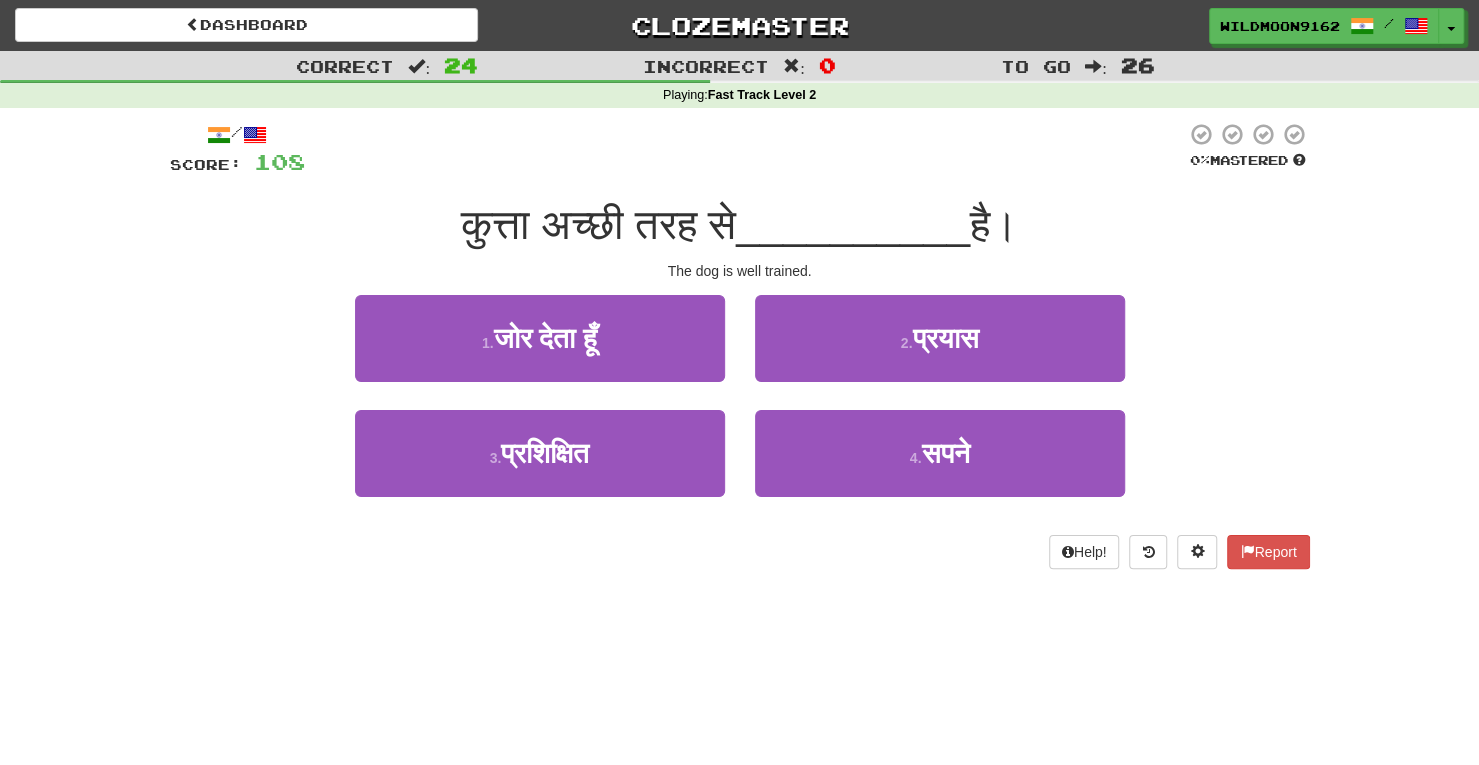 click on "/ Score: 108 0 % Mastered कुत्ता अच्छी तरह से __________ है। The dog is well trained. 1 . जोर देता हूँ 2 . प्रयास 3 . प्रशिक्षित 4 . सपने Help! Report" at bounding box center (740, 352) 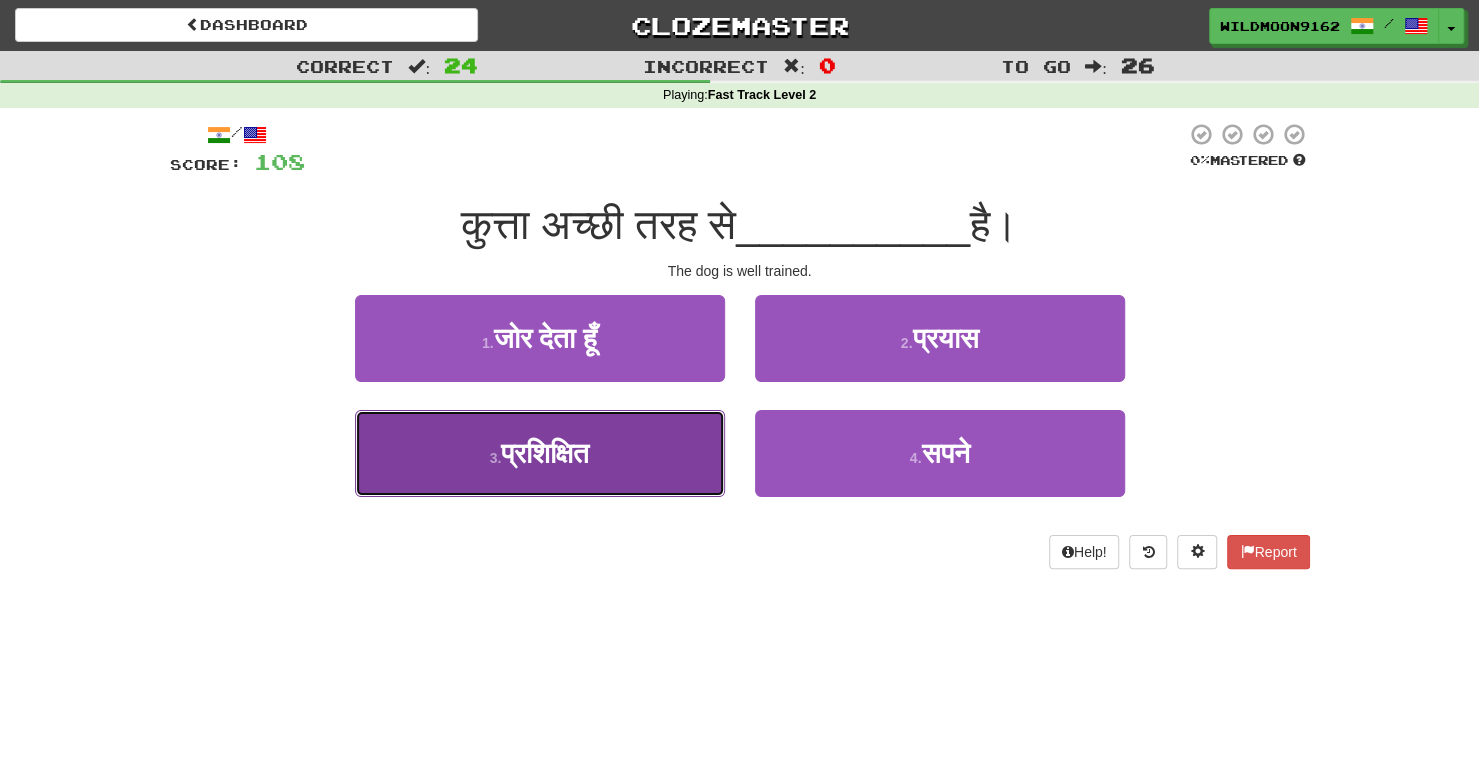 click on "प्रशिक्षित" at bounding box center (545, 453) 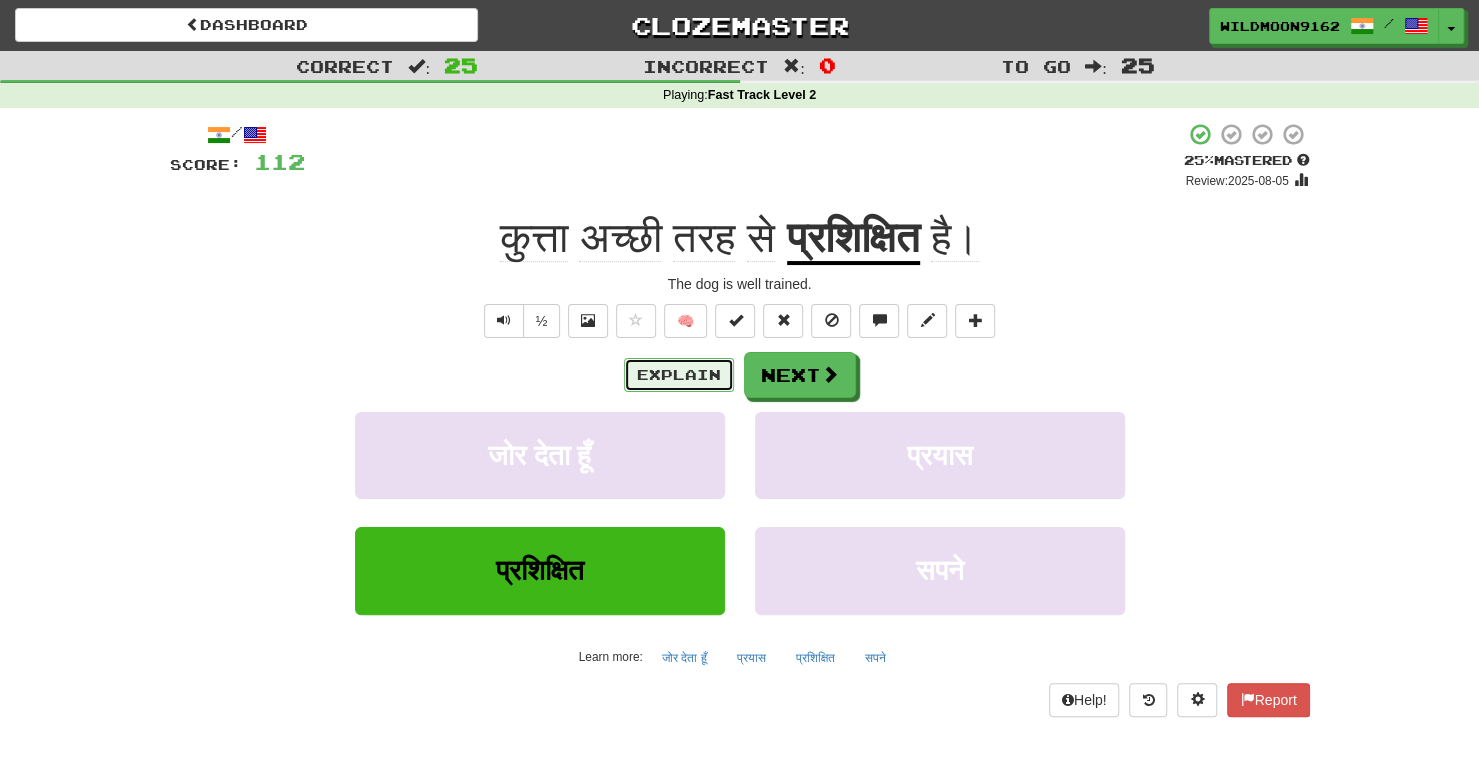click on "Explain" at bounding box center (679, 375) 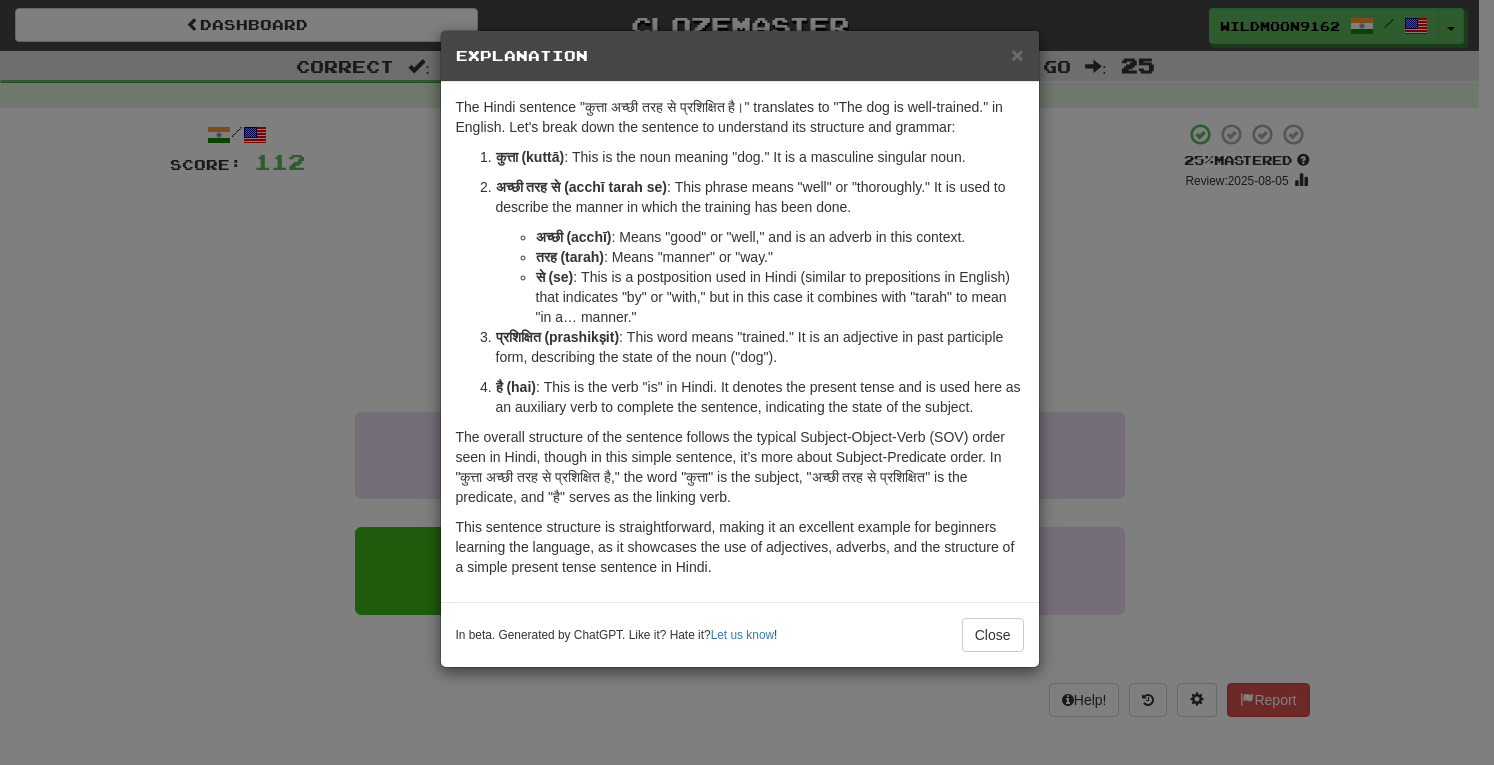 click on "से (se) : This is a postposition used in Hindi (similar to prepositions in English) that indicates "by" or "with," but in this case it combines with "tarah" to mean "in a… manner."" at bounding box center (780, 297) 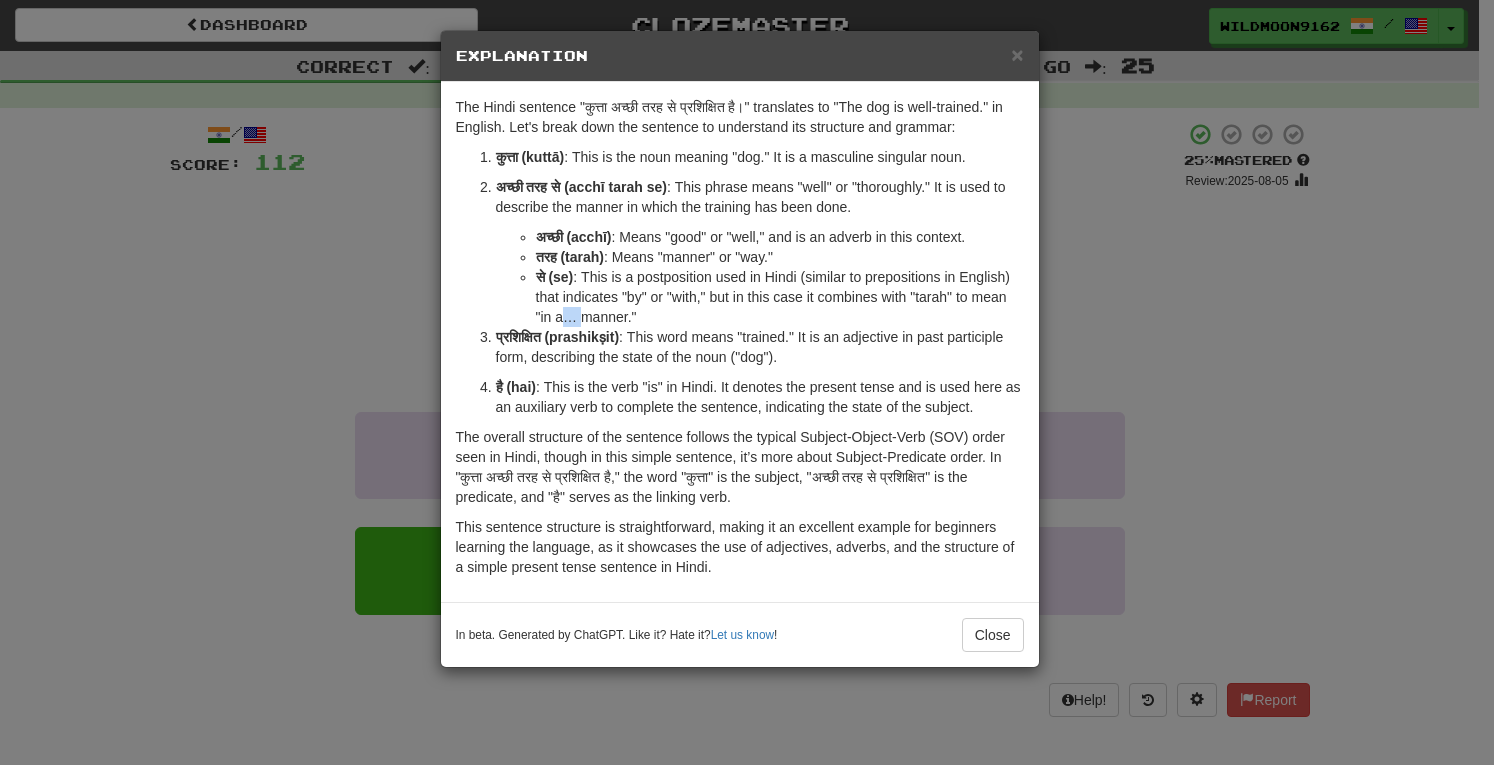 click on "से (se) : This is a postposition used in Hindi (similar to prepositions in English) that indicates "by" or "with," but in this case it combines with "tarah" to mean "in a… manner."" at bounding box center (780, 297) 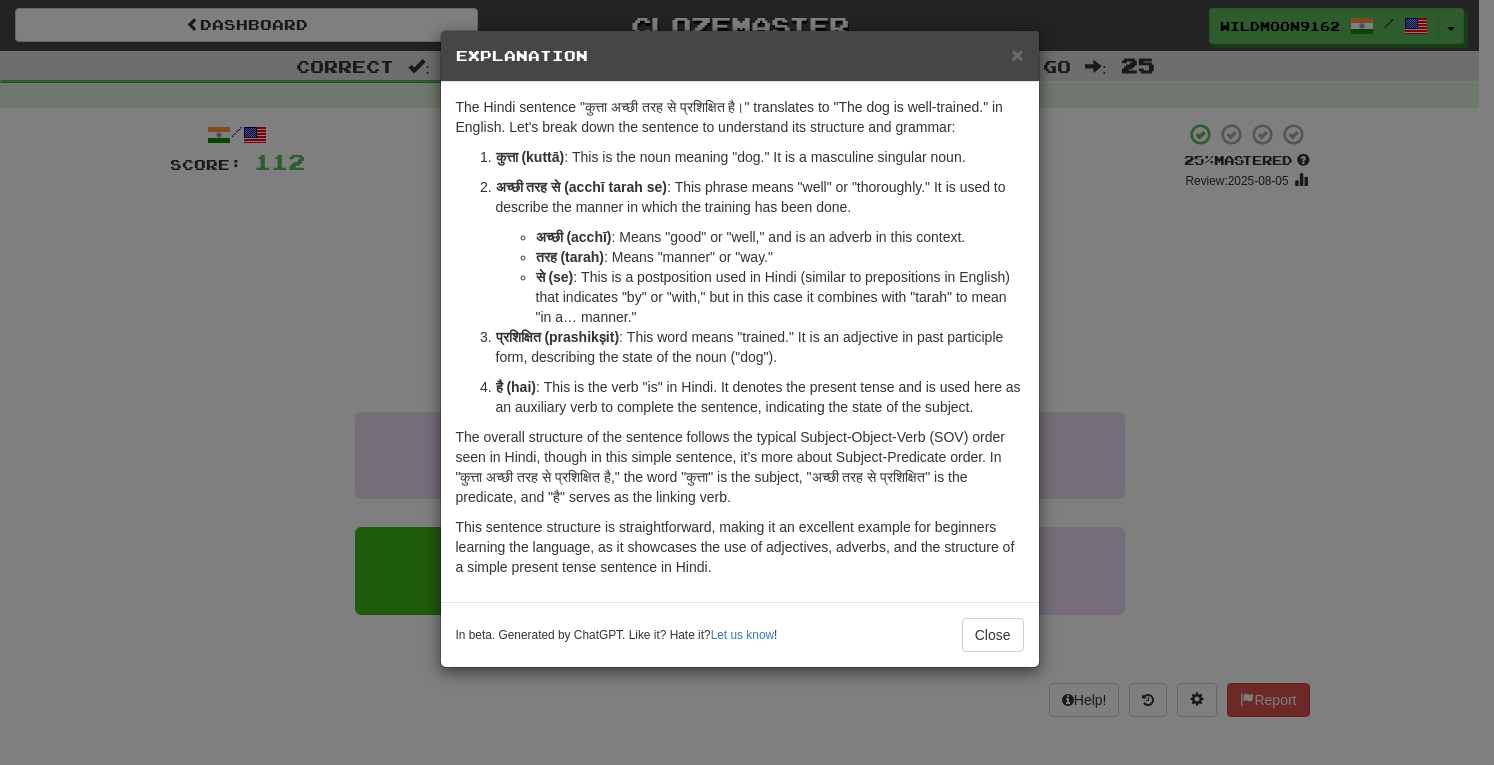 click on "प्रशिक्षित (prashikṣit)" at bounding box center [558, 337] 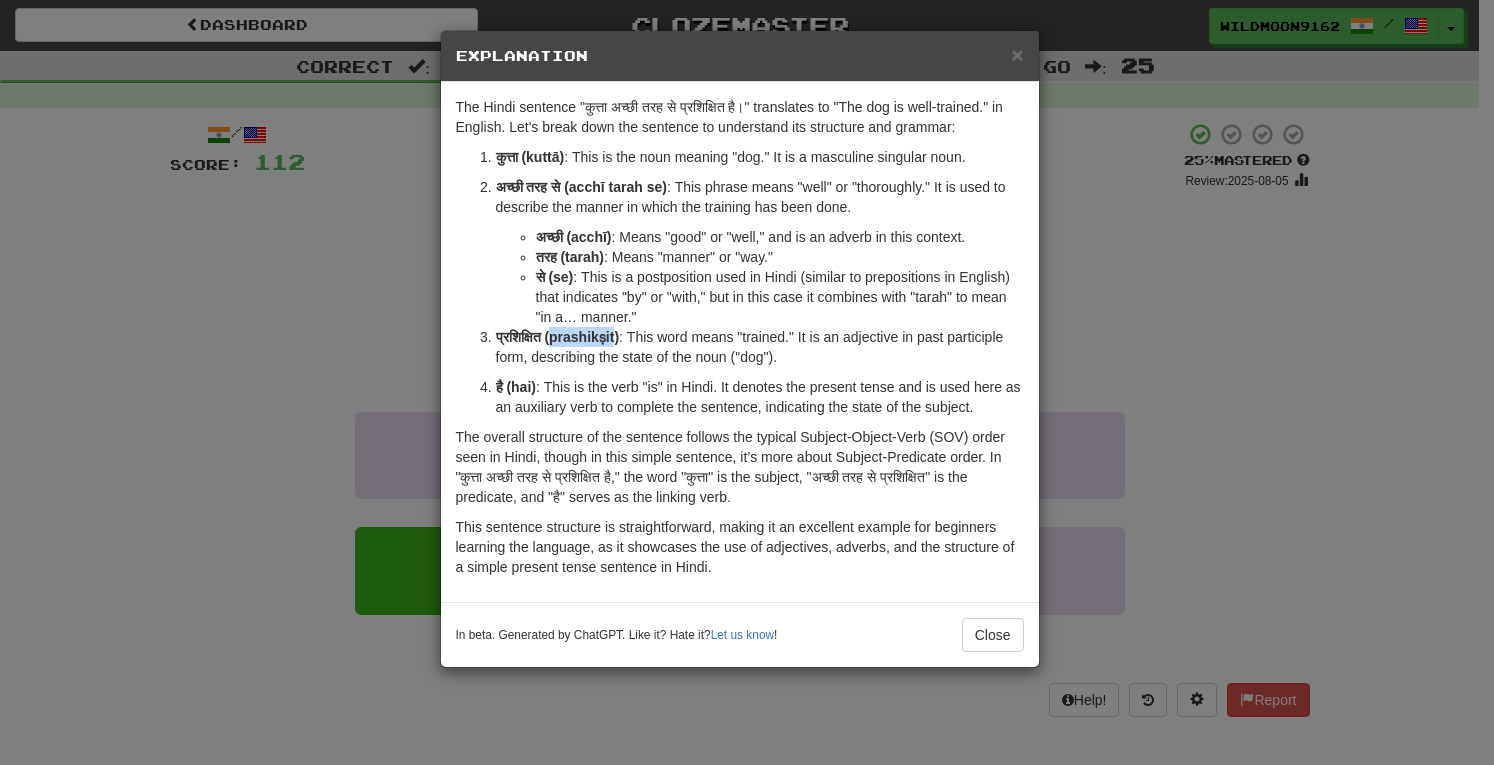 click on "प्रशिक्षित (prashikṣit)" at bounding box center [558, 337] 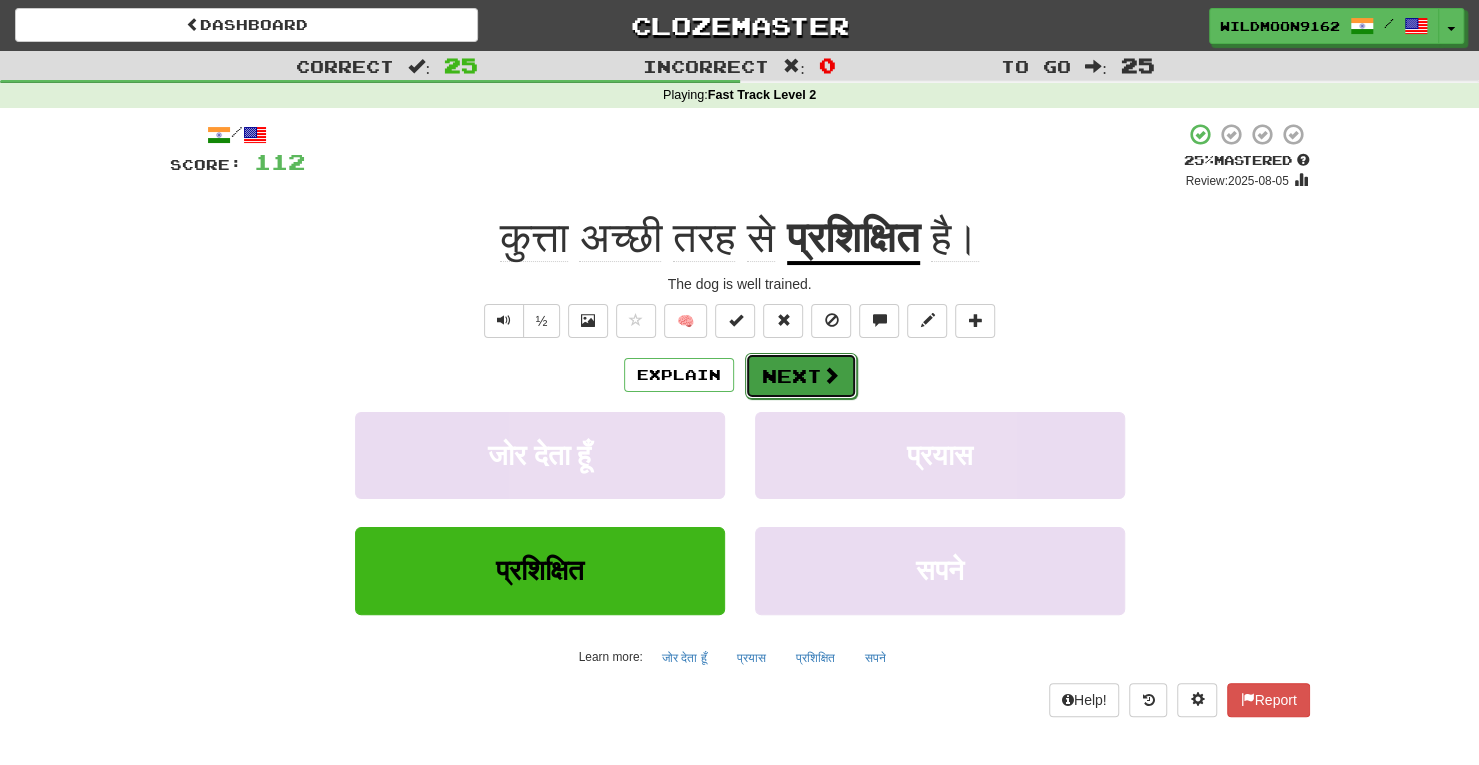 click on "Next" at bounding box center (801, 376) 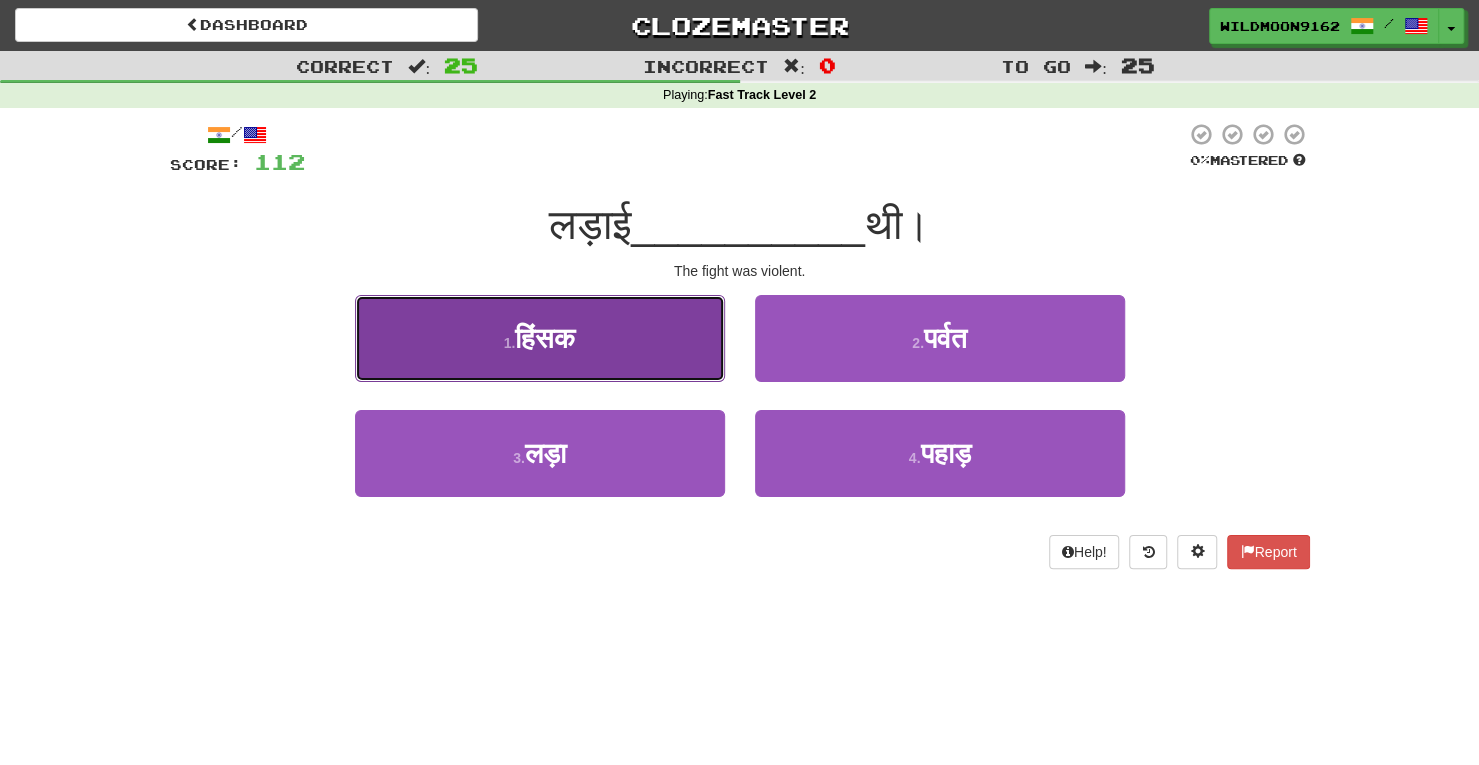click on "1 .  हिंसक" at bounding box center (540, 338) 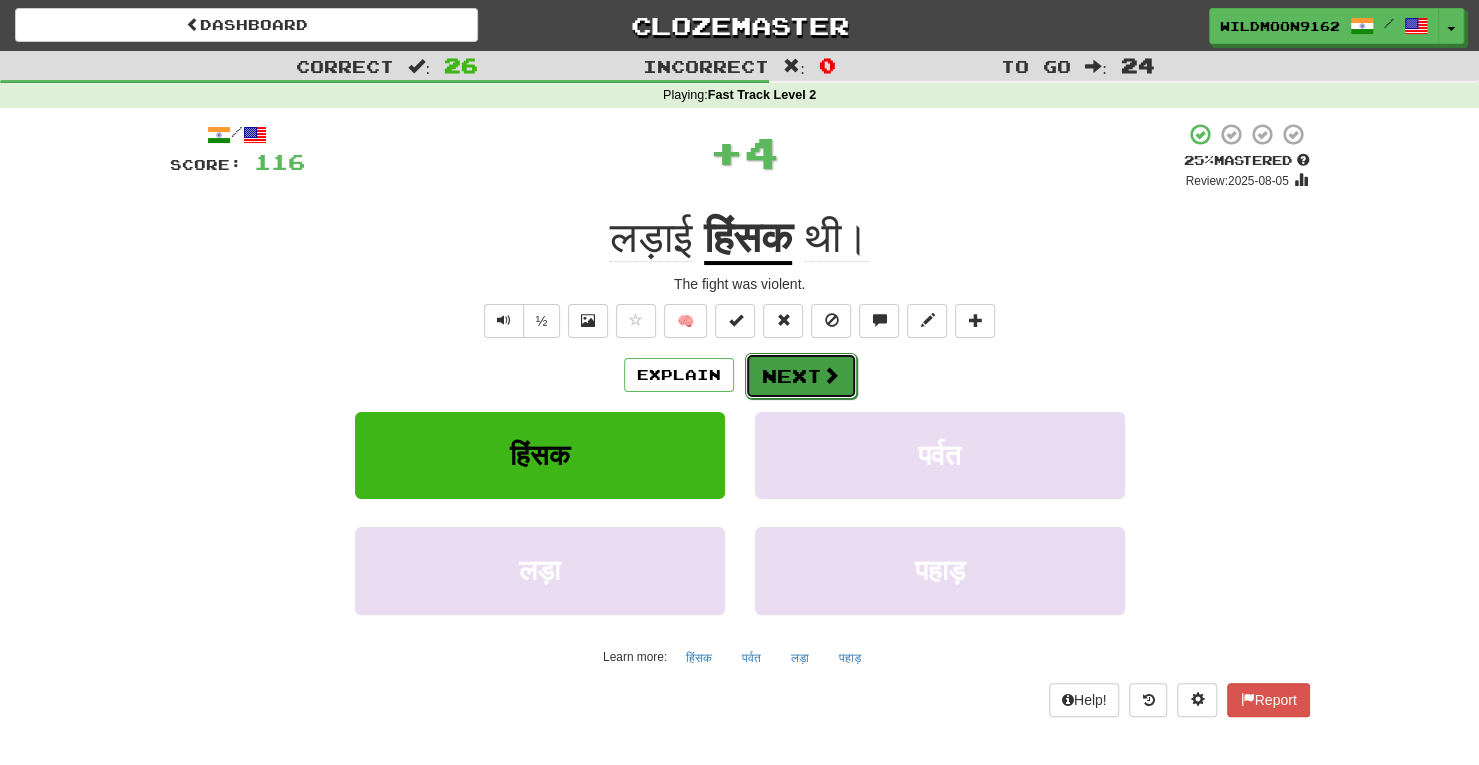 click on "Next" at bounding box center [801, 376] 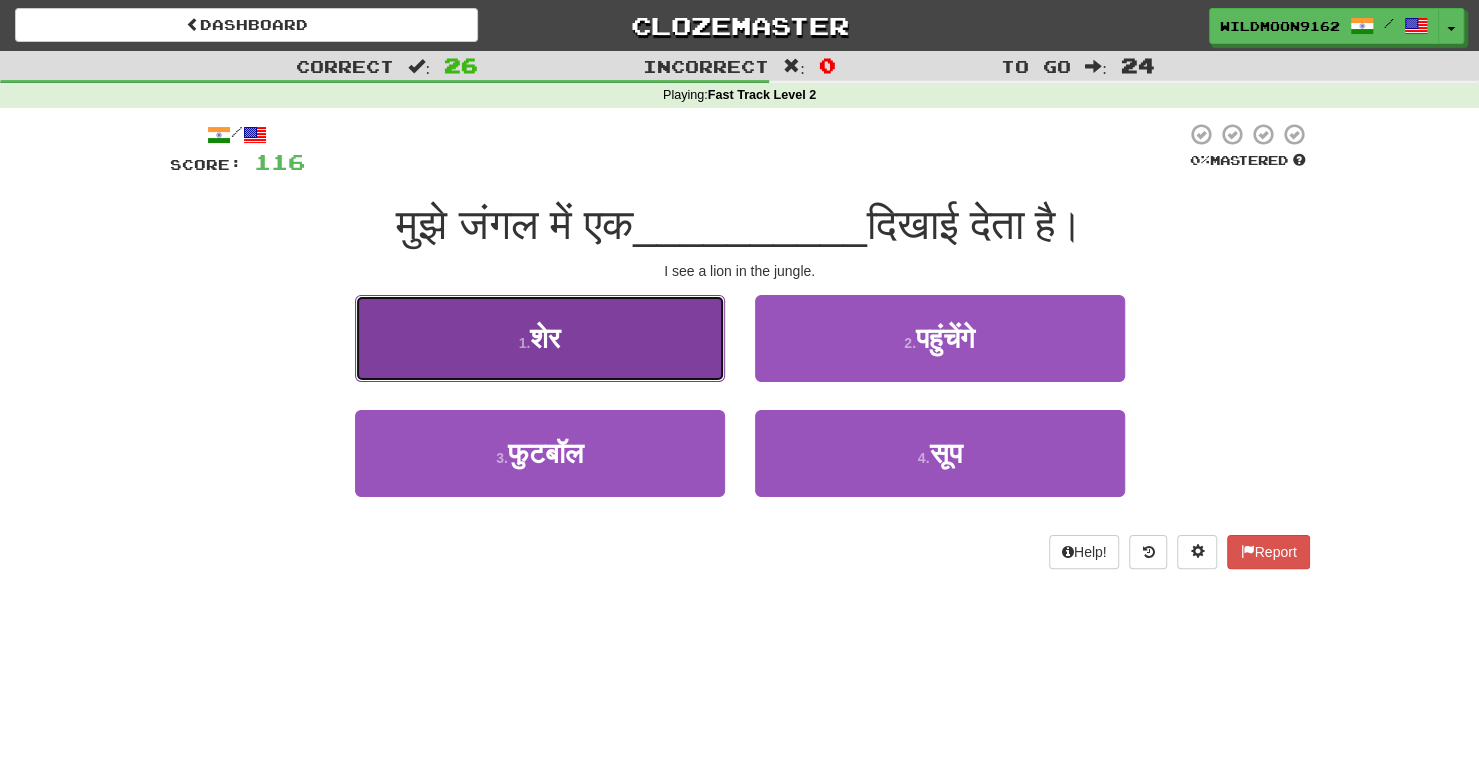click on "1 .  शेर" at bounding box center [540, 338] 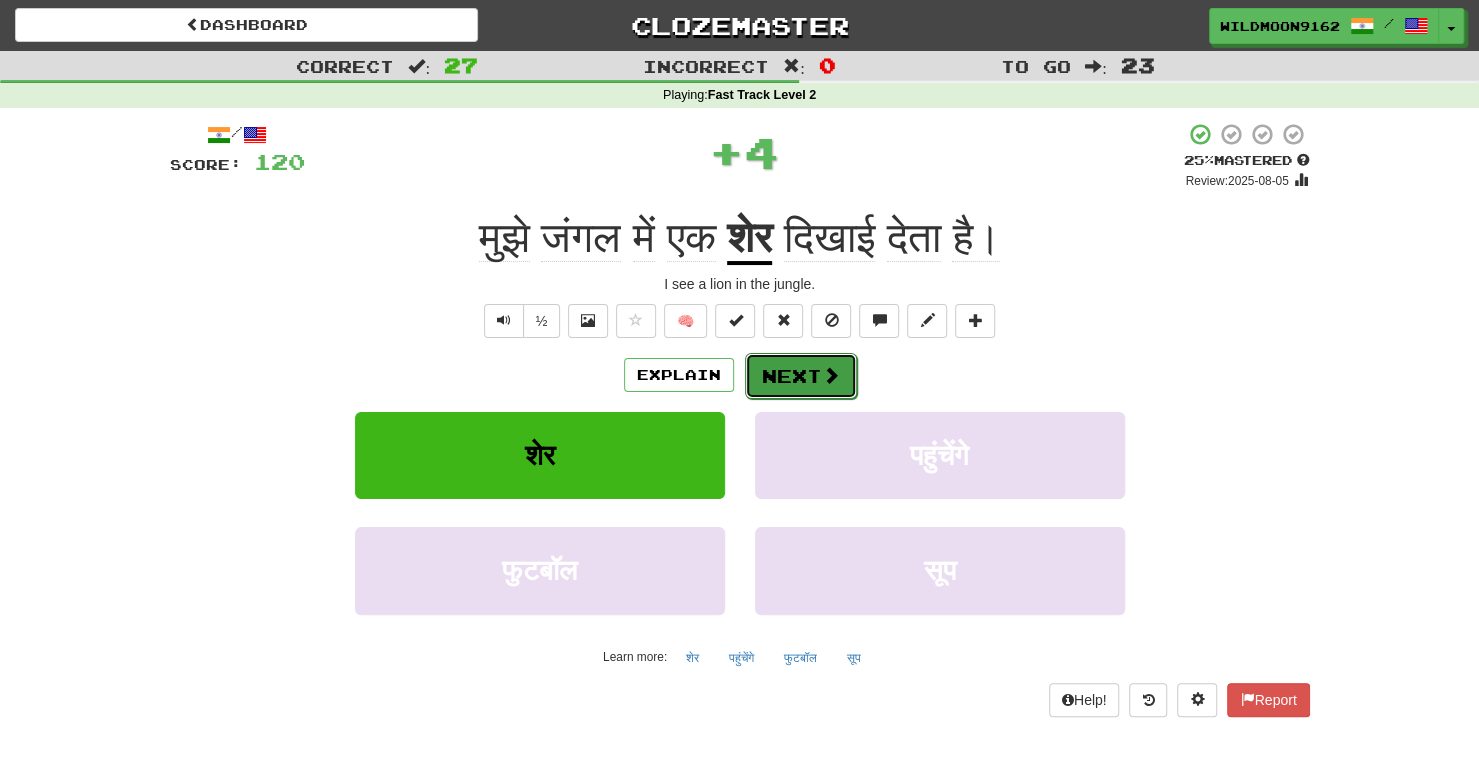 click at bounding box center [831, 375] 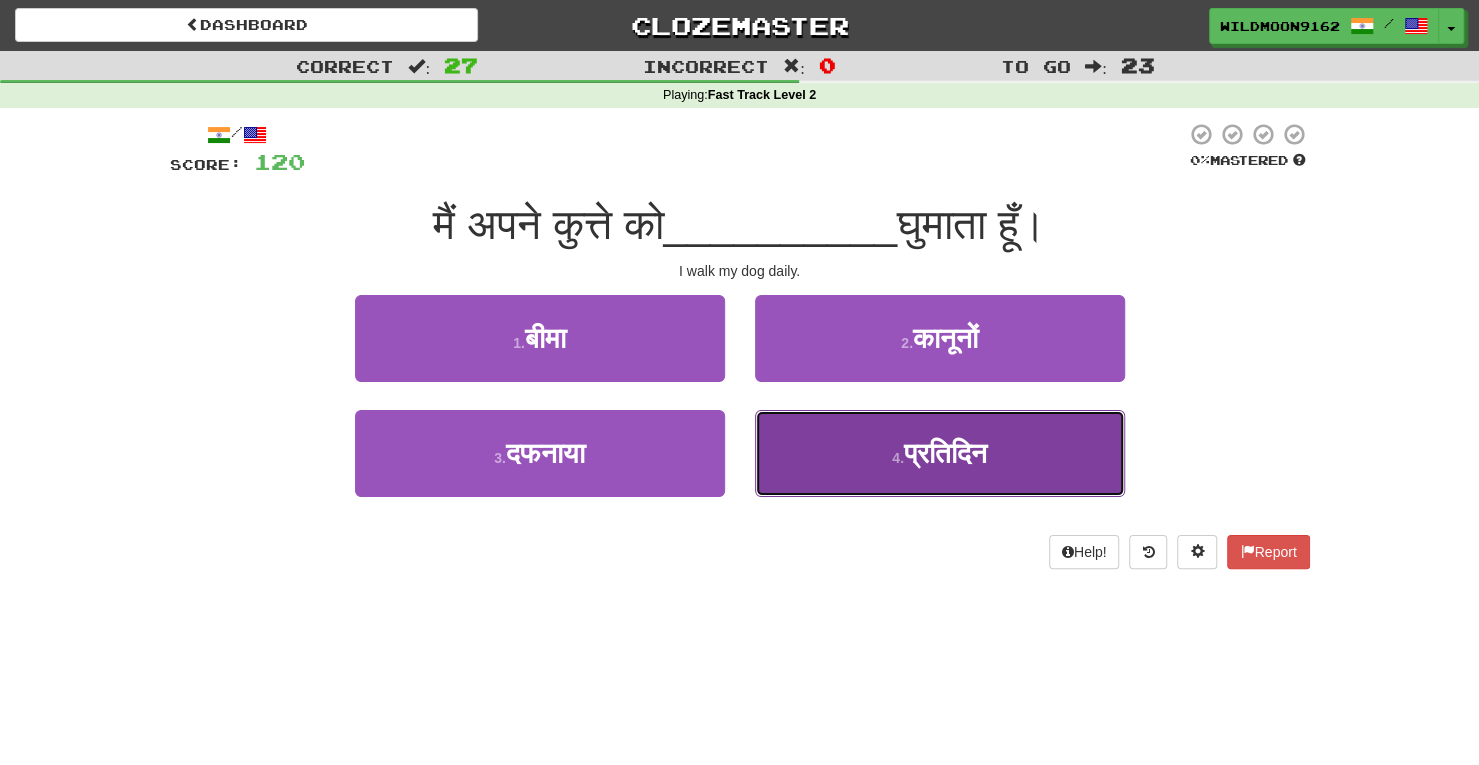 click on "4 .  प्रतिदिन" at bounding box center (940, 453) 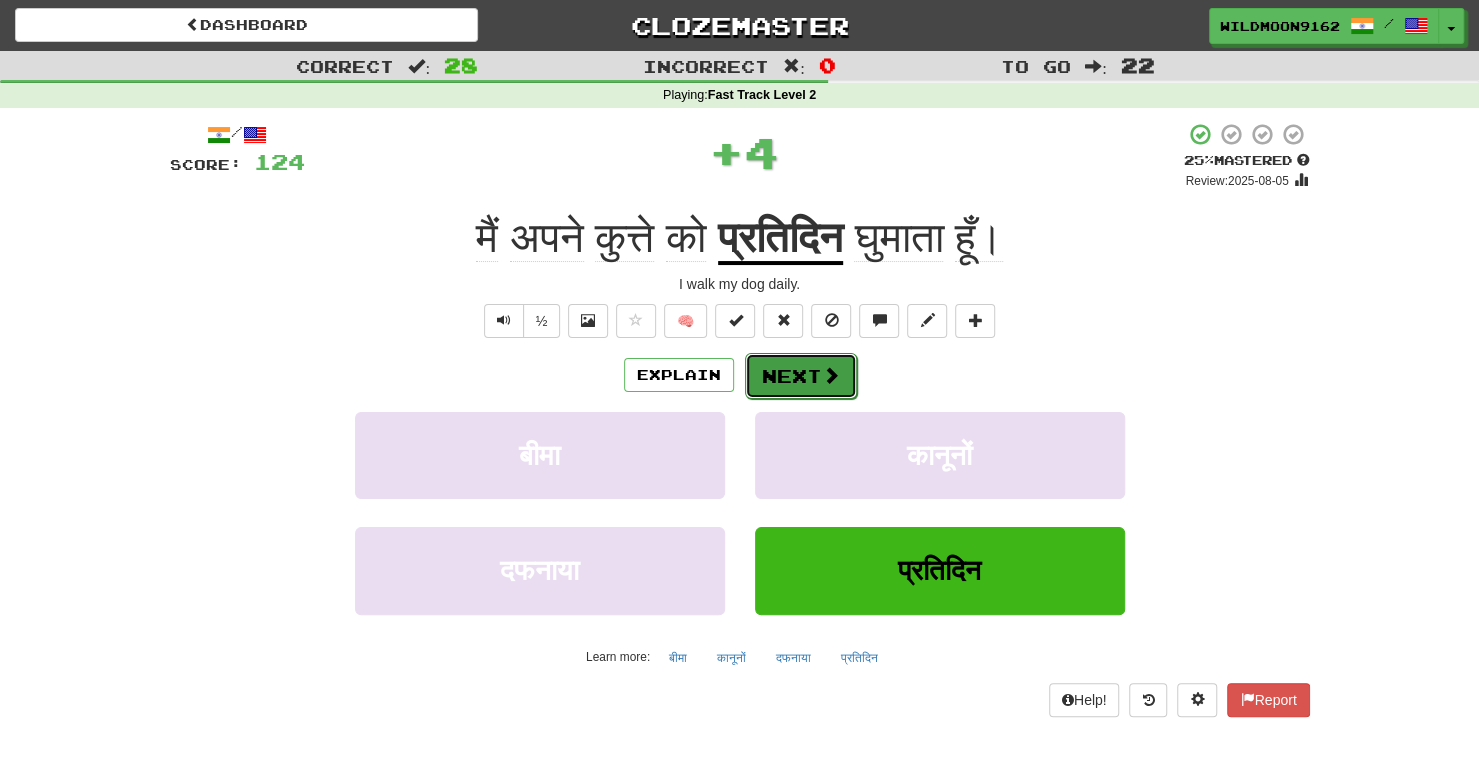 click on "Next" at bounding box center [801, 376] 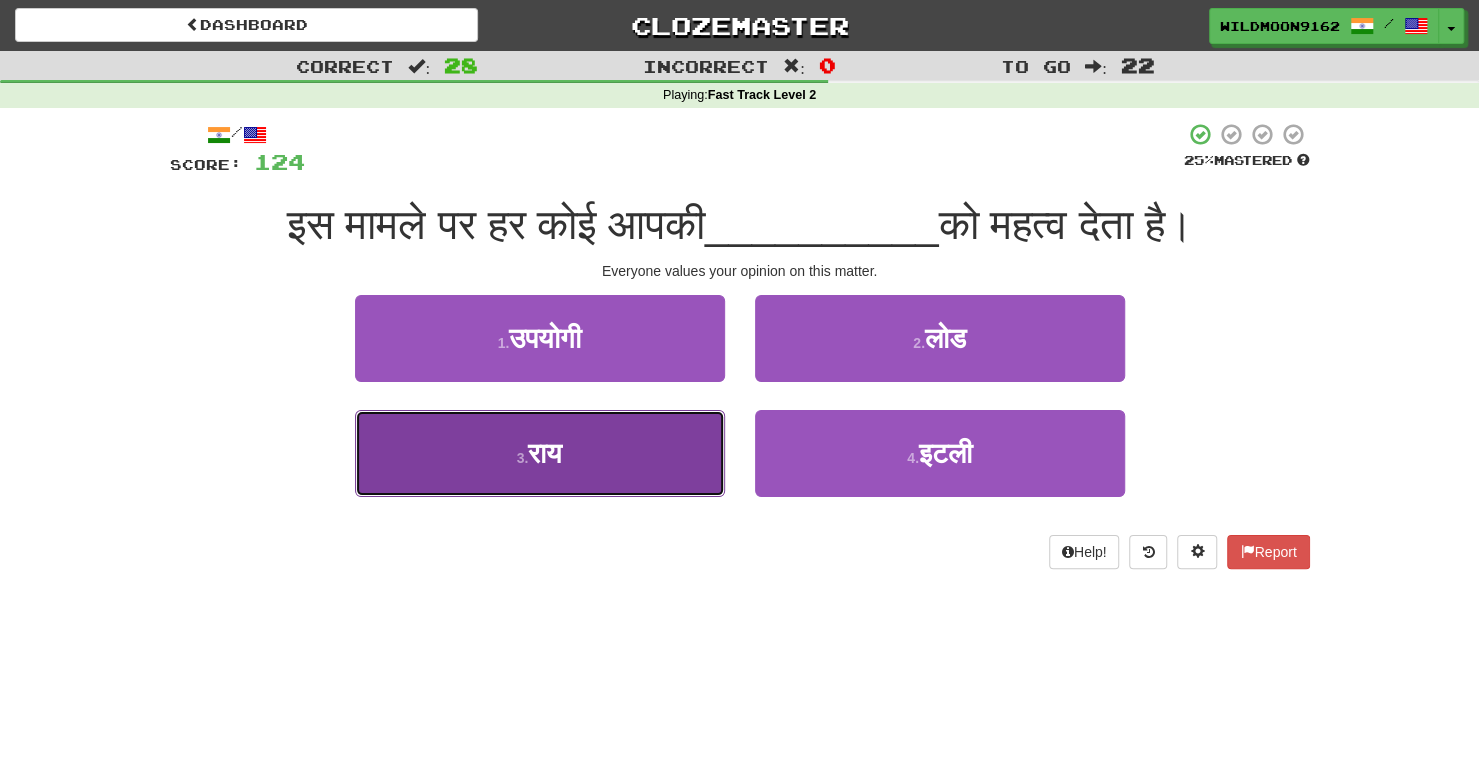 click on "3 .  राय" at bounding box center (540, 453) 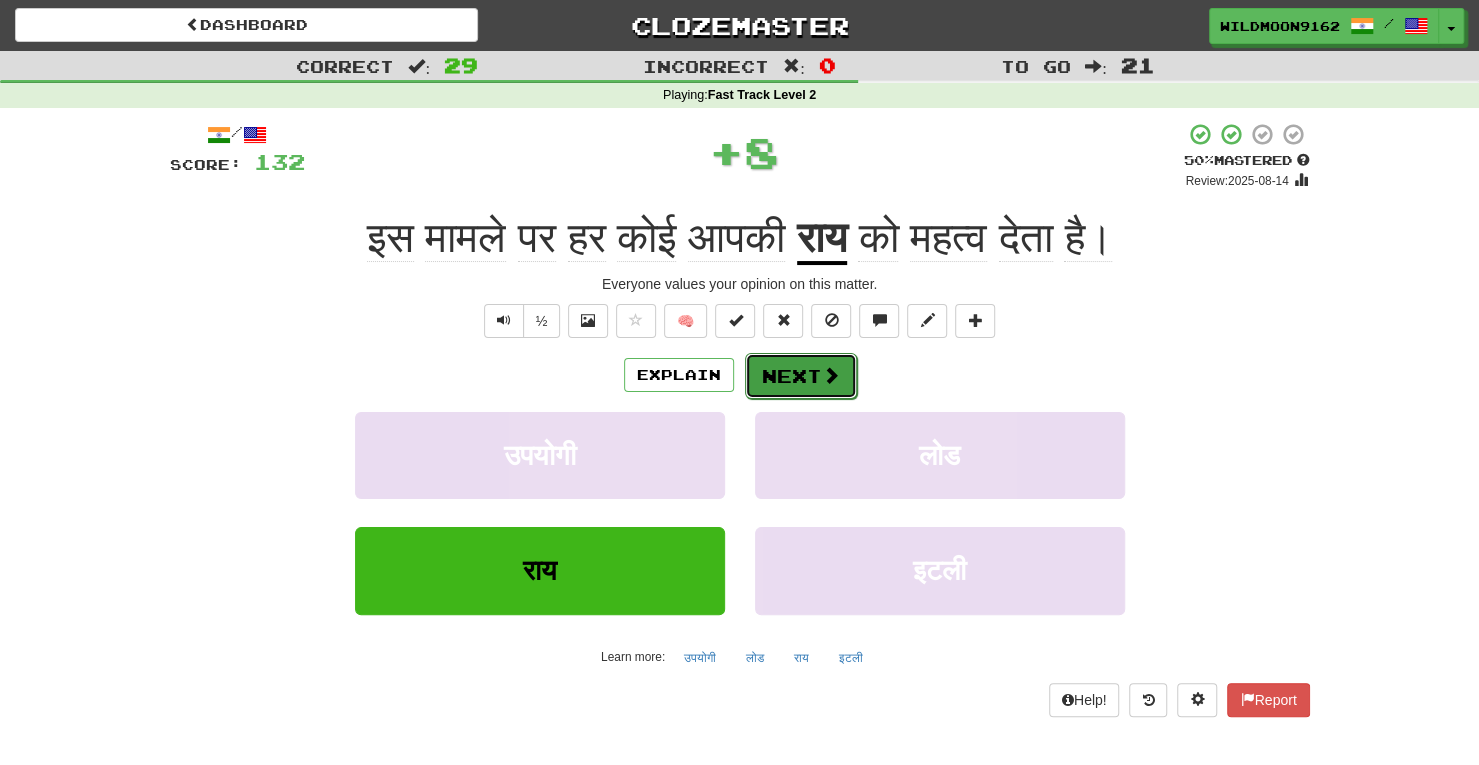click at bounding box center [831, 375] 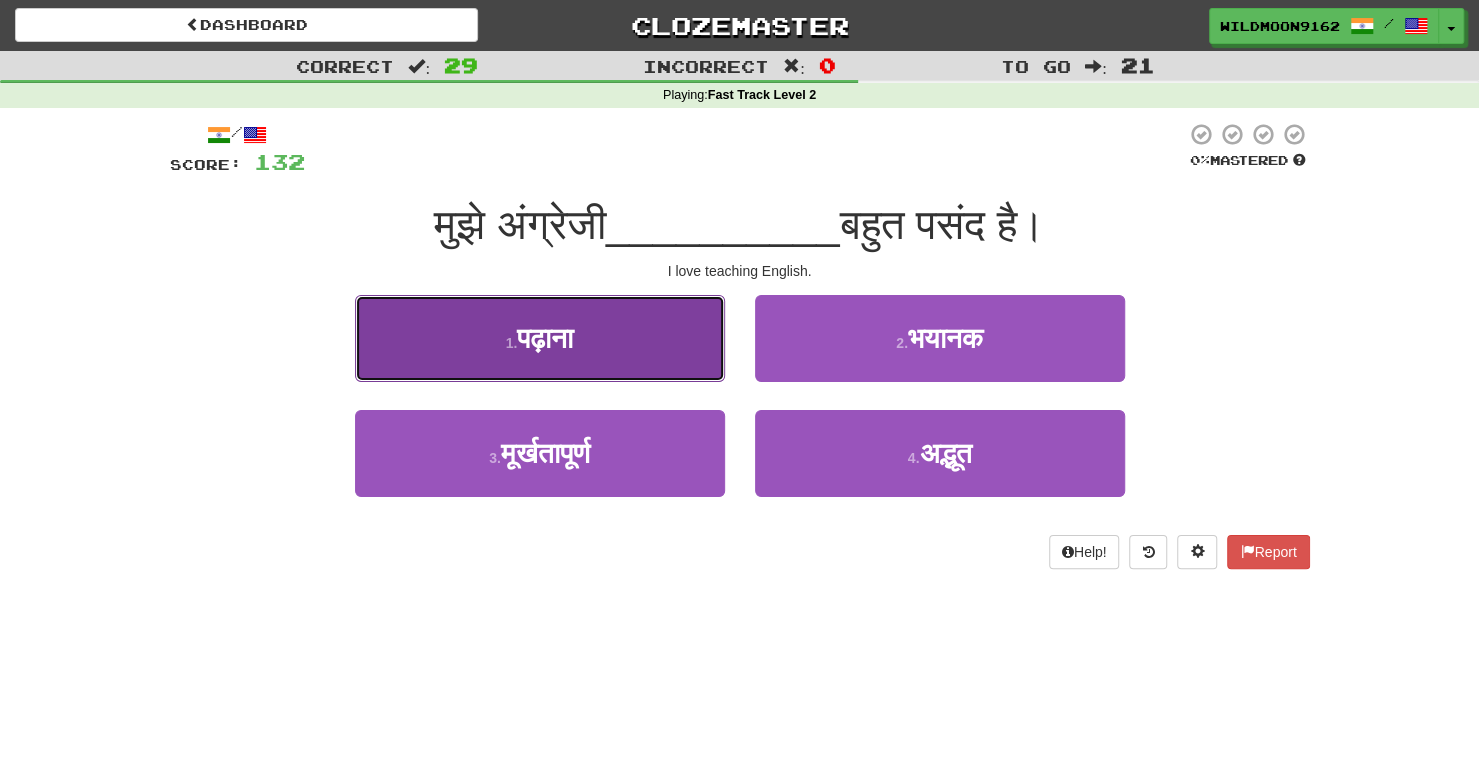 click on "1 .  पढ़ाना" at bounding box center (540, 338) 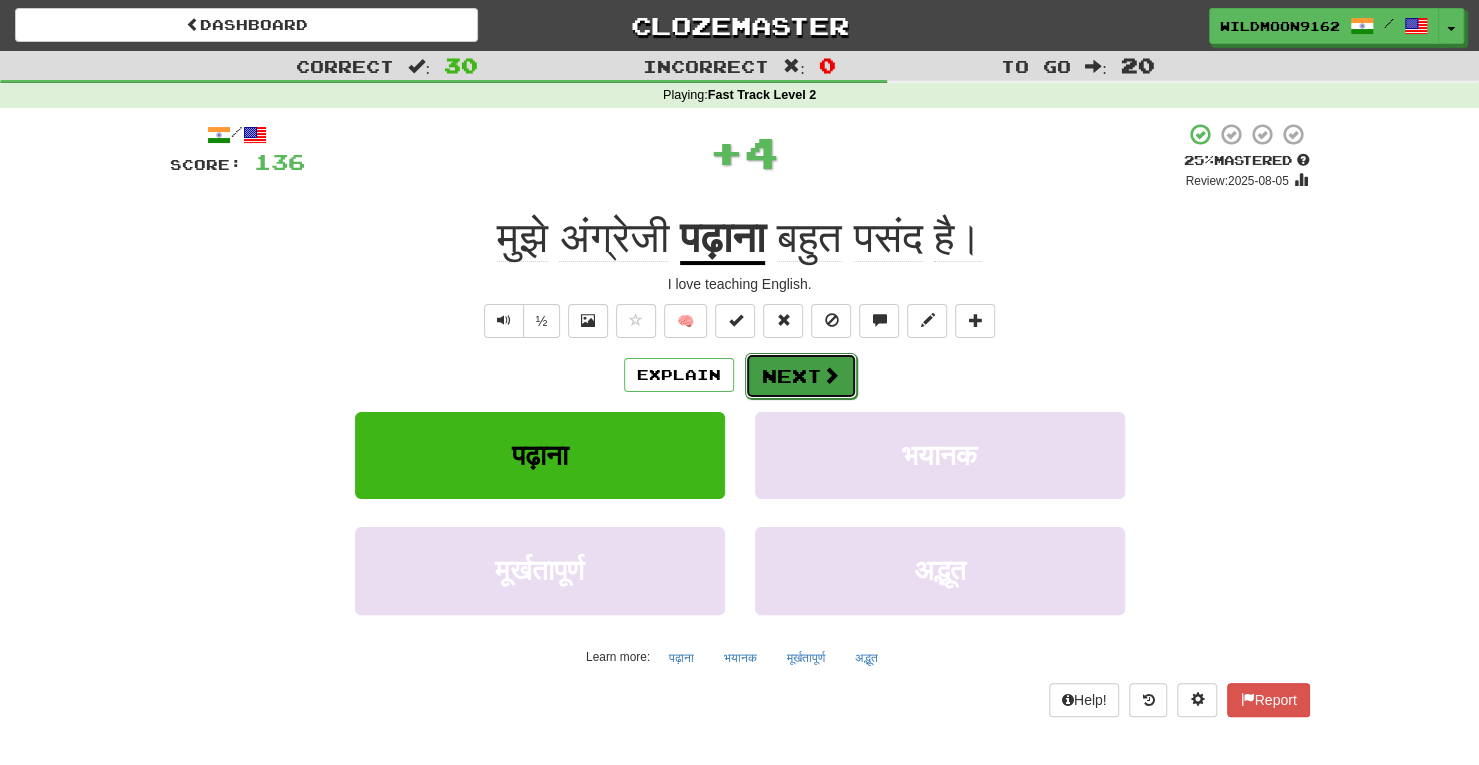 click on "Next" at bounding box center (801, 376) 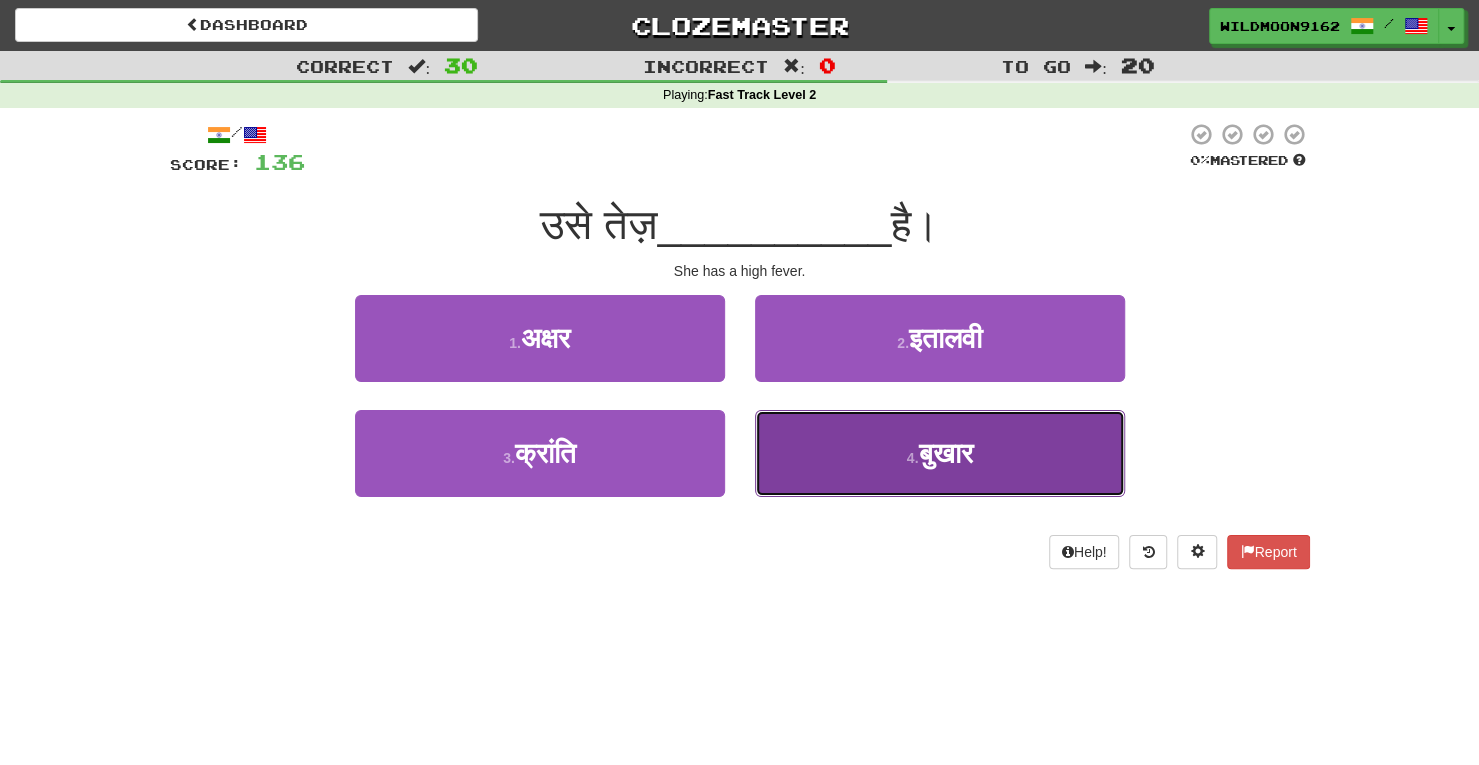 click on "4 .  बुखार" at bounding box center (940, 453) 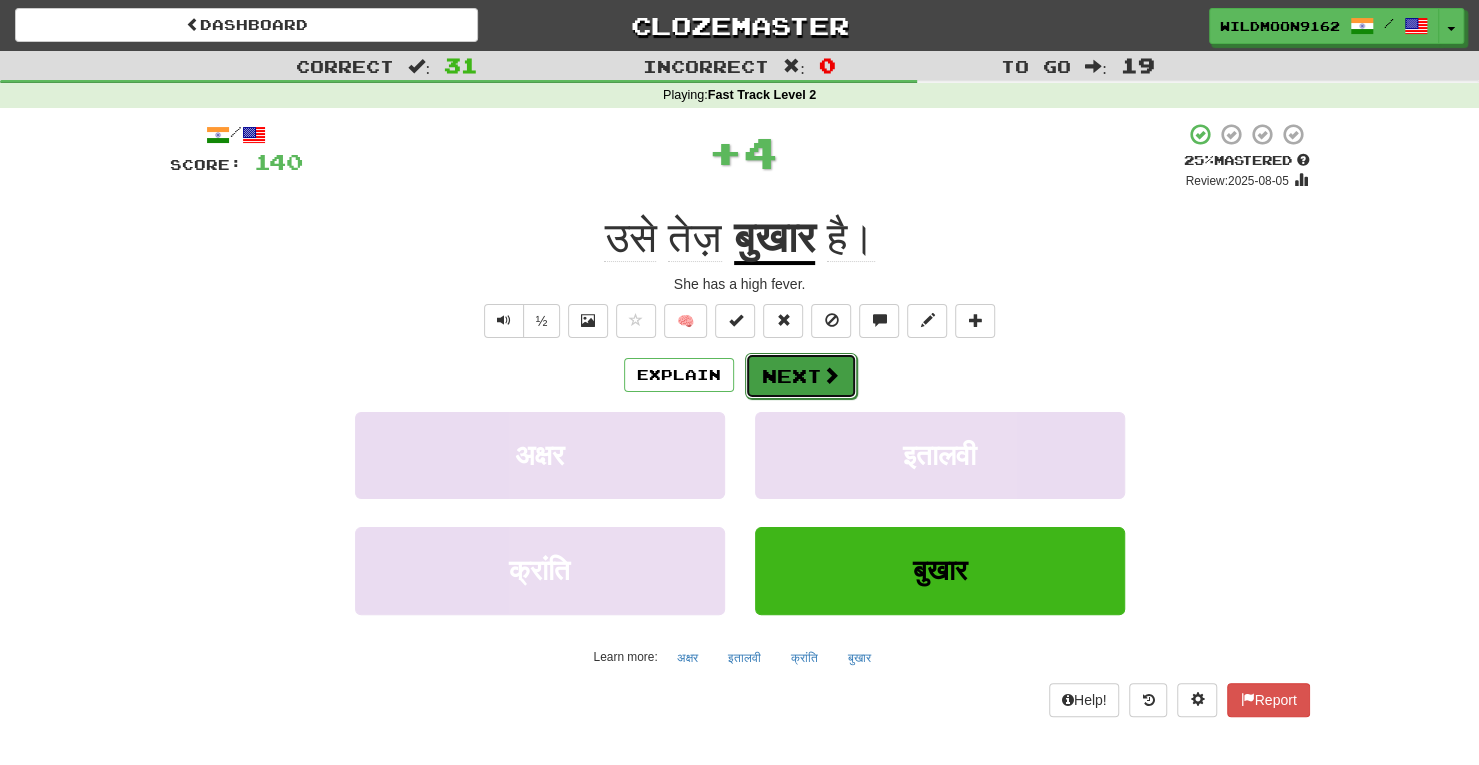 click on "Next" at bounding box center [801, 376] 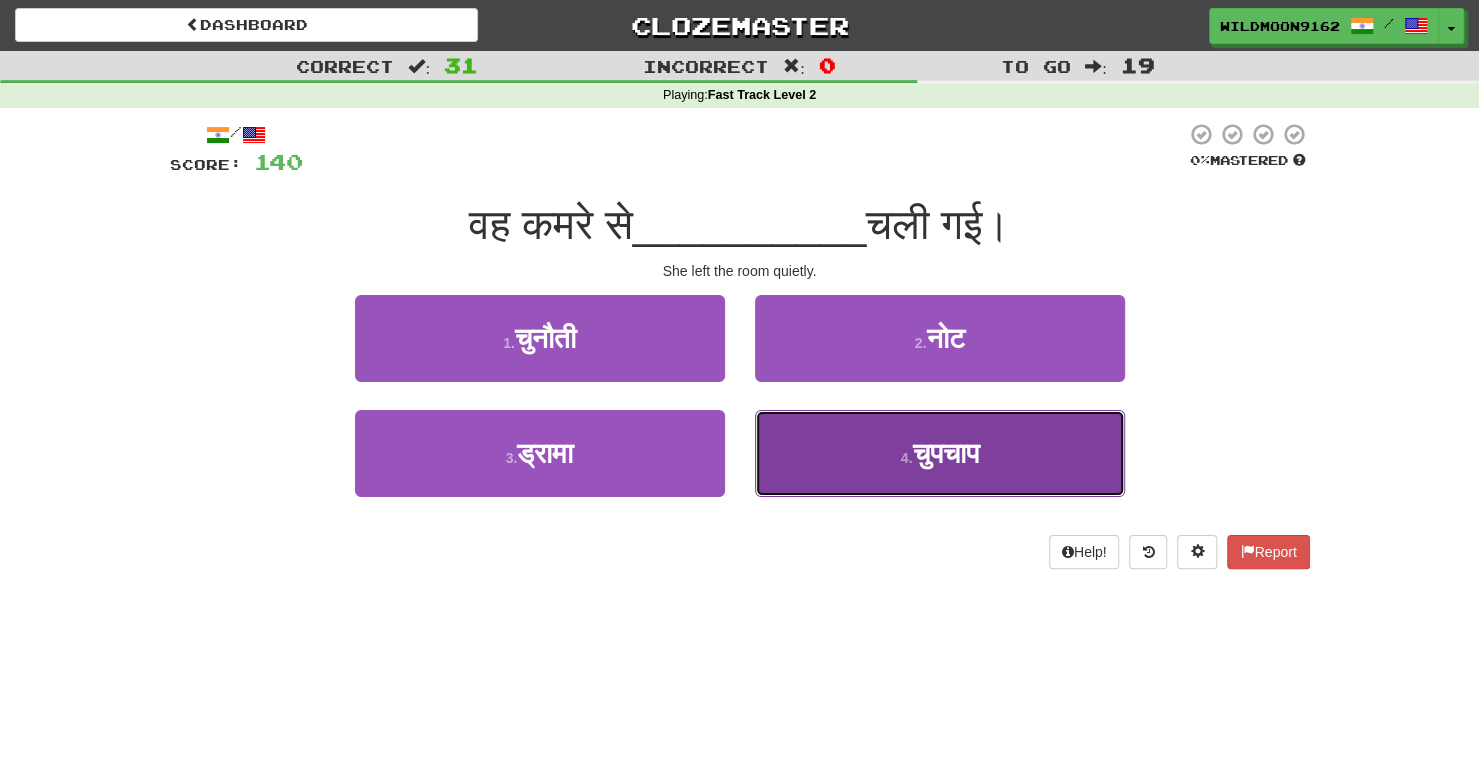 click on "चुपचाप" at bounding box center (945, 453) 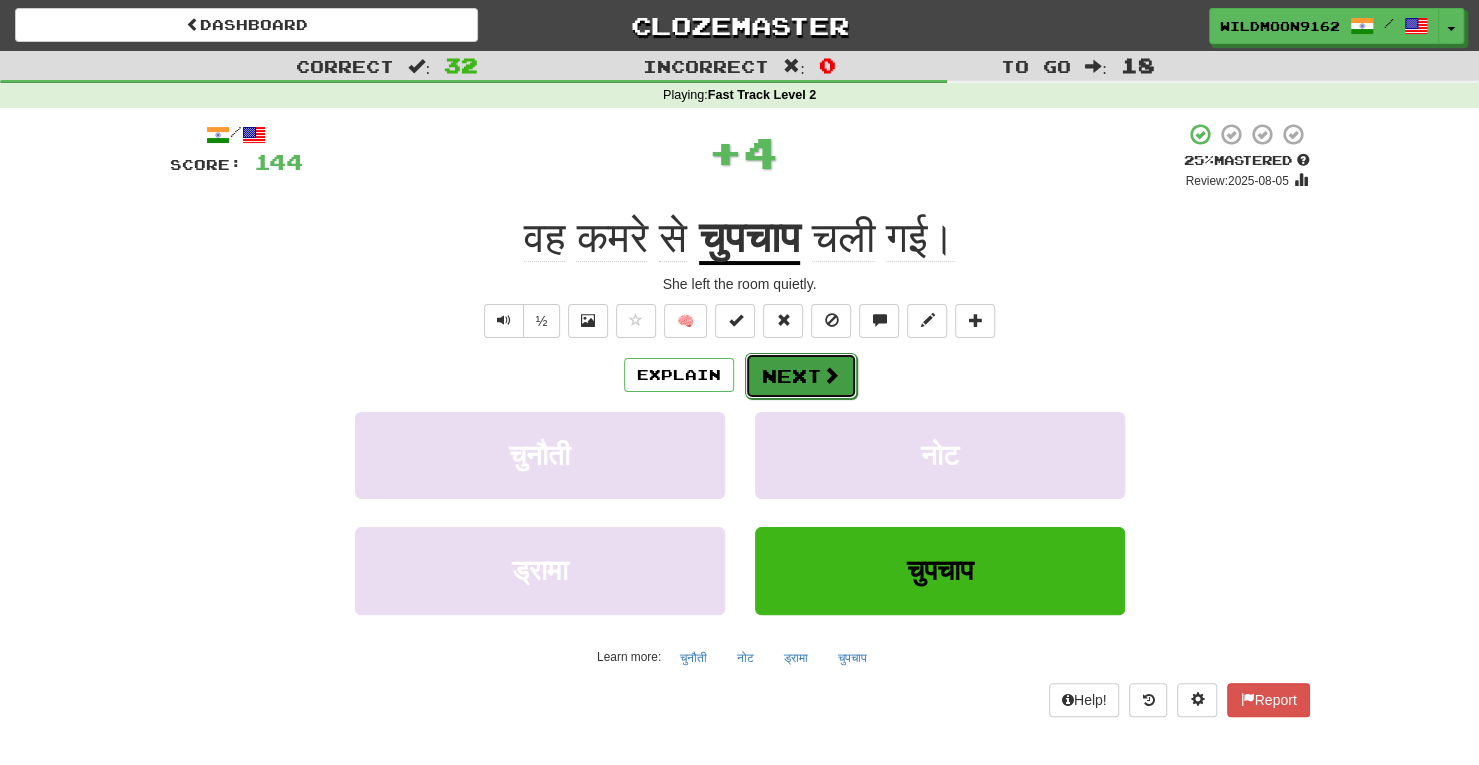 click on "Next" at bounding box center (801, 376) 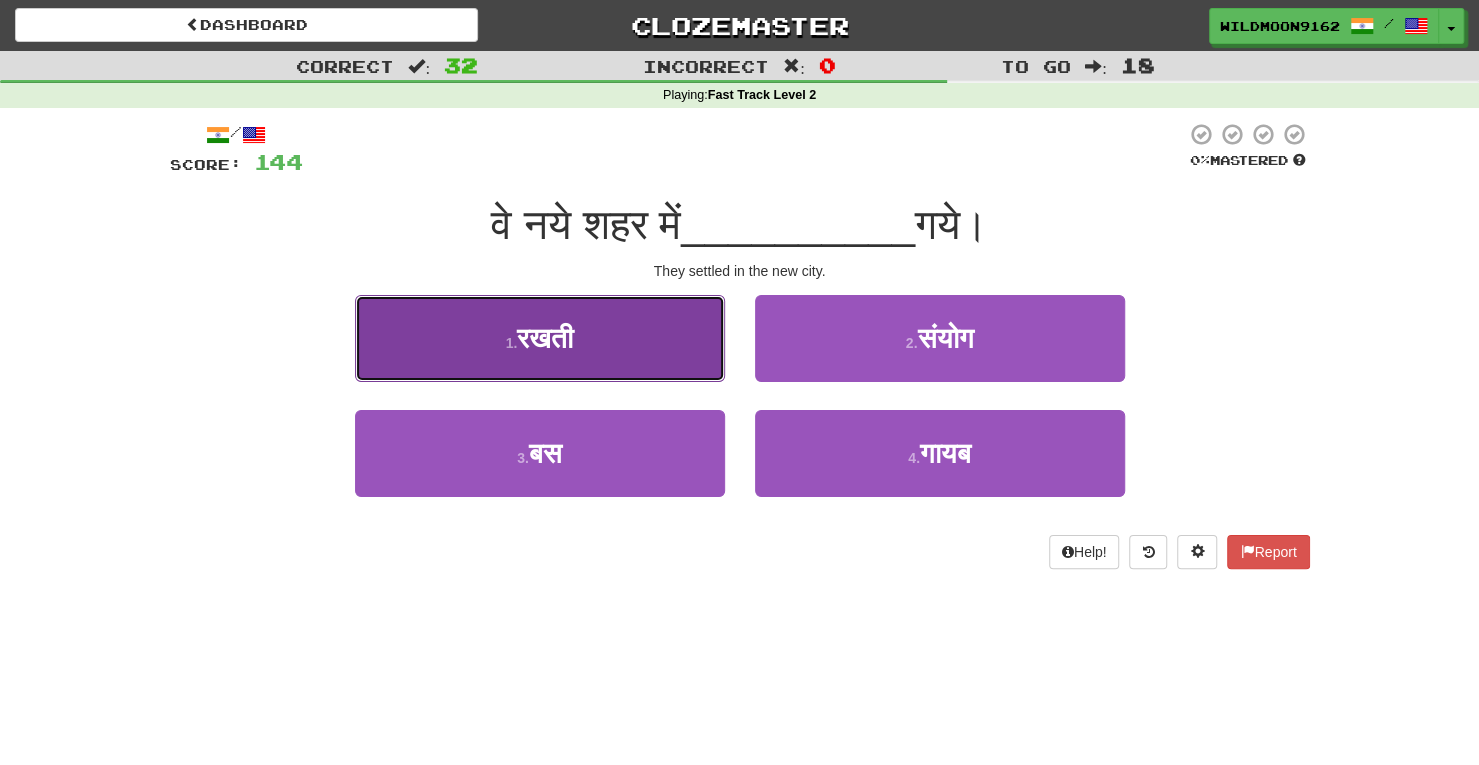 click on "1 .  रखती" at bounding box center [540, 338] 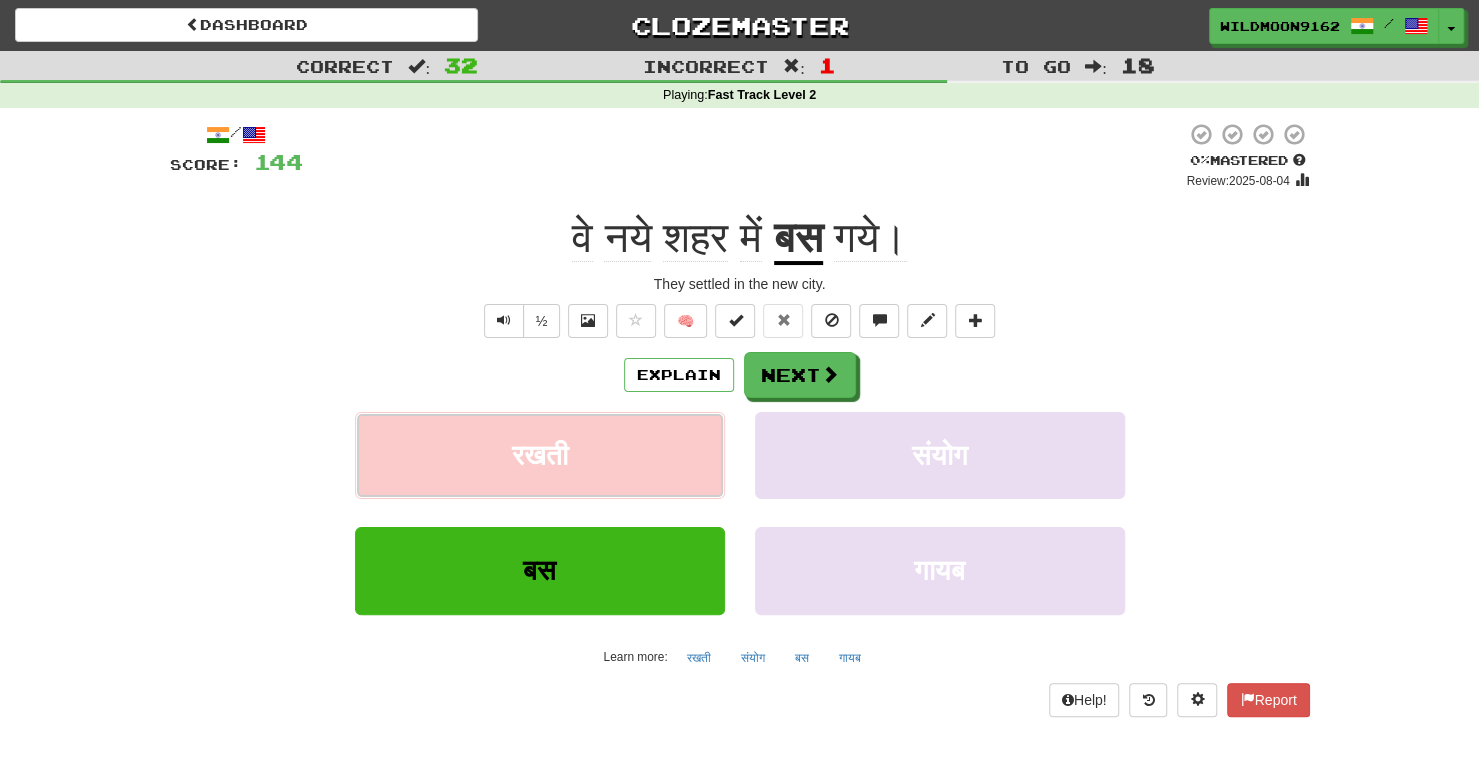 type 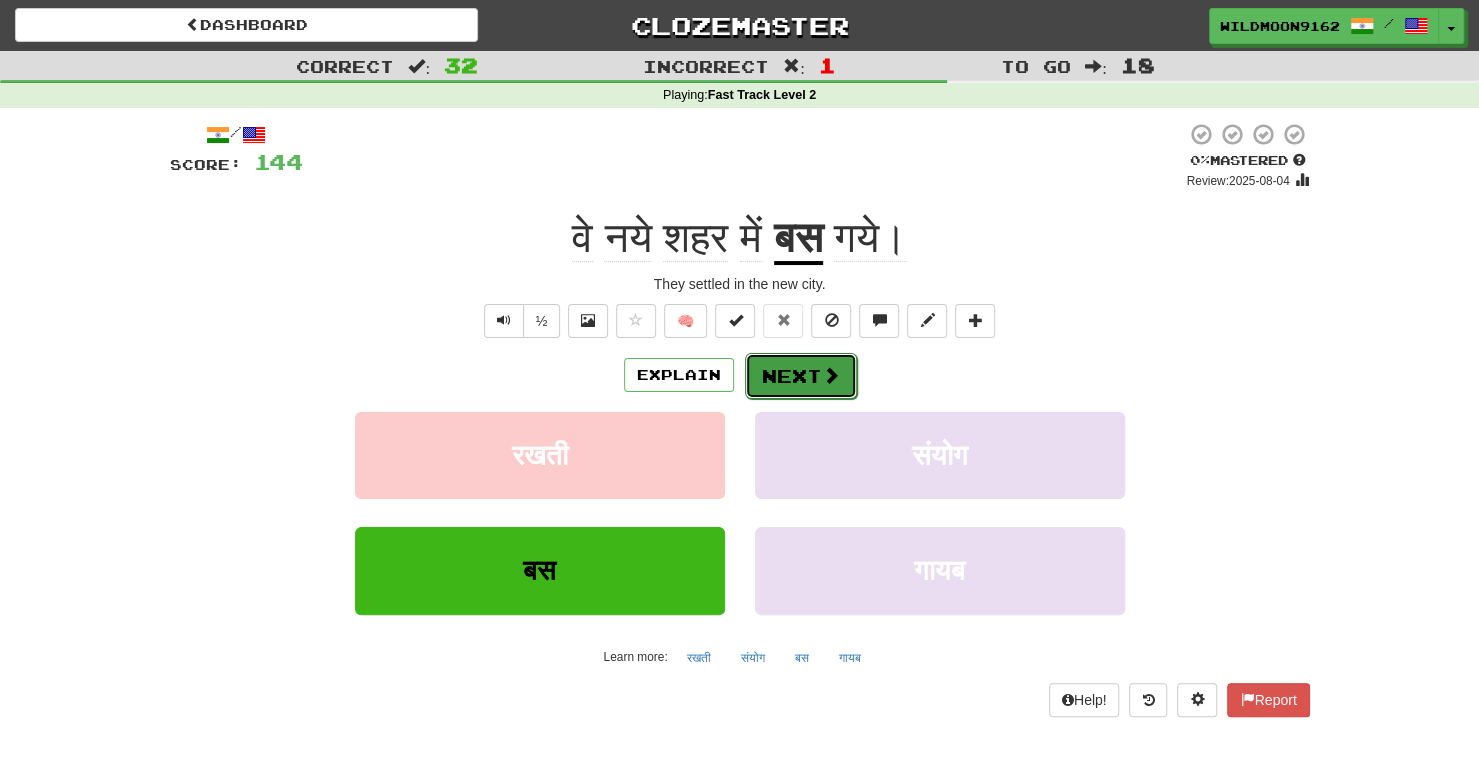 click on "Next" at bounding box center [801, 376] 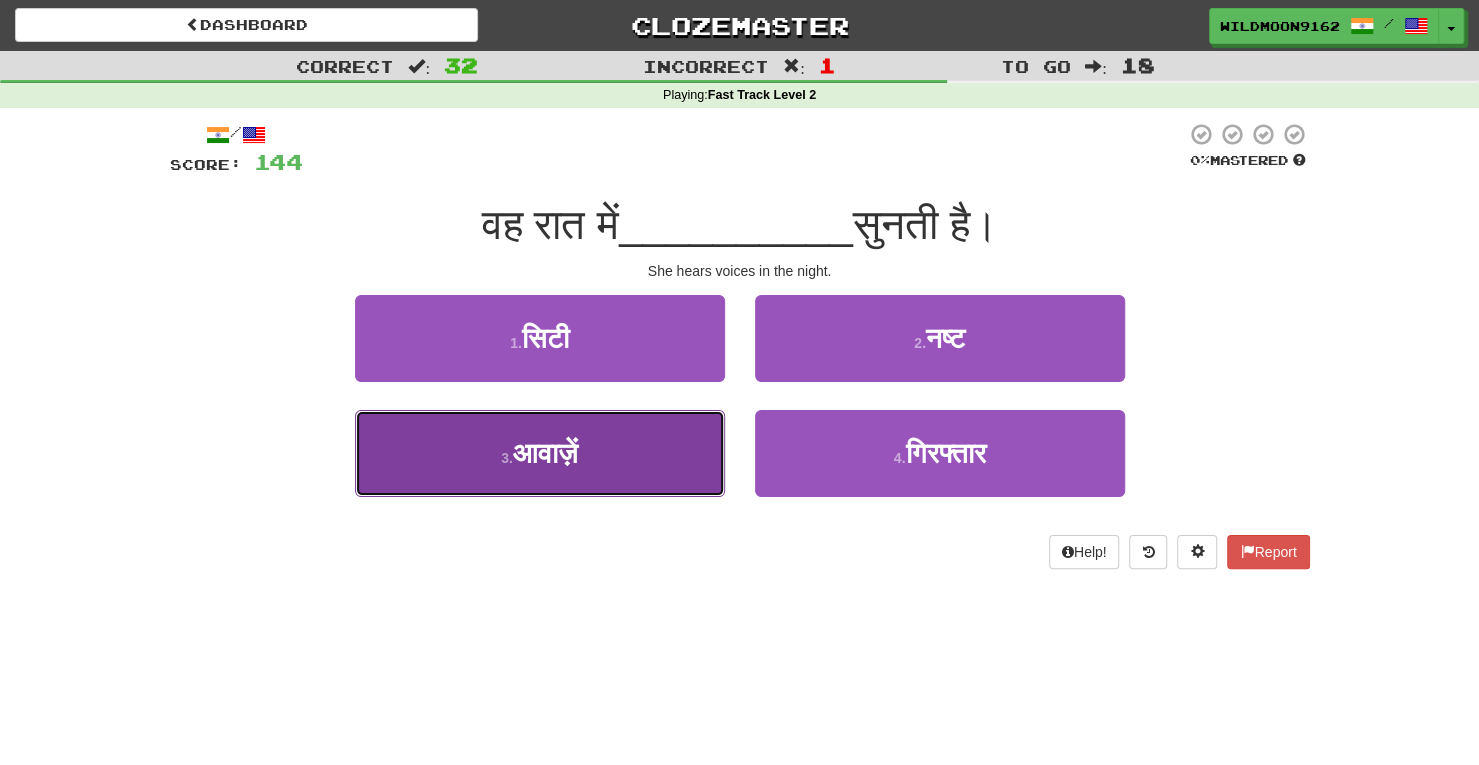 click on "3 .  आवाज़ें" at bounding box center (540, 453) 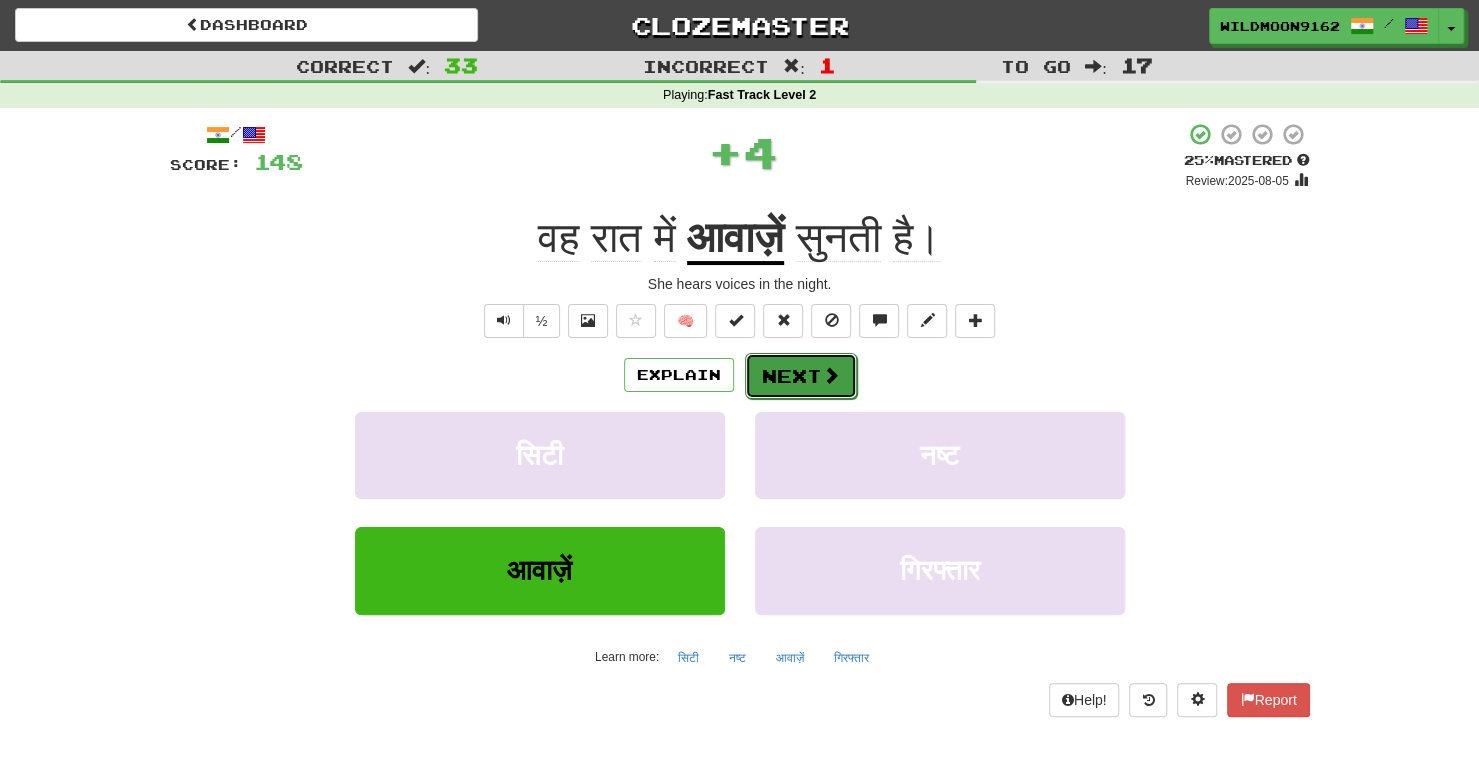 click on "Next" at bounding box center (801, 376) 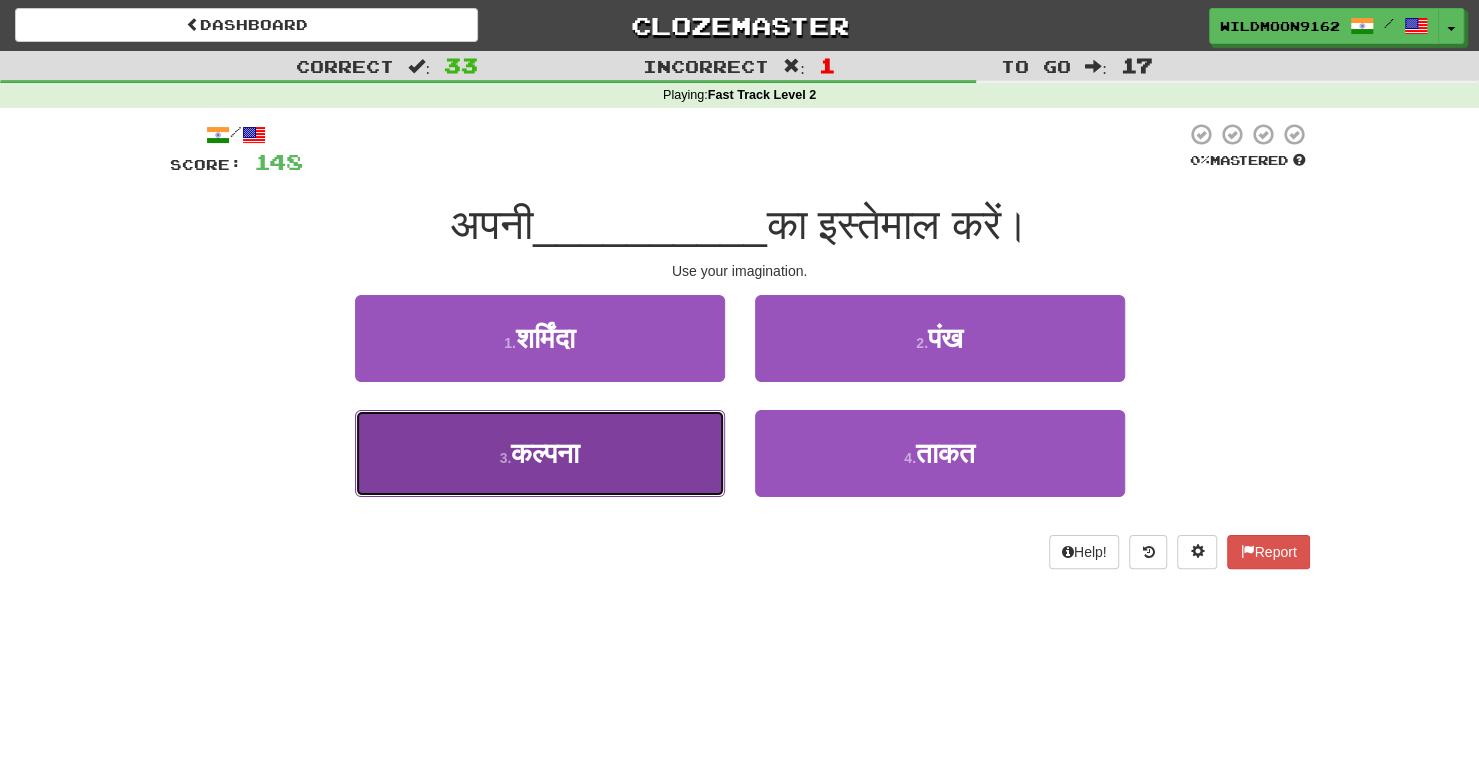 click on "3 .  कल्पना" at bounding box center (540, 453) 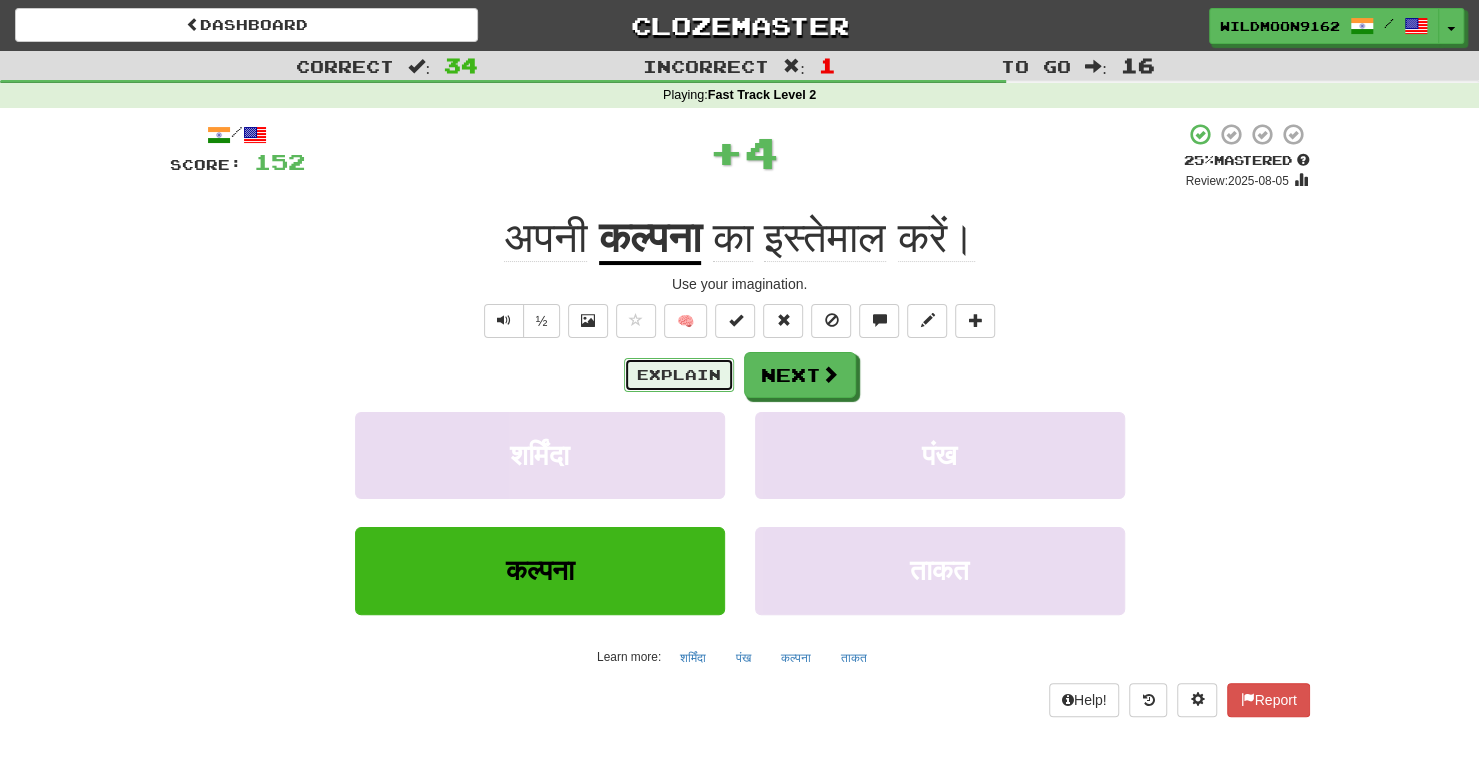 click on "Explain" at bounding box center [679, 375] 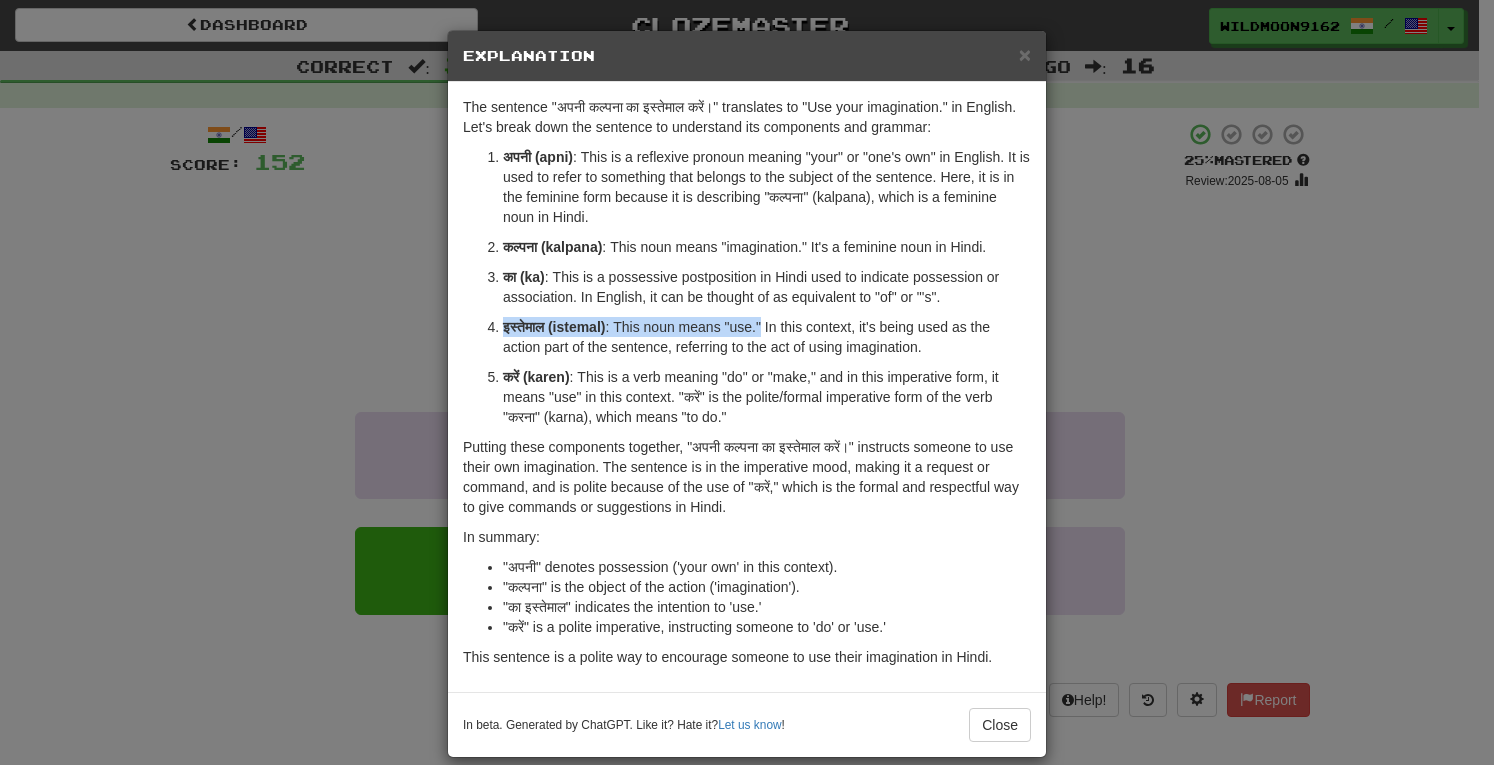 drag, startPoint x: 484, startPoint y: 307, endPoint x: 762, endPoint y: 325, distance: 278.58212 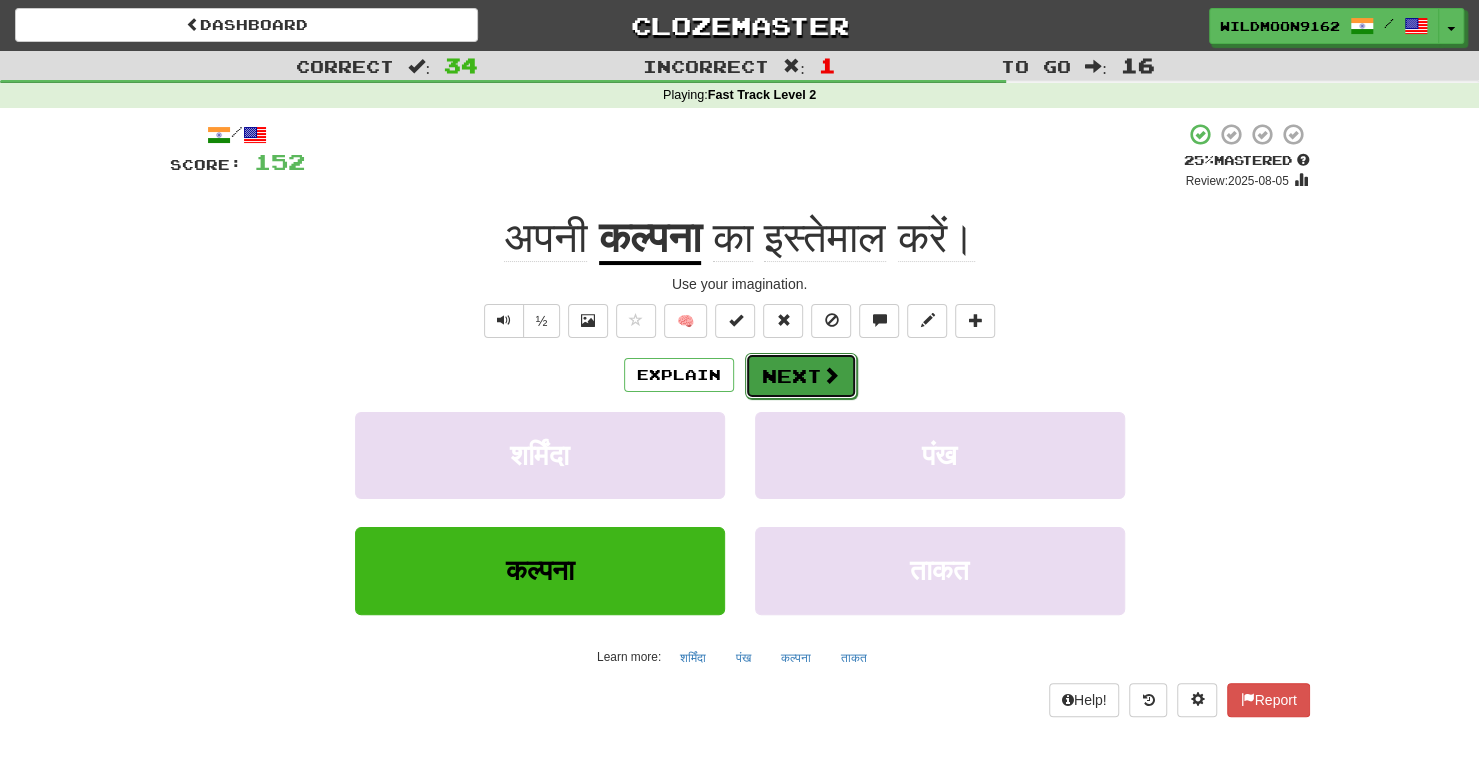 click at bounding box center (831, 375) 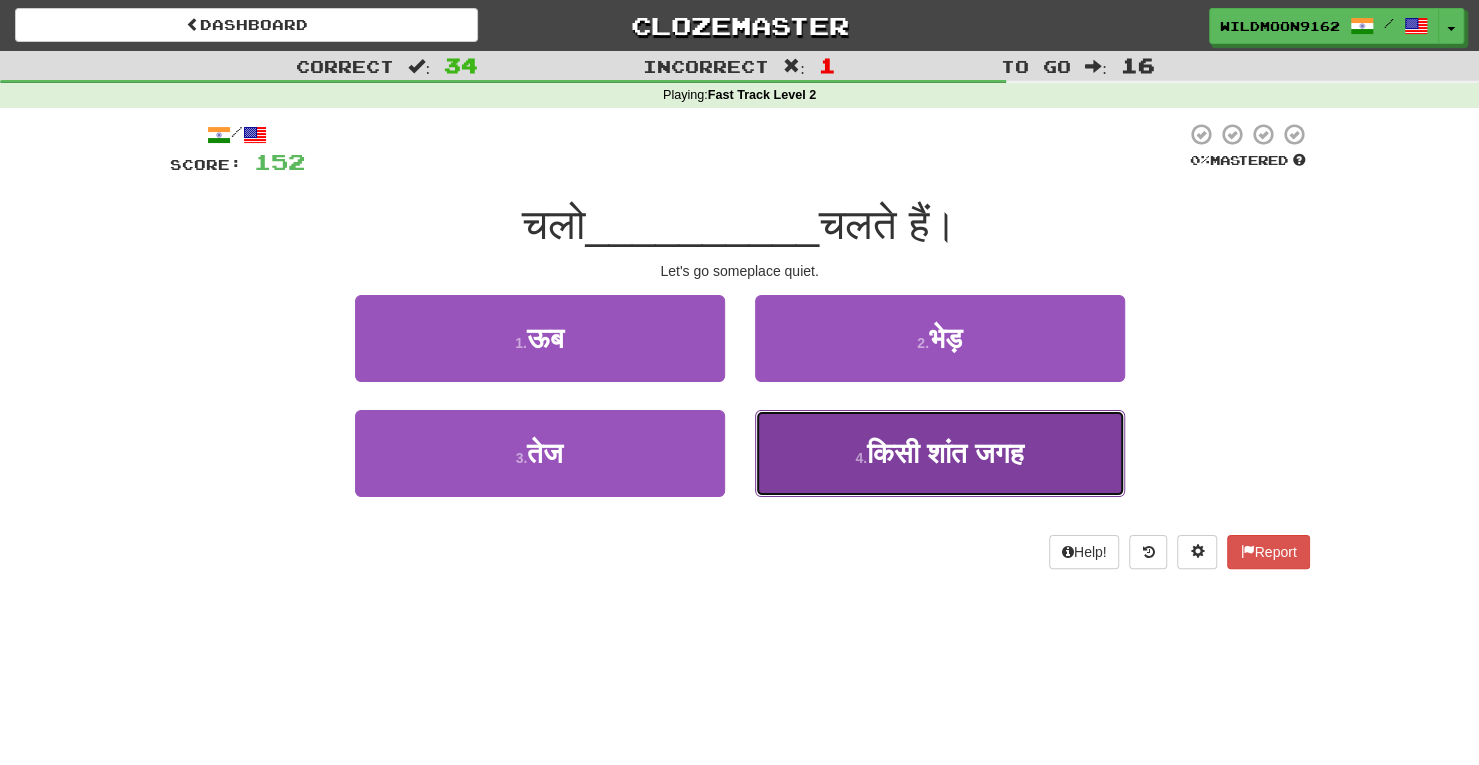 click on "किसी शांत जगह" at bounding box center [945, 453] 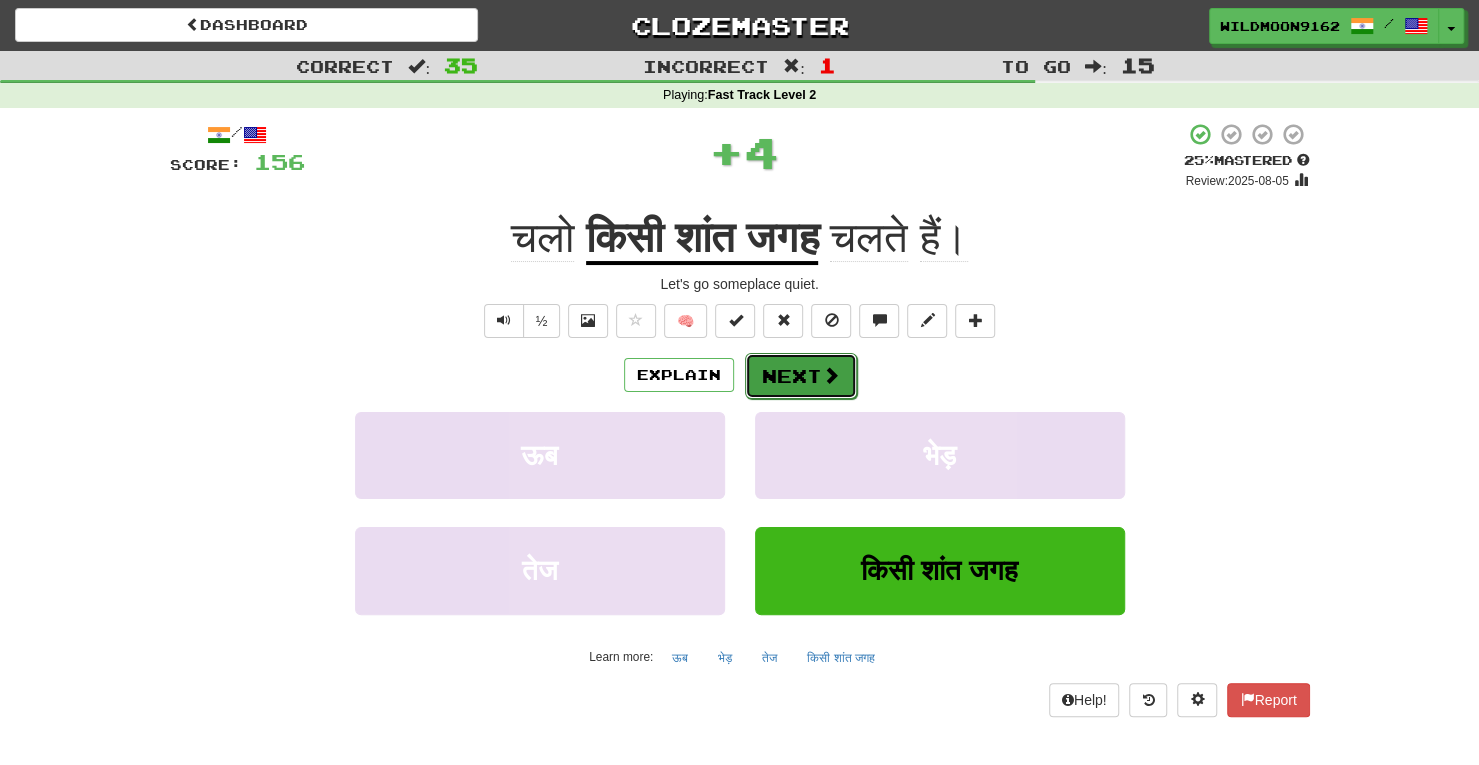click at bounding box center [831, 375] 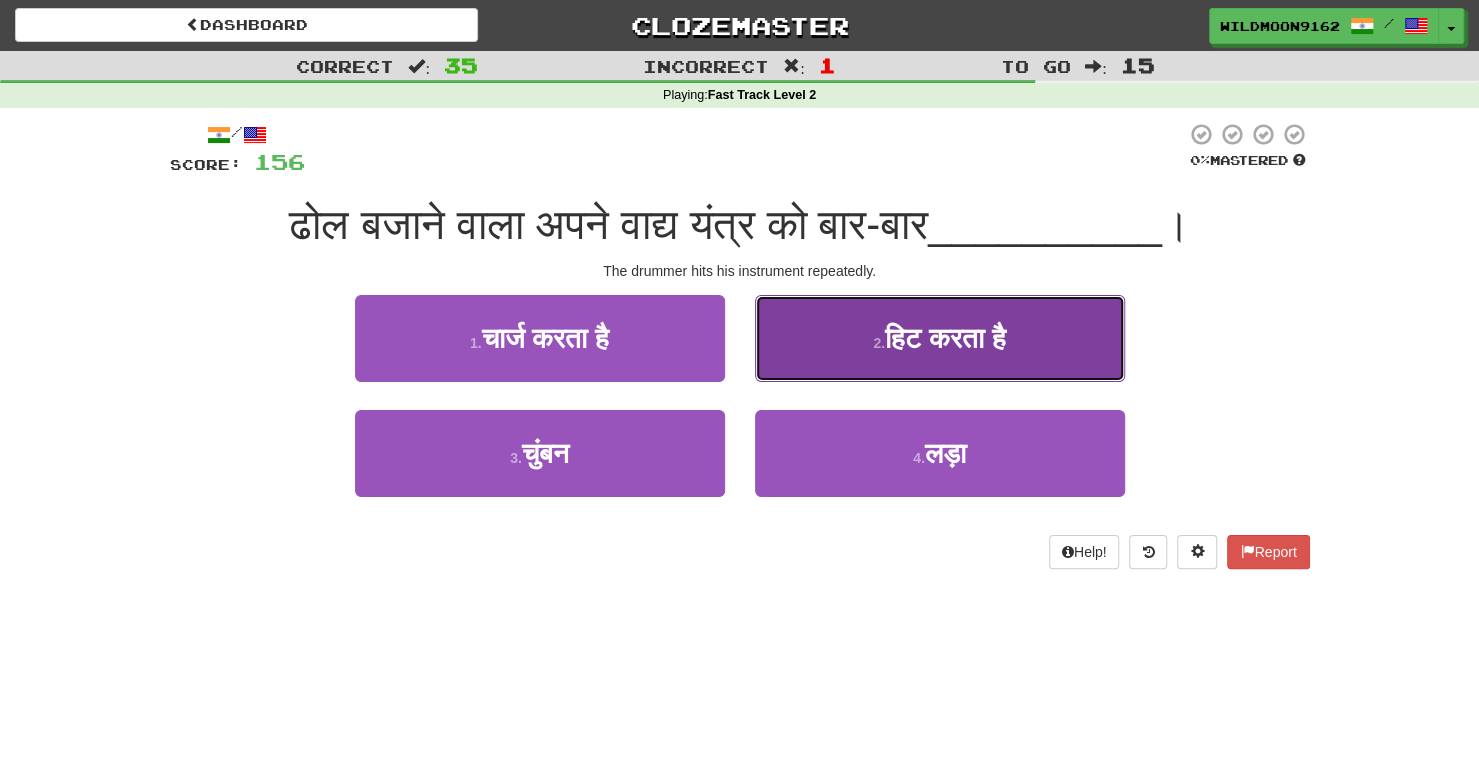 click on "2 .  हिट करता है" at bounding box center [940, 338] 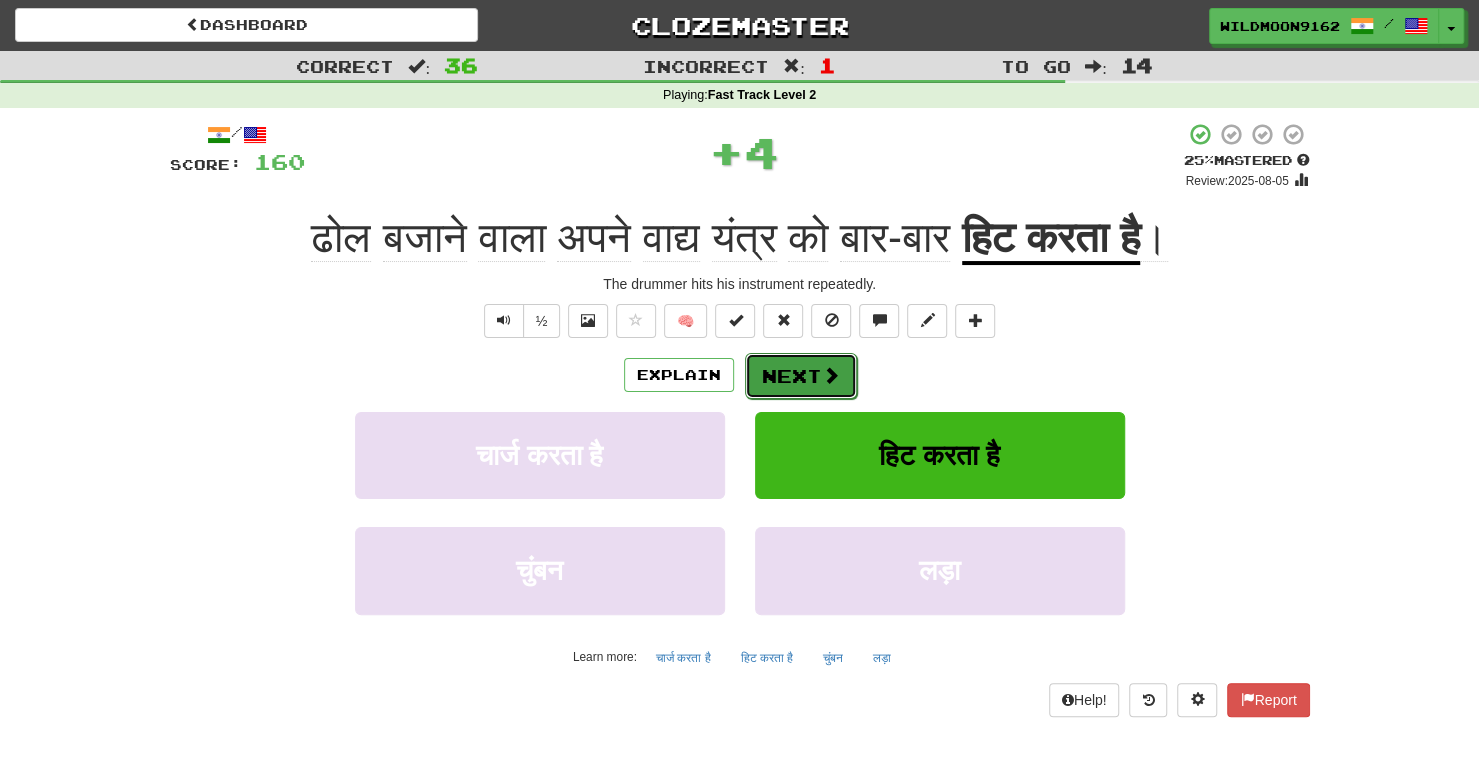 click on "Next" at bounding box center (801, 376) 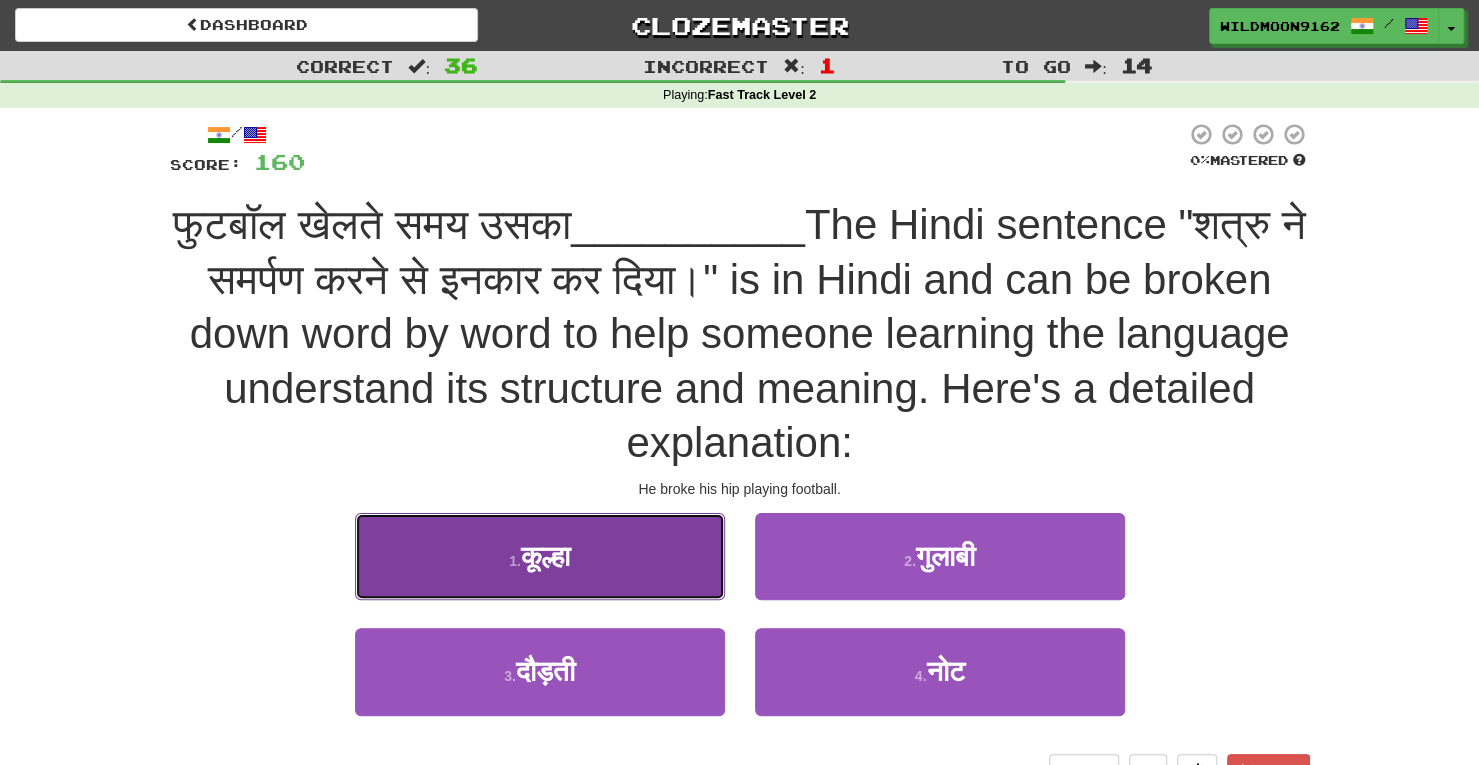 click on "1 .  कूल्हा" at bounding box center (540, 556) 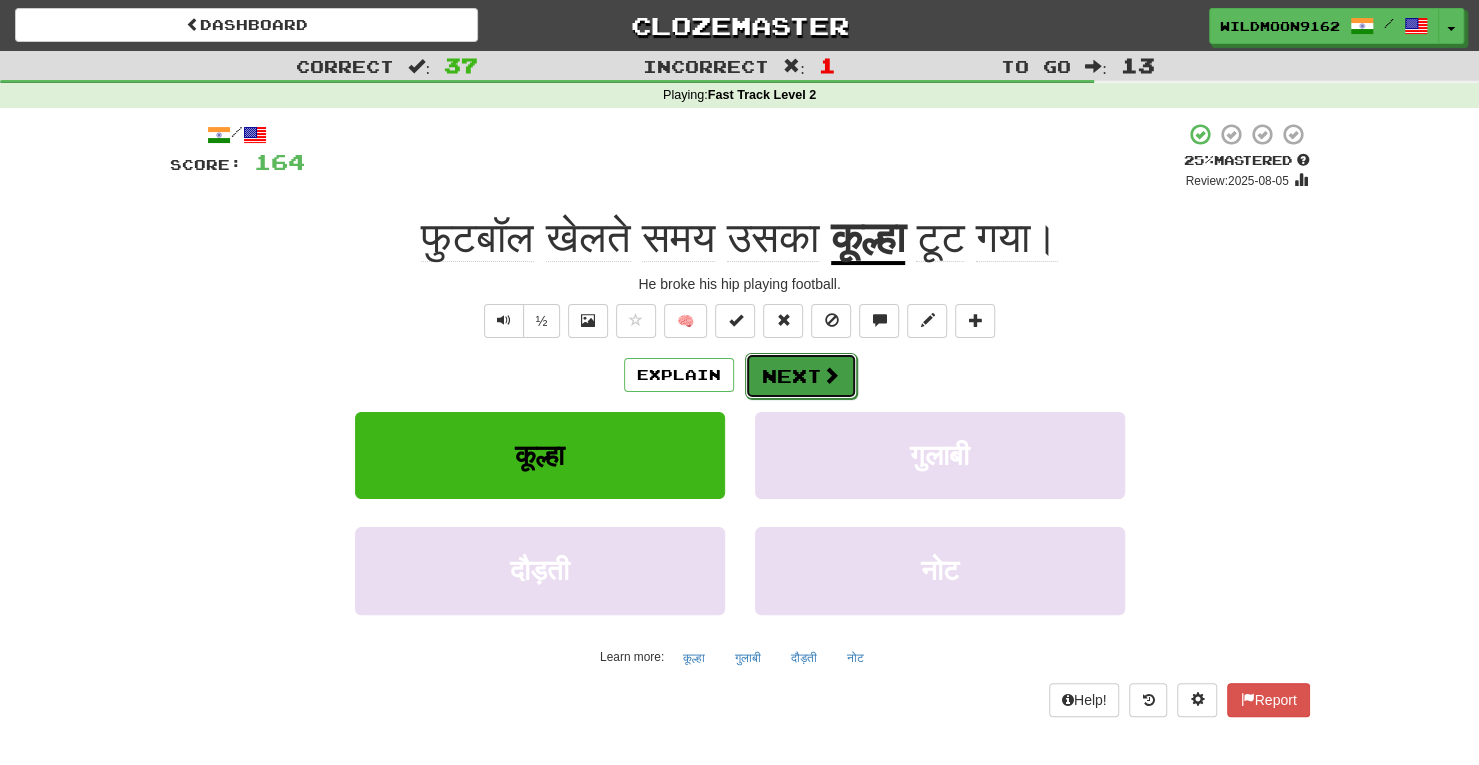 click on "Next" at bounding box center [801, 376] 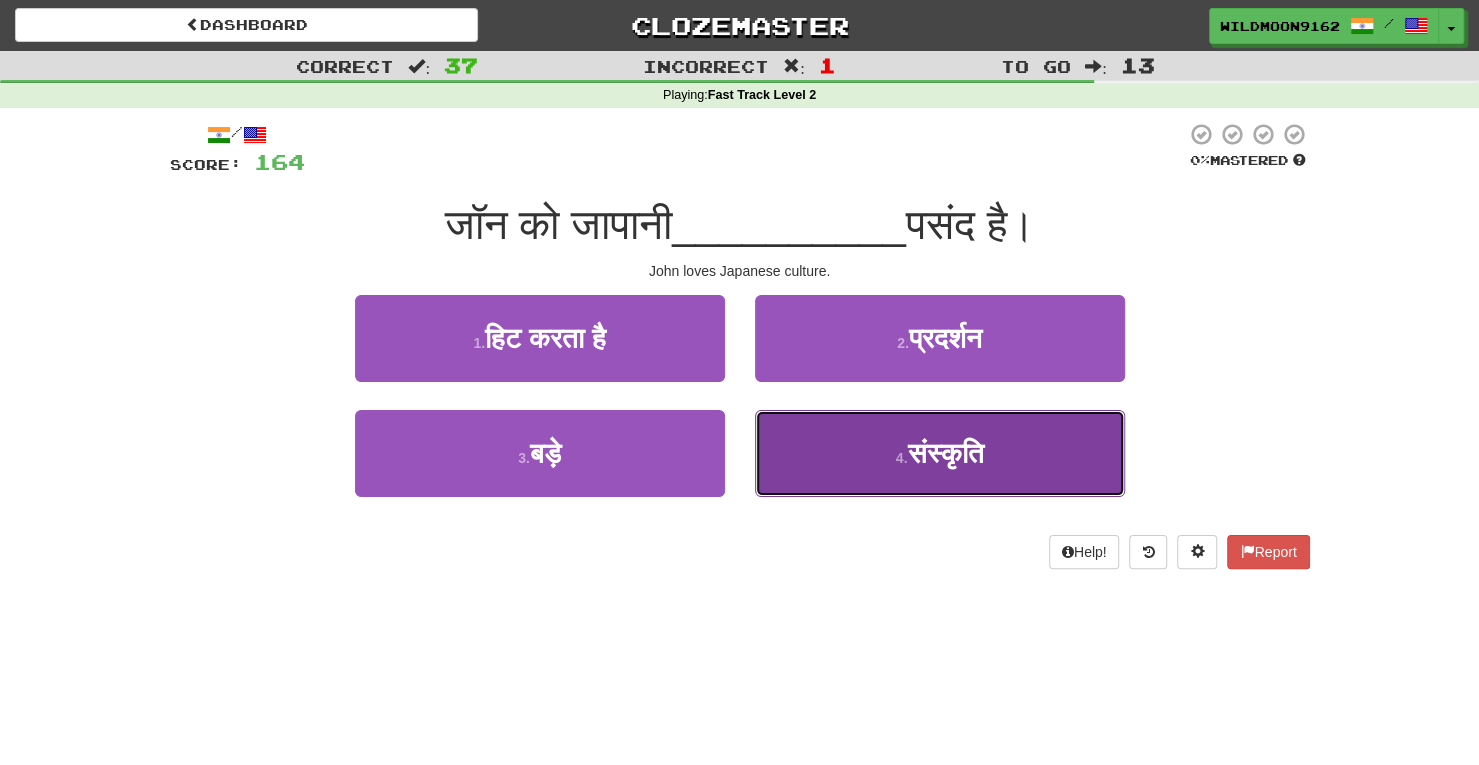 click on "4 .  संस्कृति" at bounding box center [940, 453] 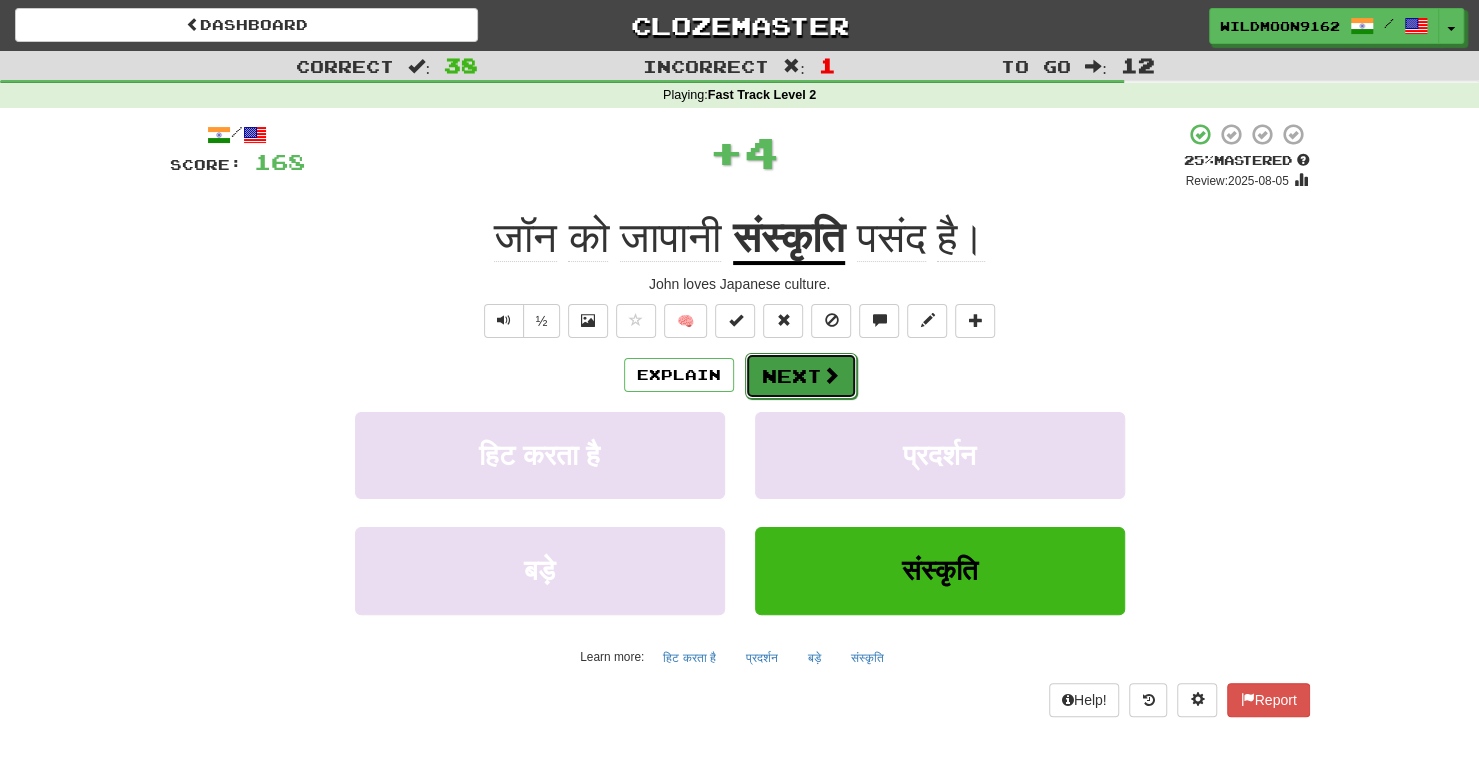 click on "Next" at bounding box center [801, 376] 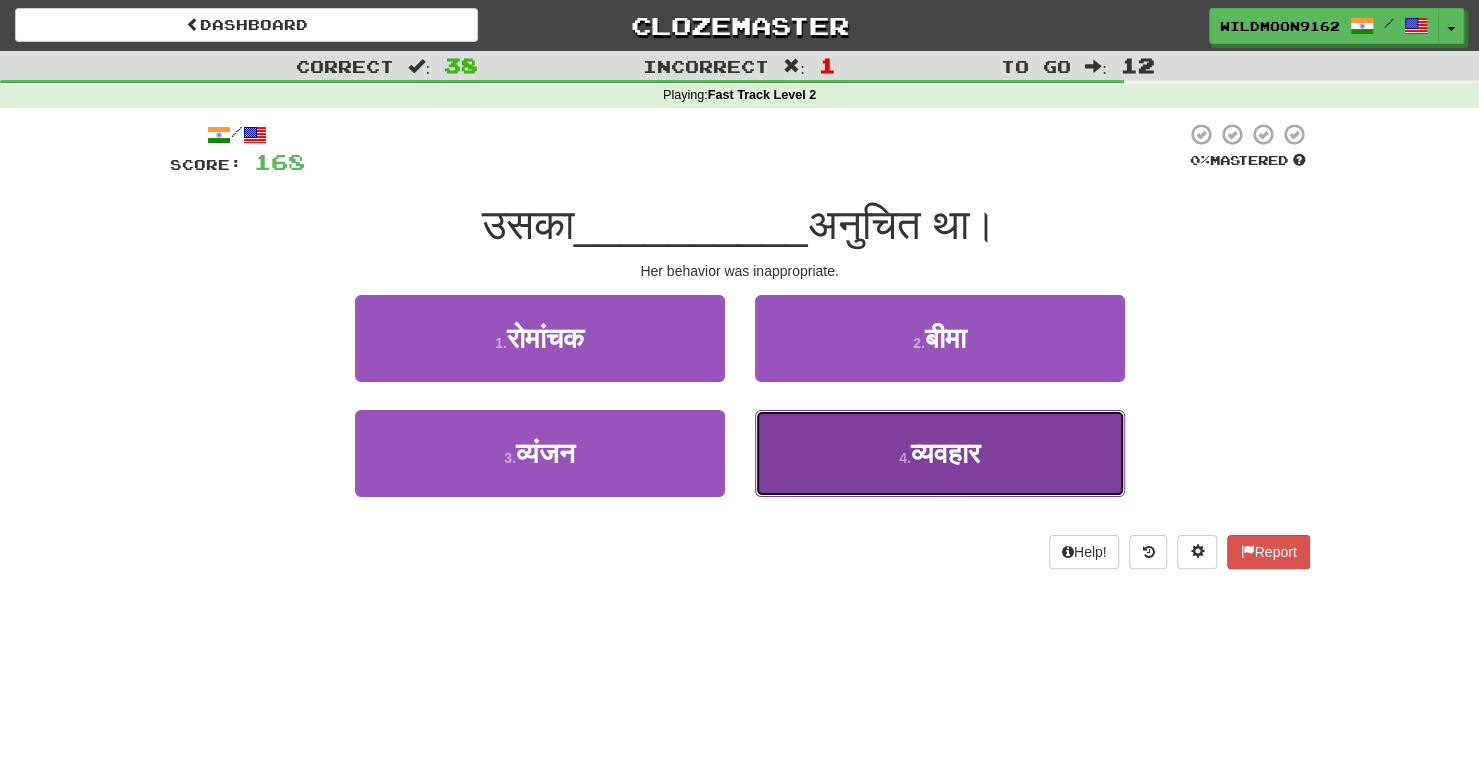 click on "व्यवहार" at bounding box center (945, 453) 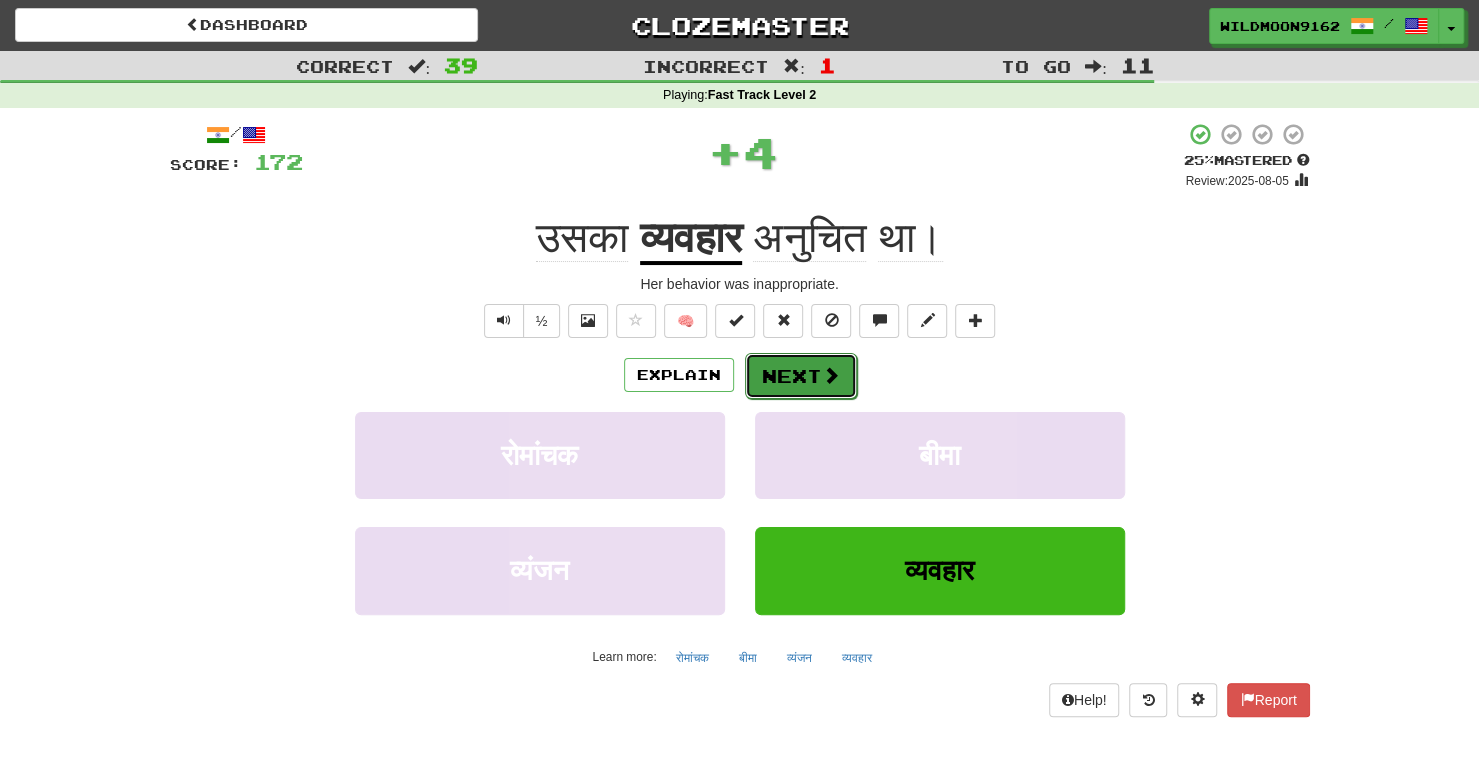 click on "Next" at bounding box center (801, 376) 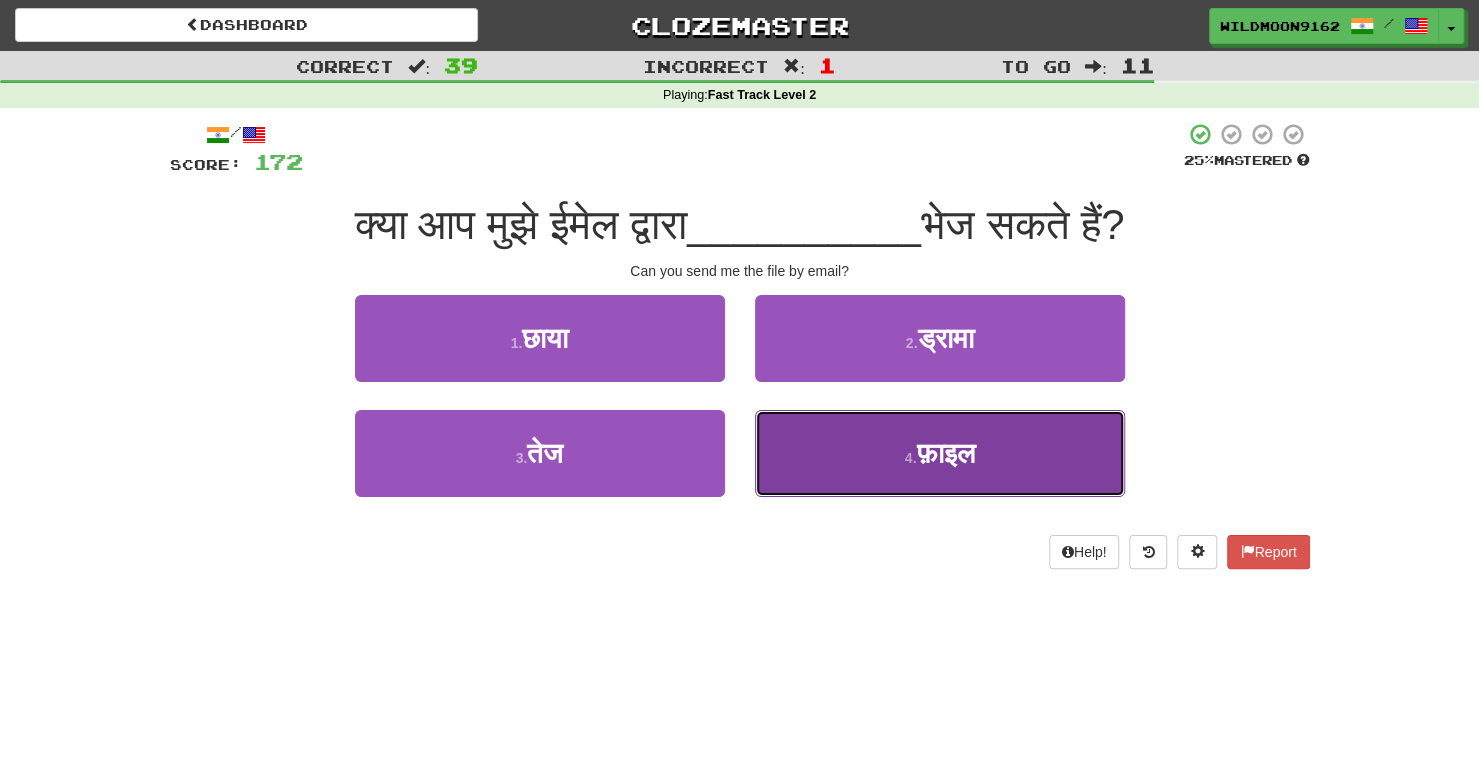 click on "4 .  फ़ाइल" at bounding box center [940, 453] 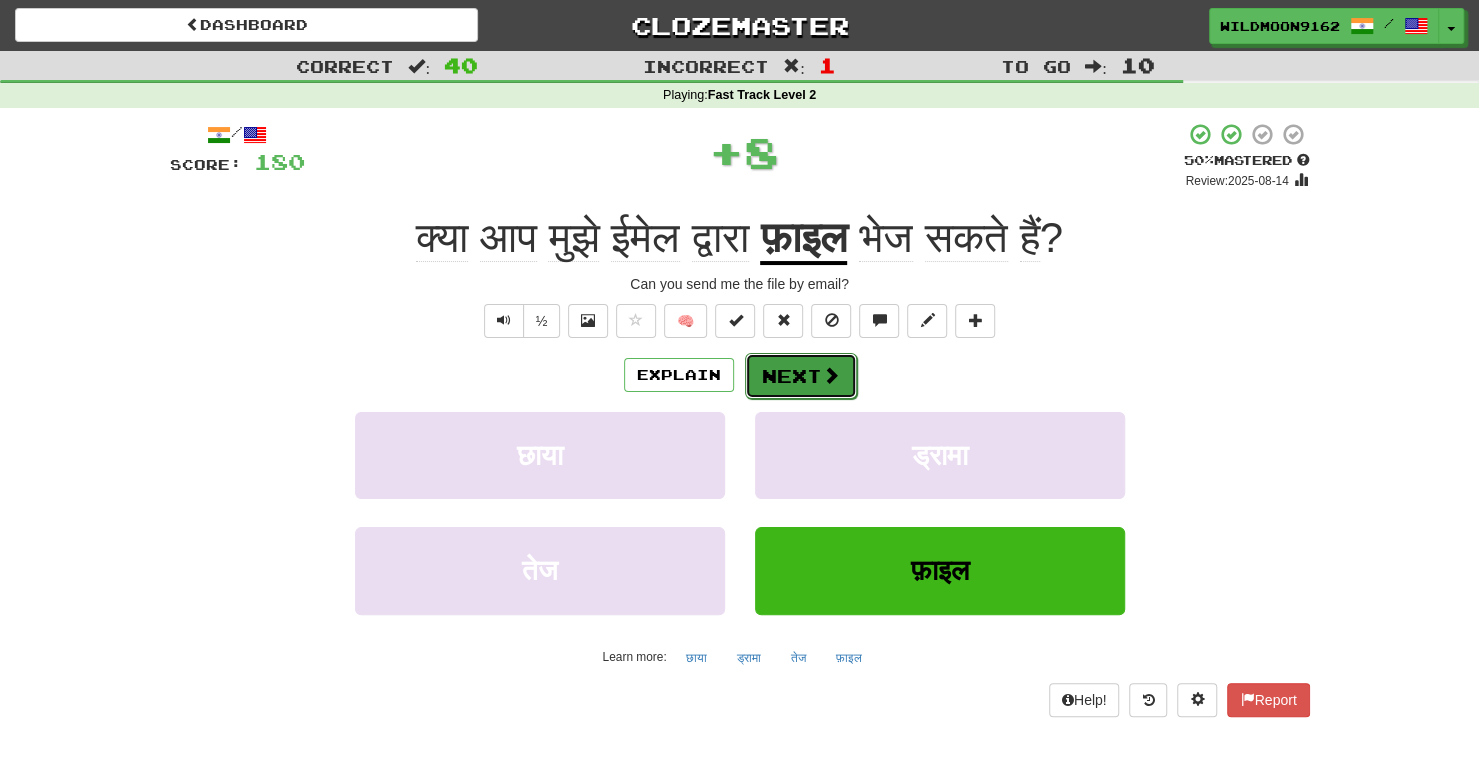 click on "Next" at bounding box center (801, 376) 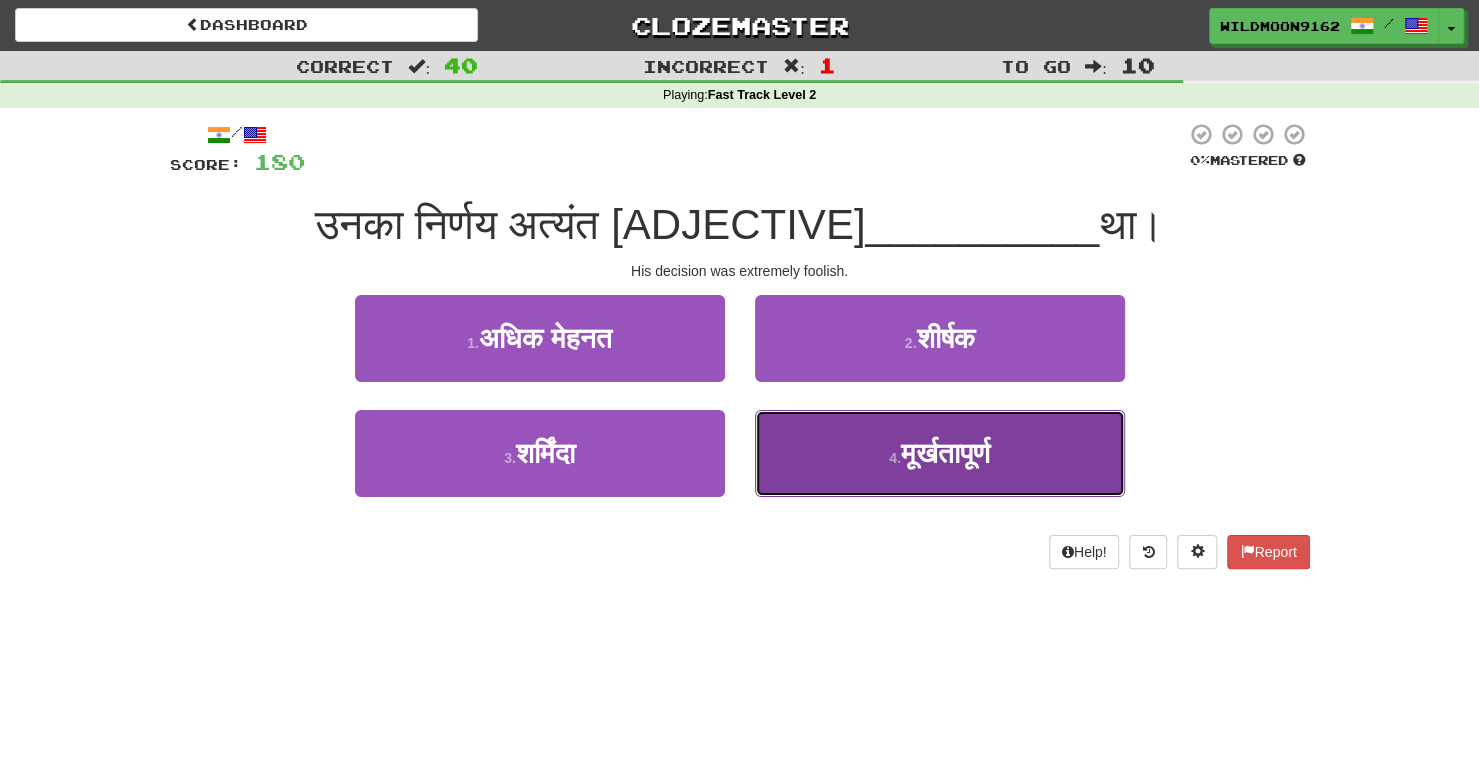 click on "मूर्खतापूर्ण" at bounding box center (945, 453) 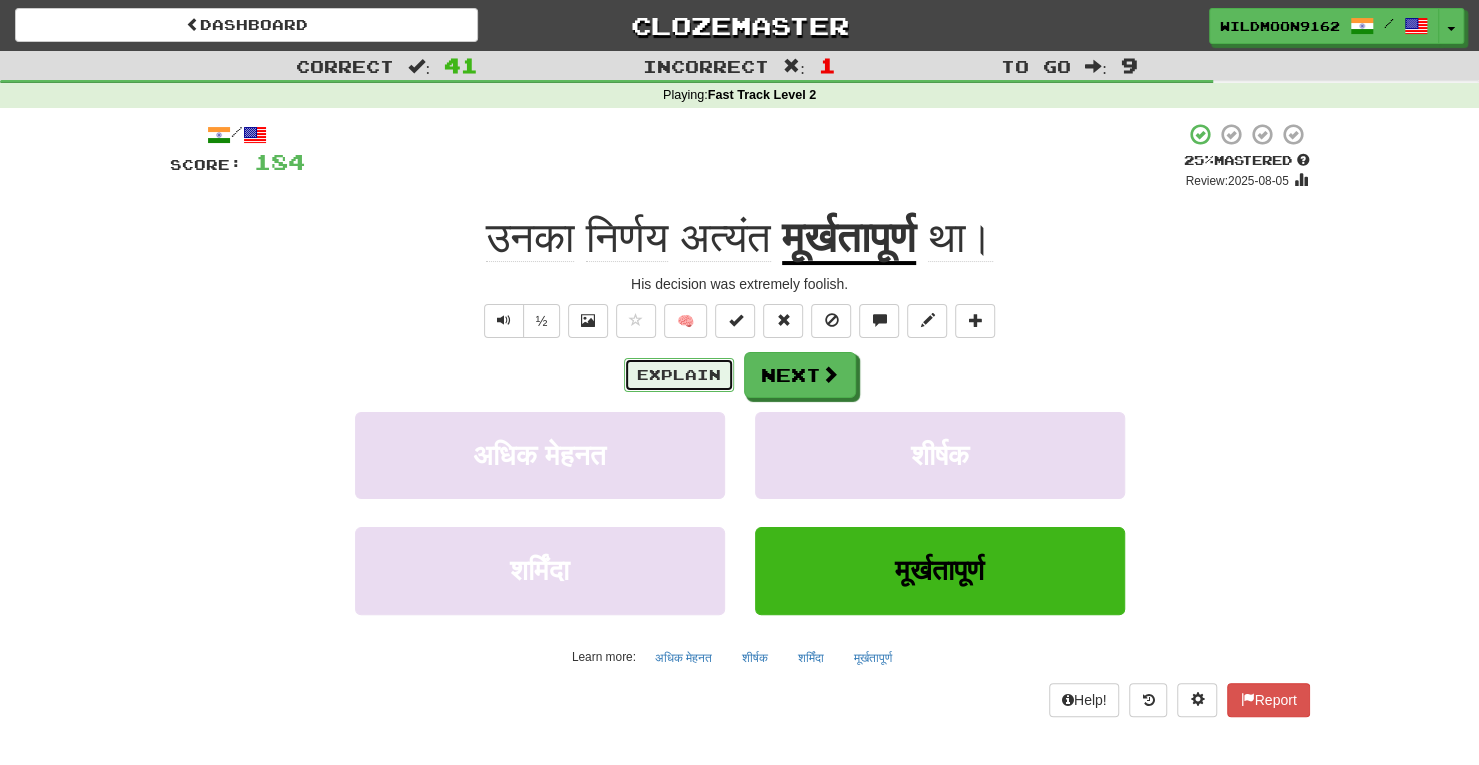 click on "Explain" at bounding box center (679, 375) 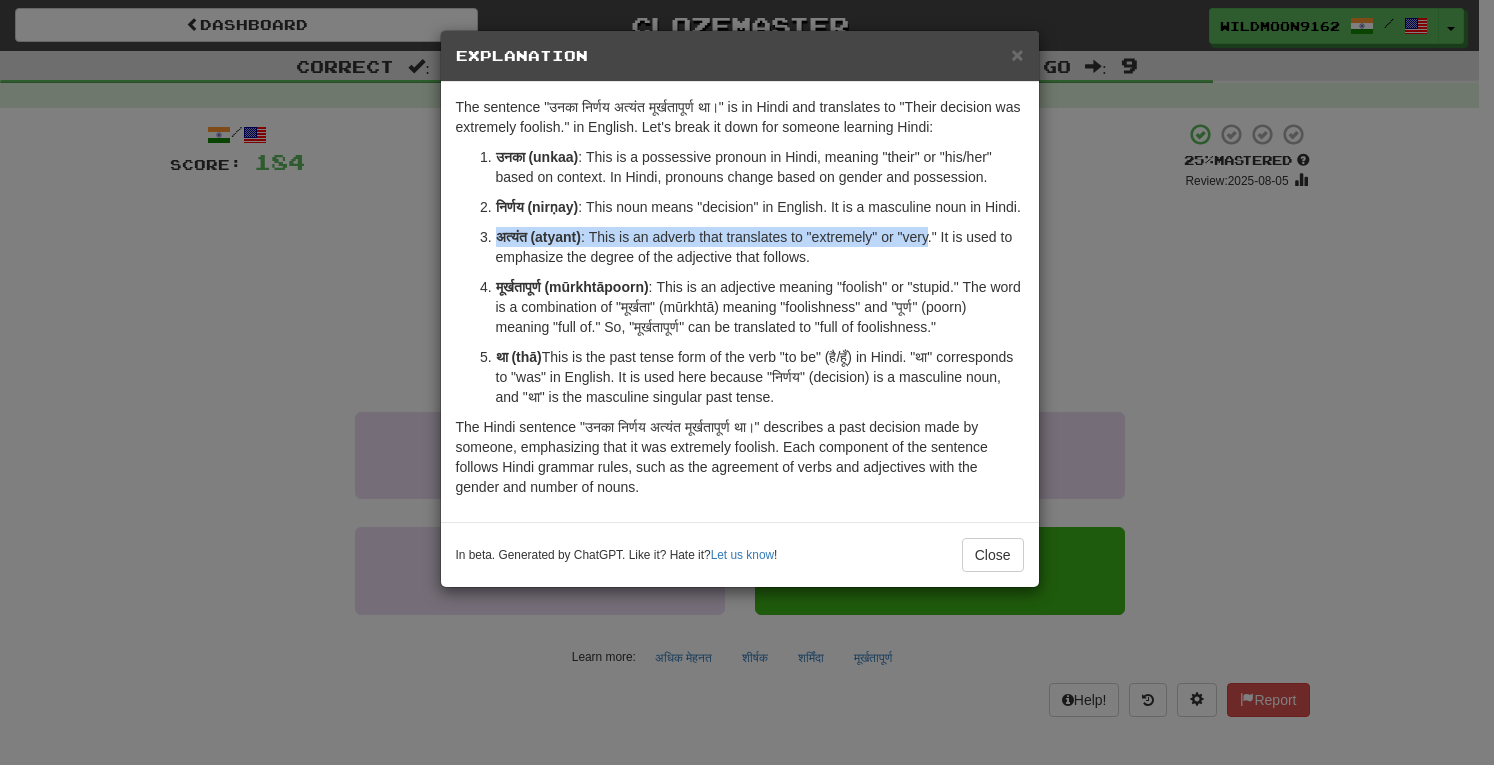 drag, startPoint x: 496, startPoint y: 261, endPoint x: 933, endPoint y: 257, distance: 437.0183 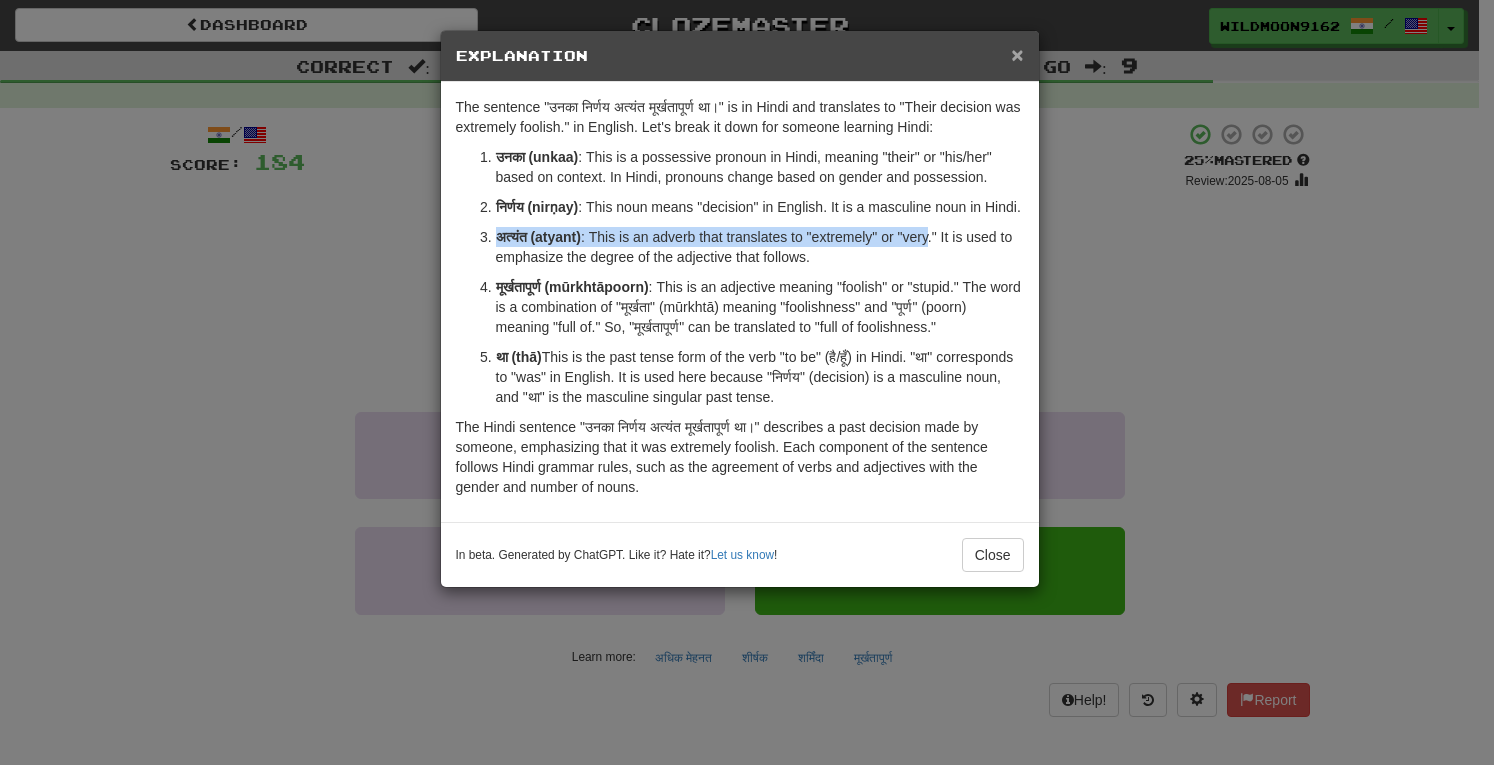 click on "×" at bounding box center [1017, 54] 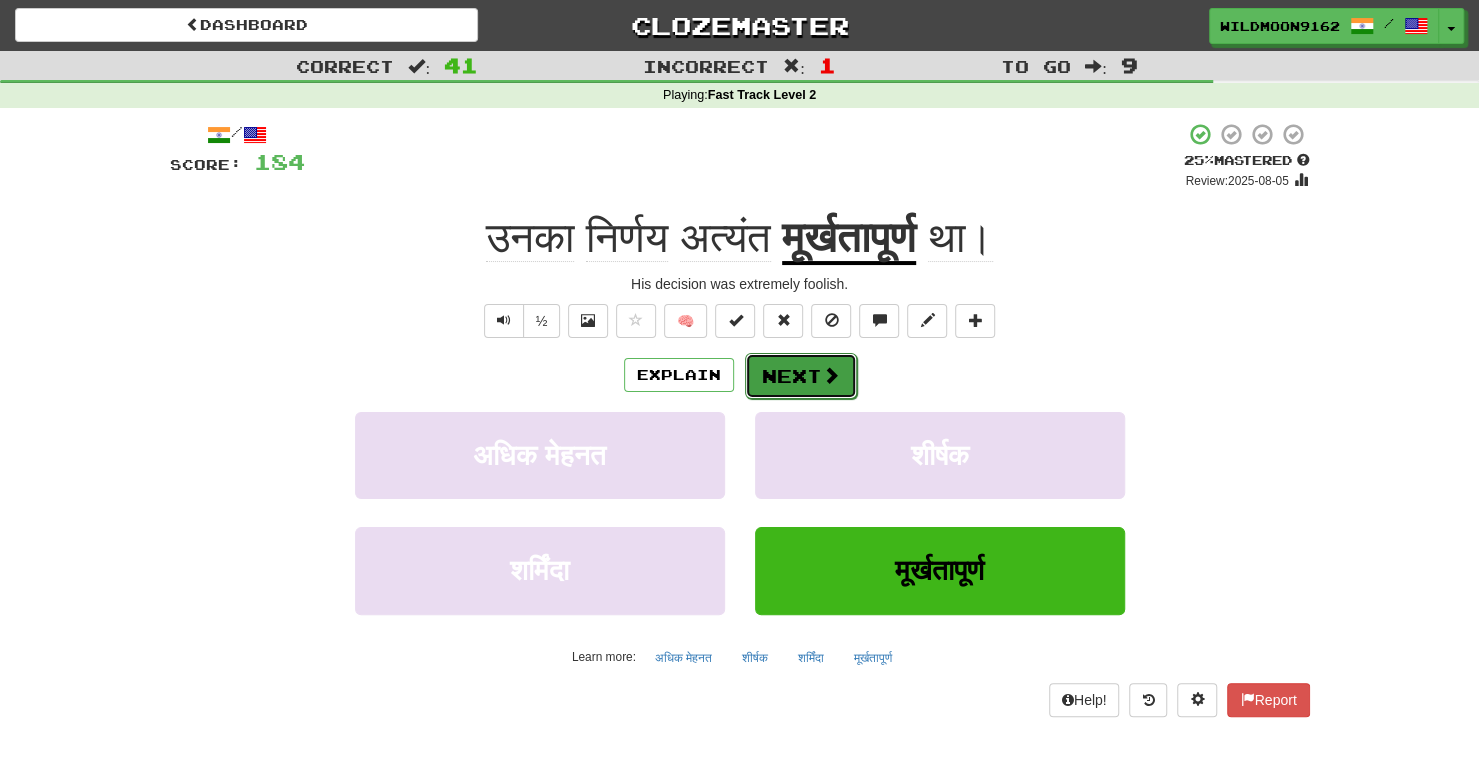 click at bounding box center (831, 375) 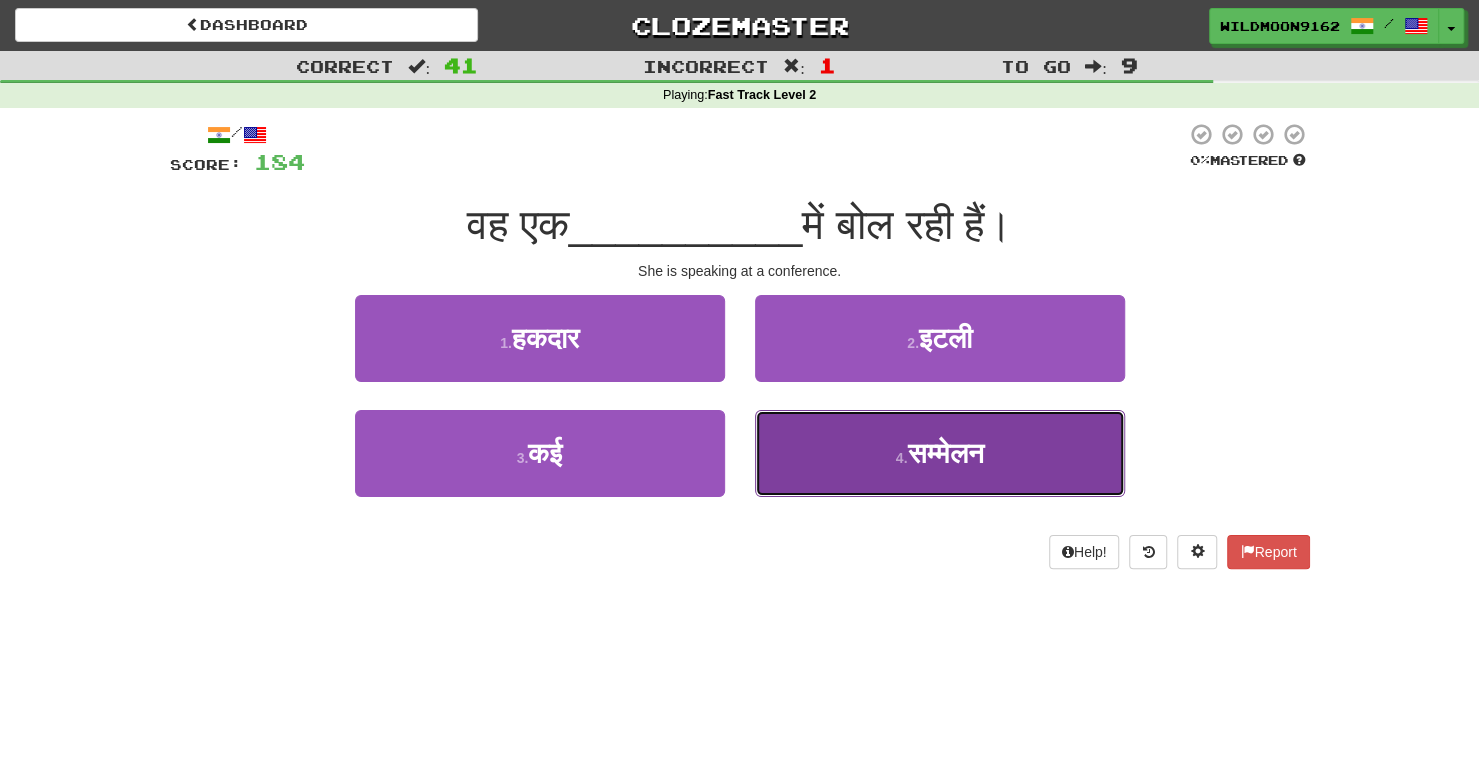 click on "4 .  सम्मेलन" at bounding box center [940, 453] 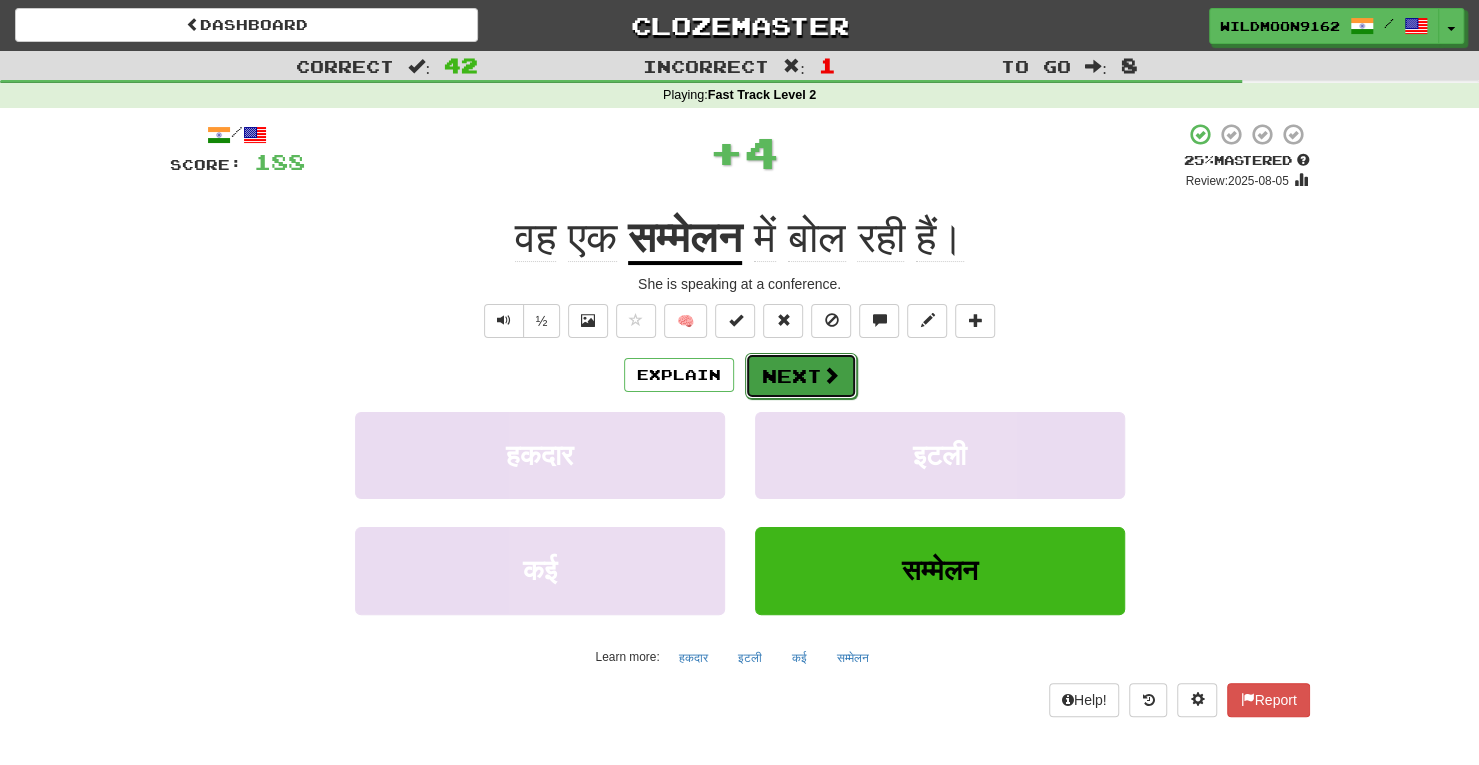 click on "Next" at bounding box center [801, 376] 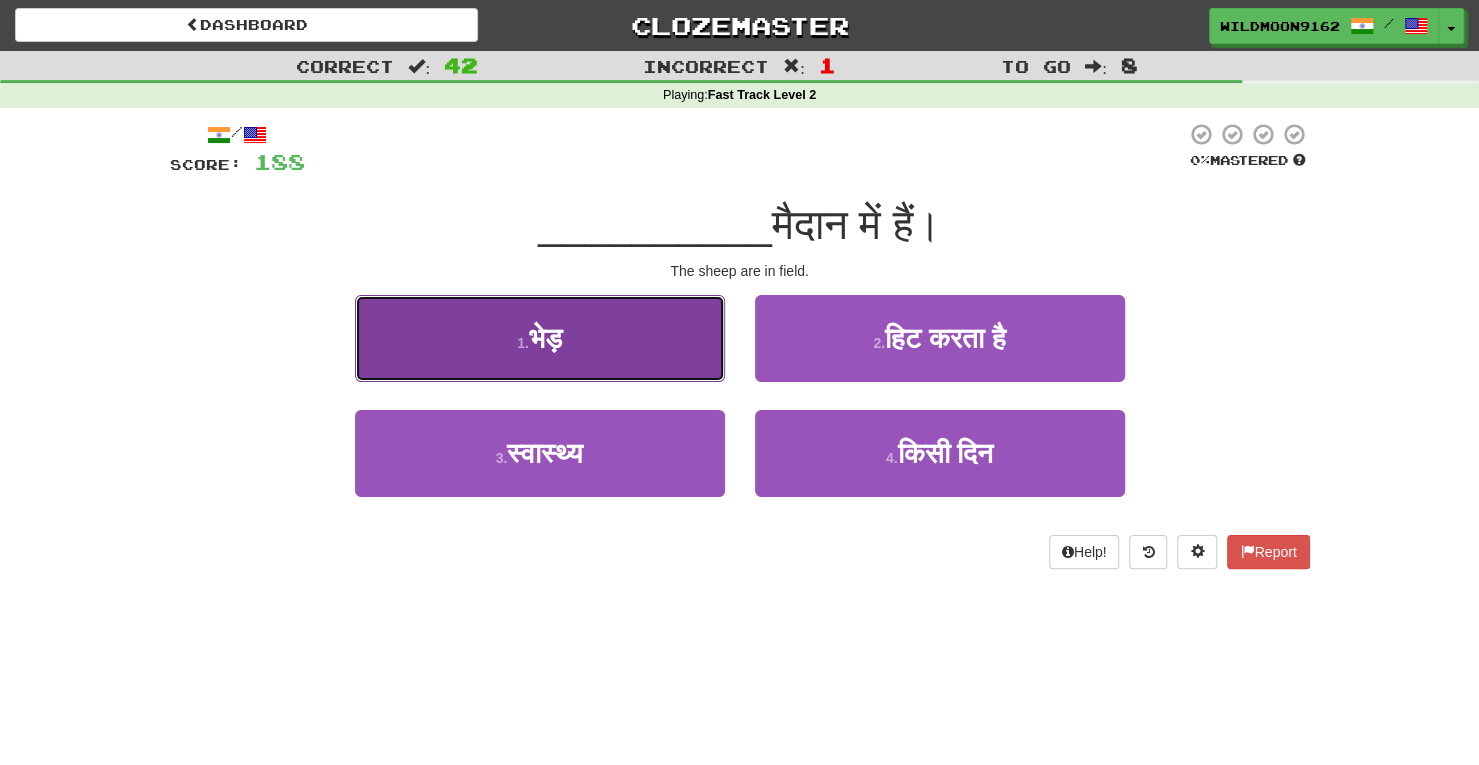 click on "1 .  भेड़" at bounding box center [540, 338] 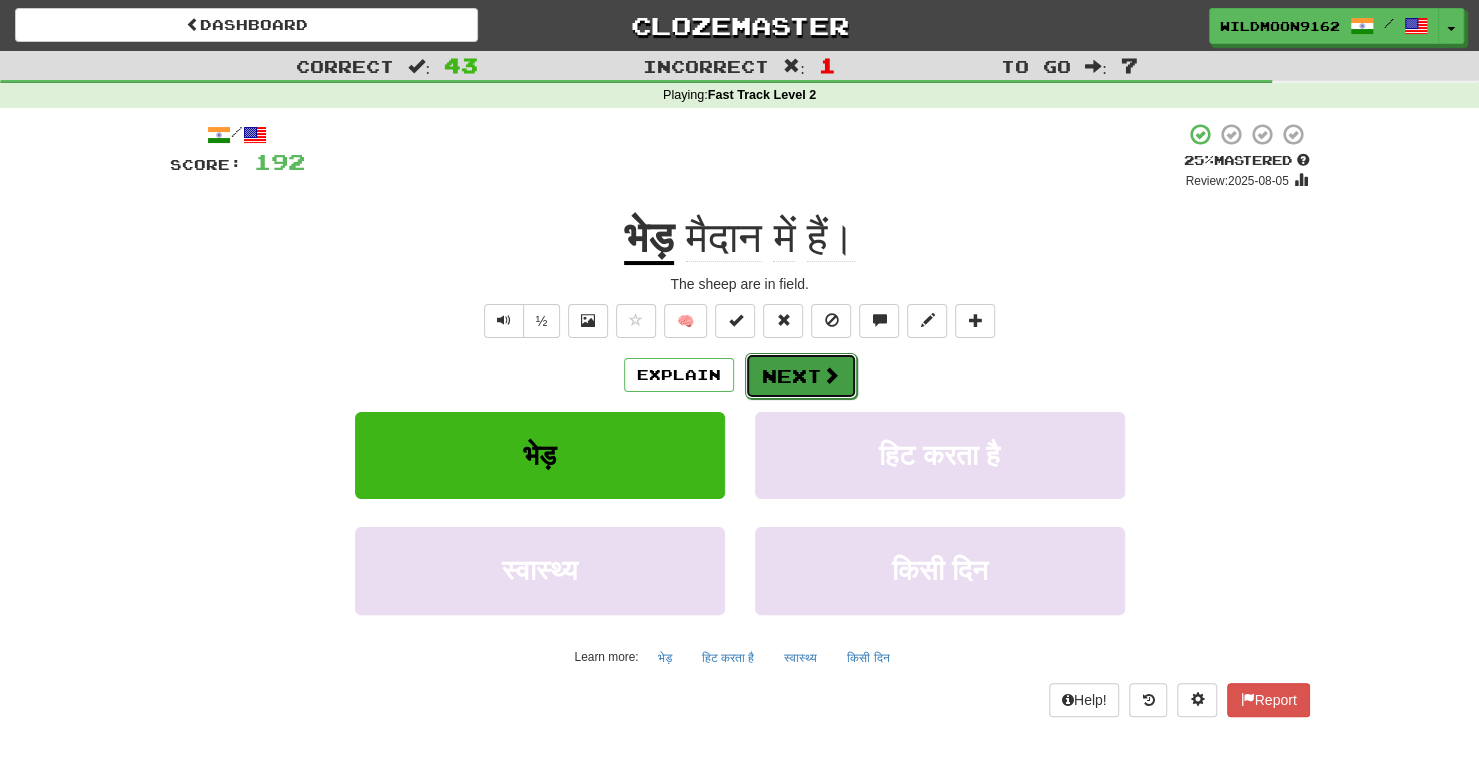 click on "Next" at bounding box center [801, 376] 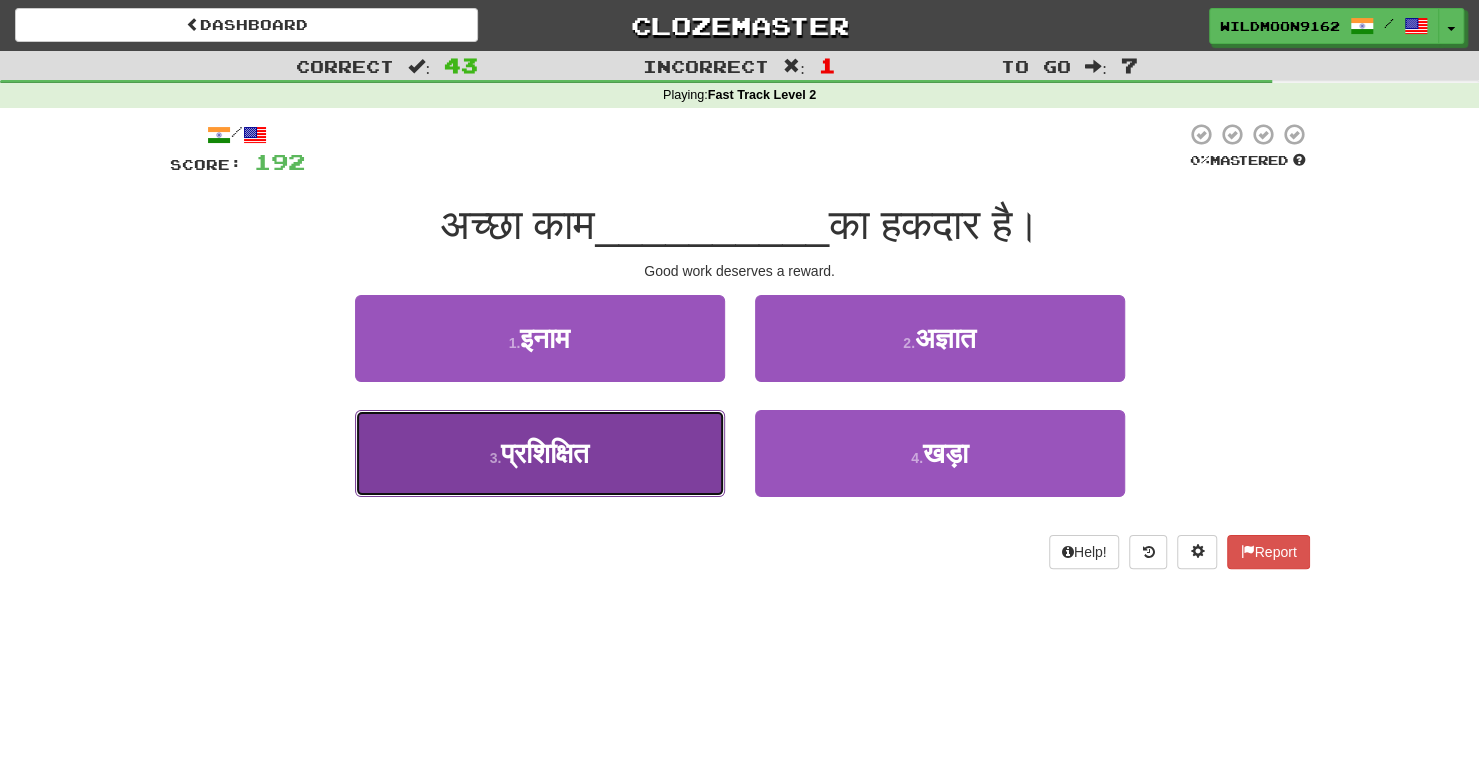 click on "3 .  प्रशिक्षित" at bounding box center (540, 453) 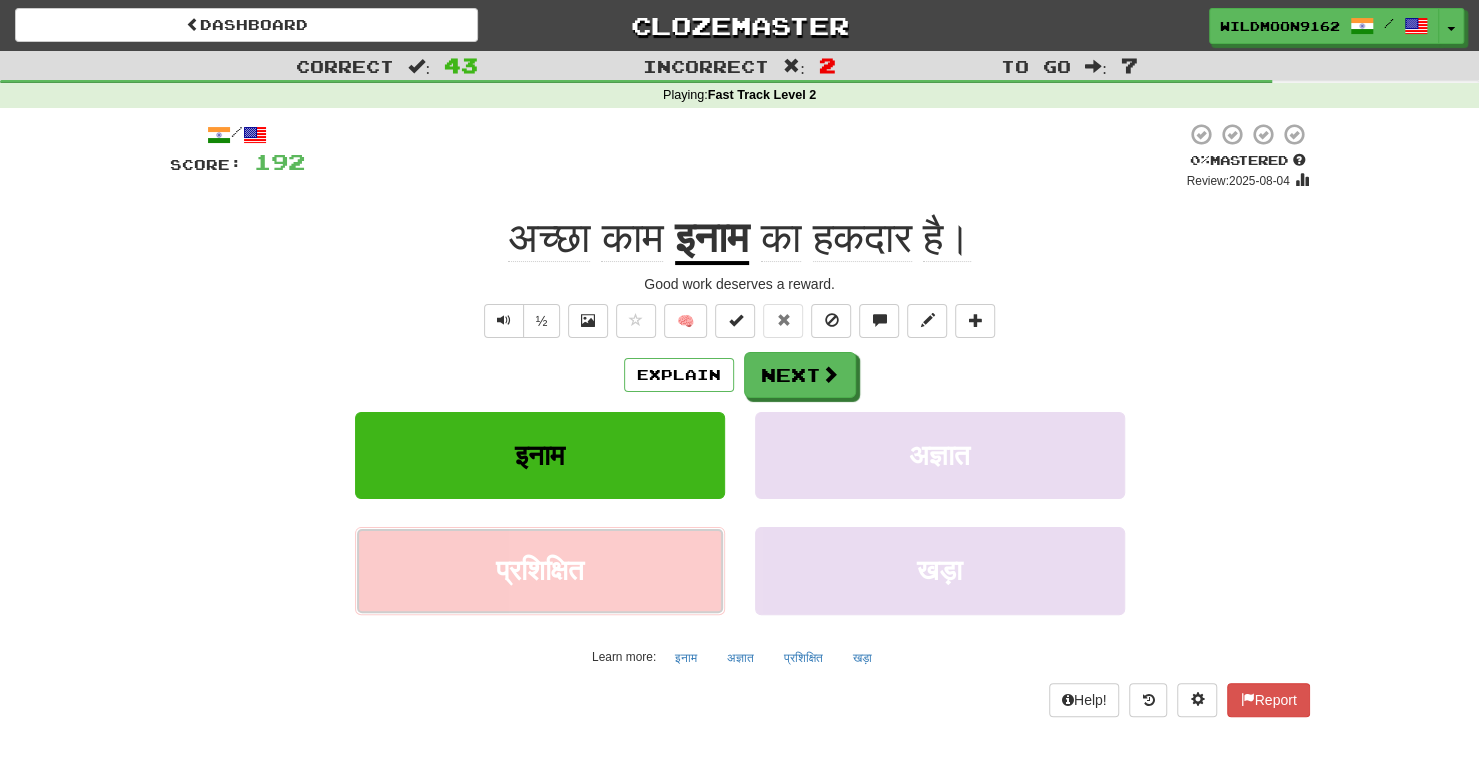 type 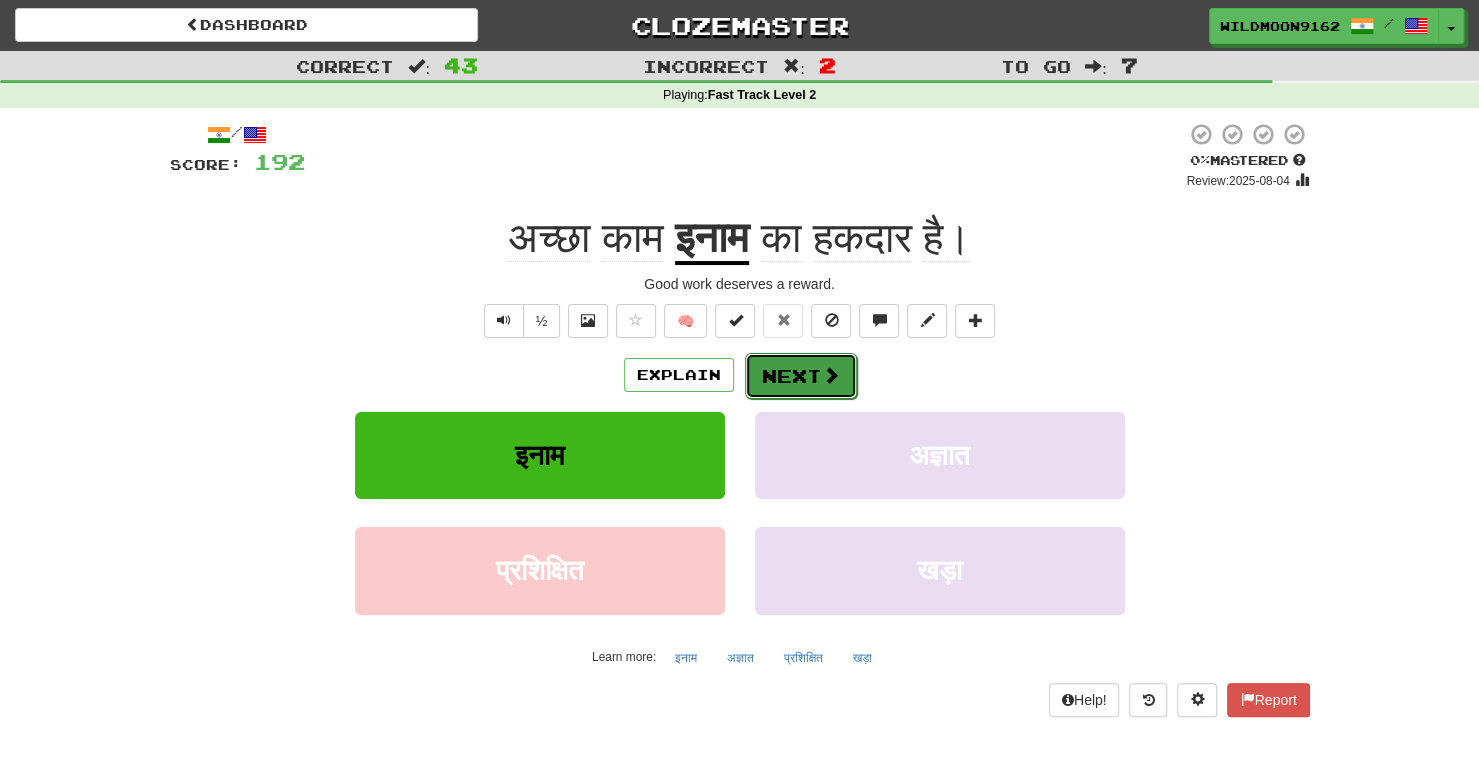 click on "Next" at bounding box center (801, 376) 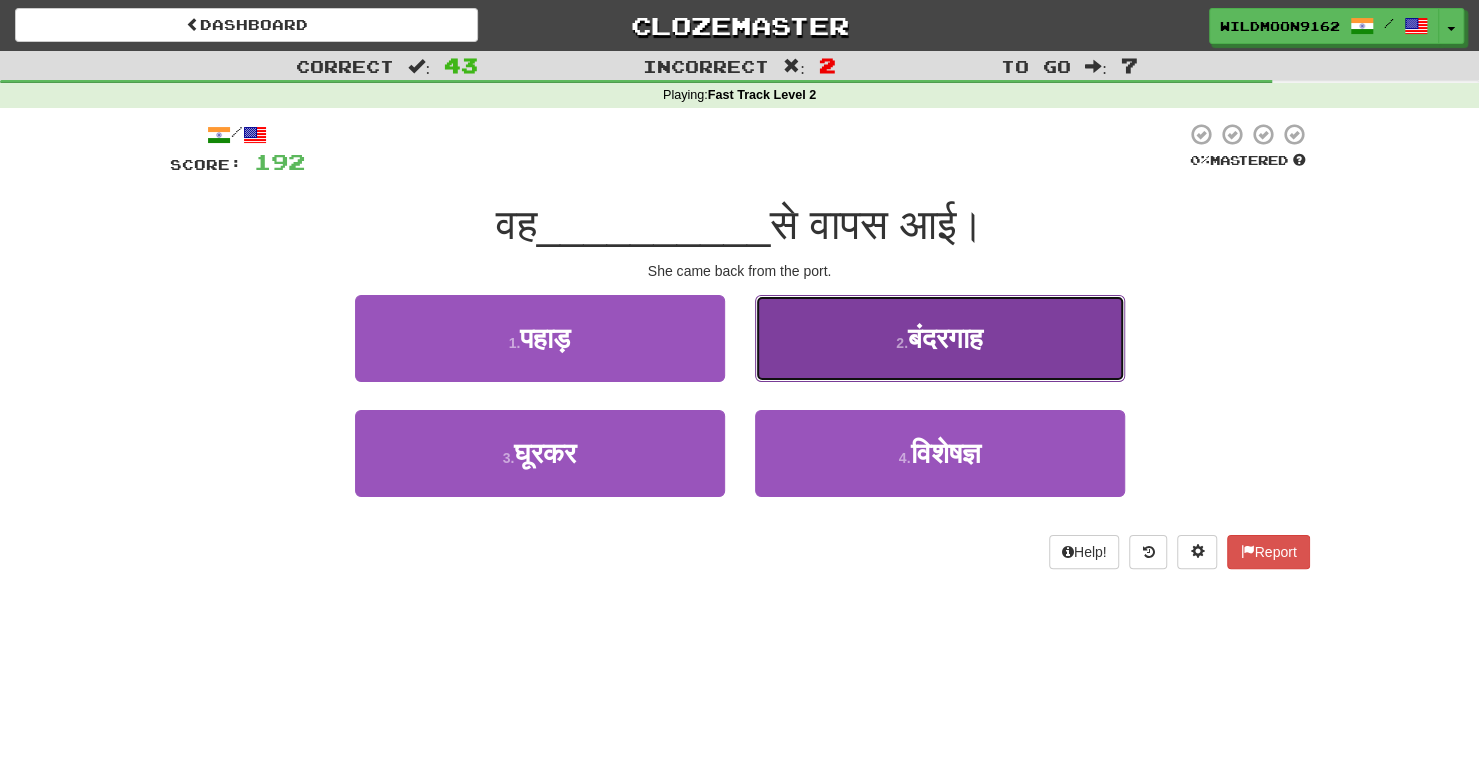 click on "2 .  बंदरगाह" at bounding box center [940, 338] 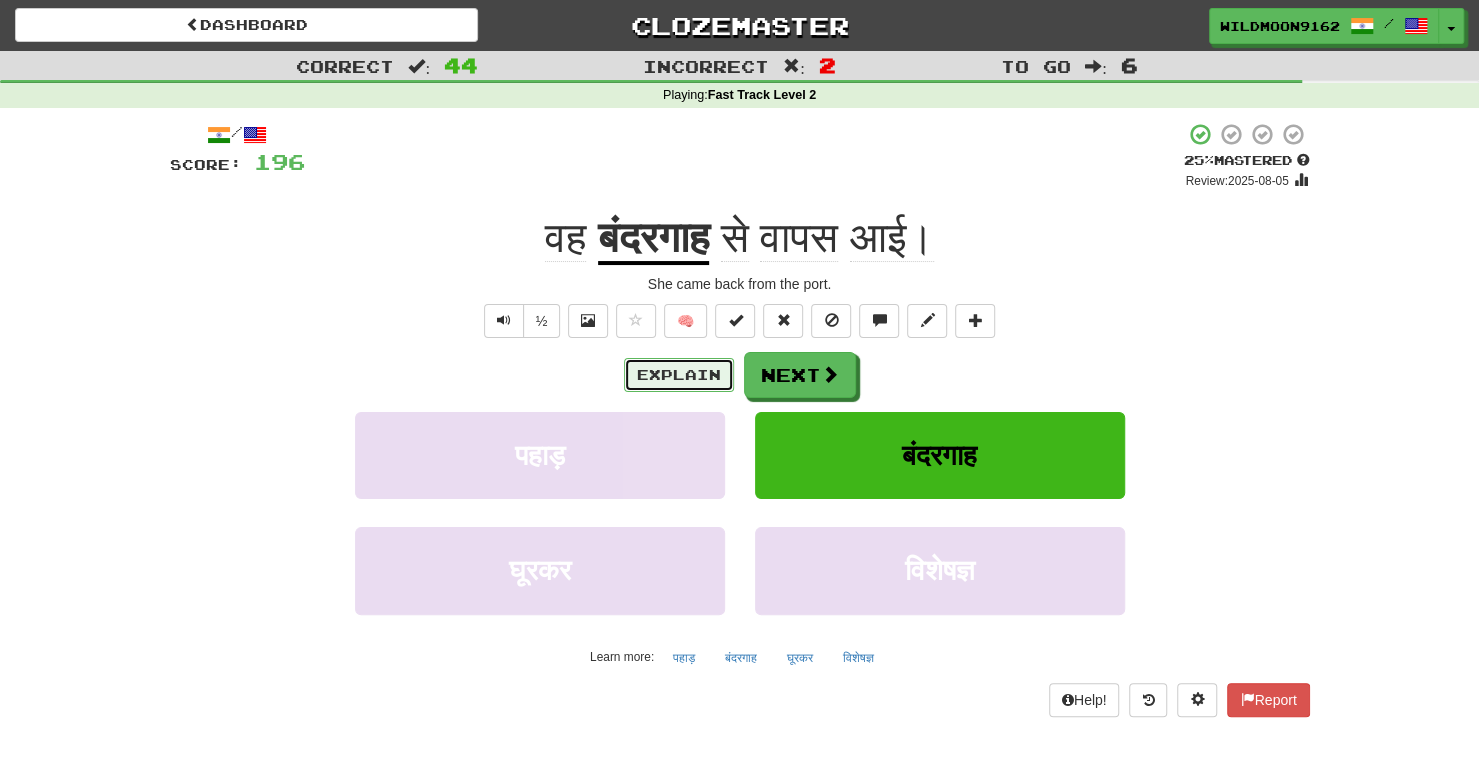 click on "Explain" at bounding box center [679, 375] 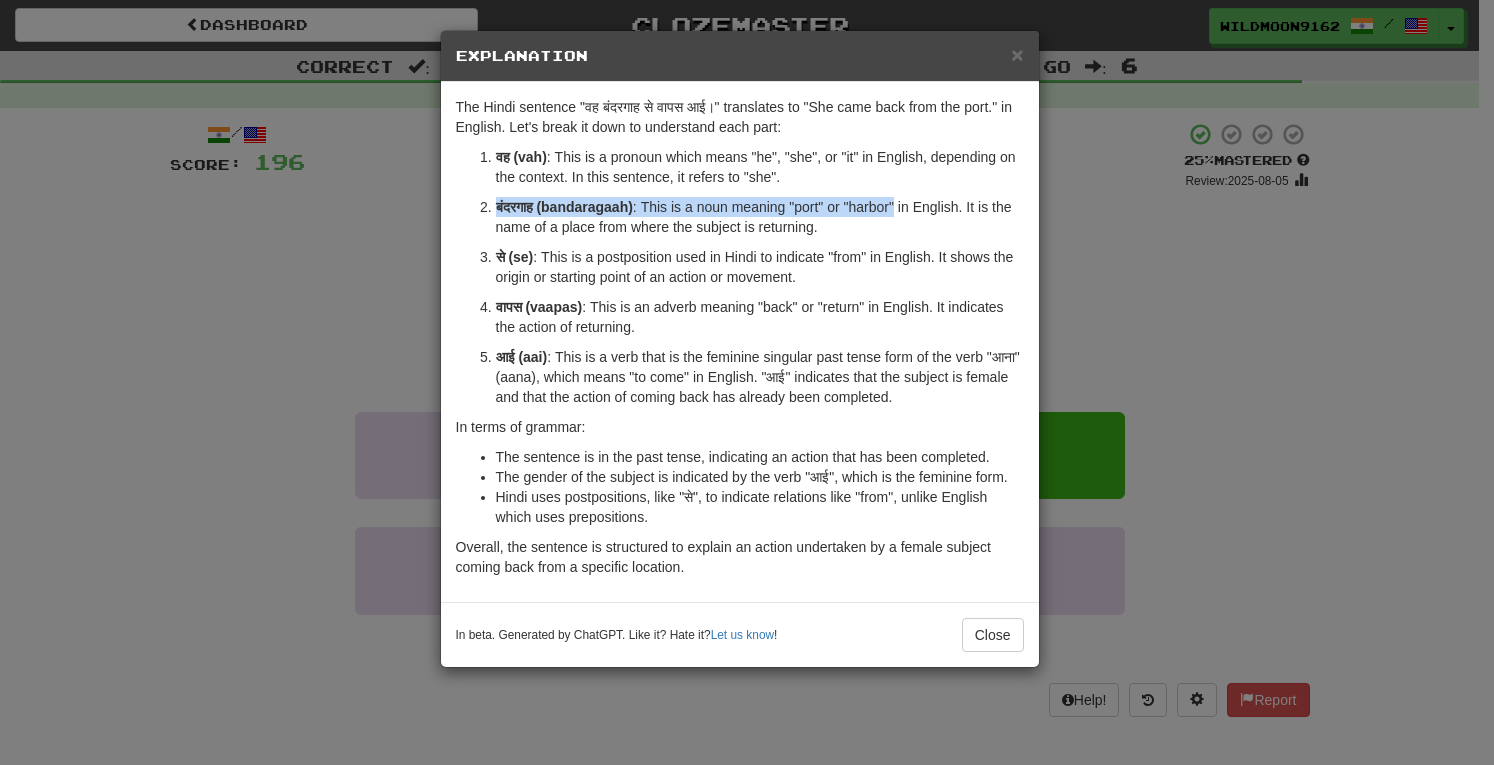drag, startPoint x: 492, startPoint y: 201, endPoint x: 906, endPoint y: 209, distance: 414.0773 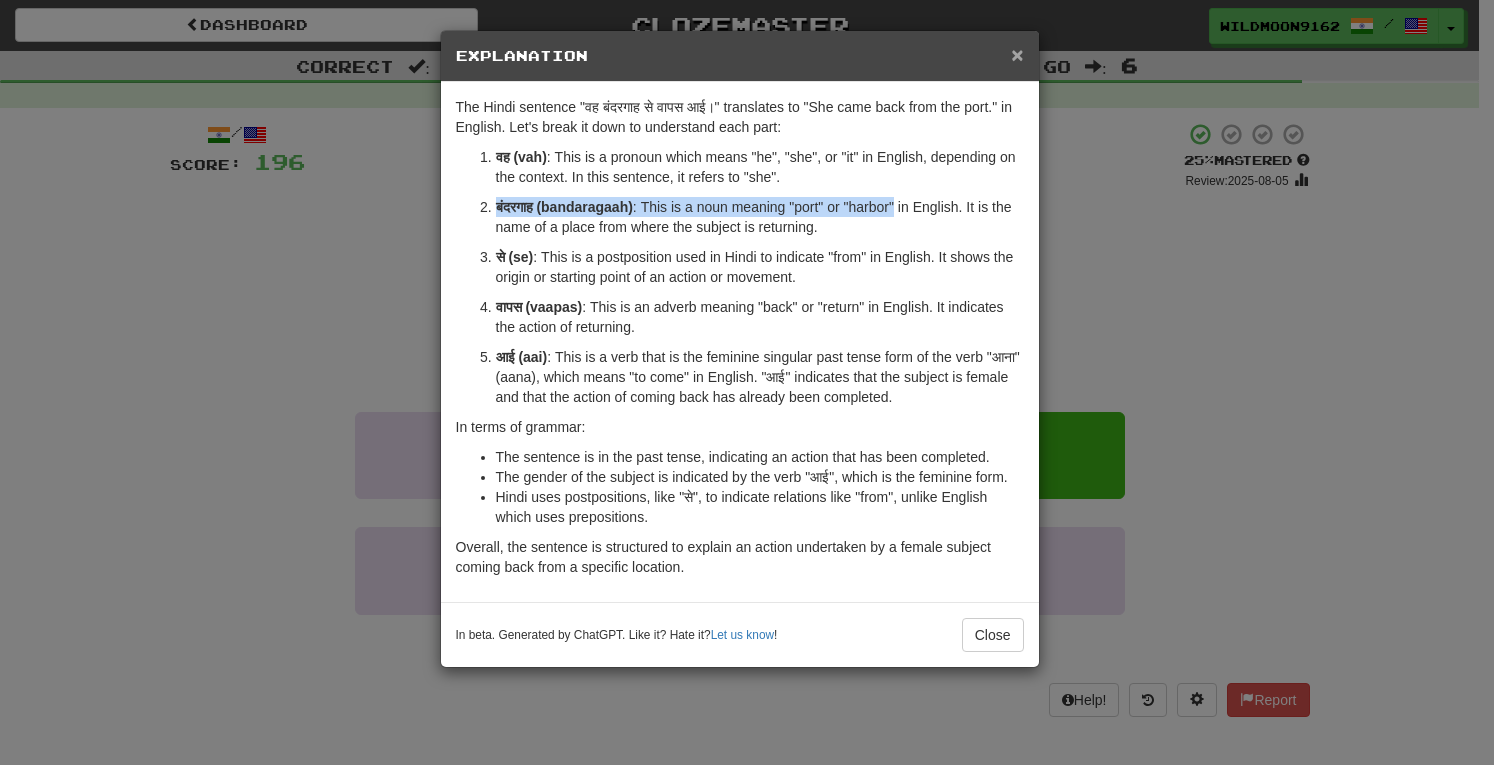 click on "×" at bounding box center (1017, 54) 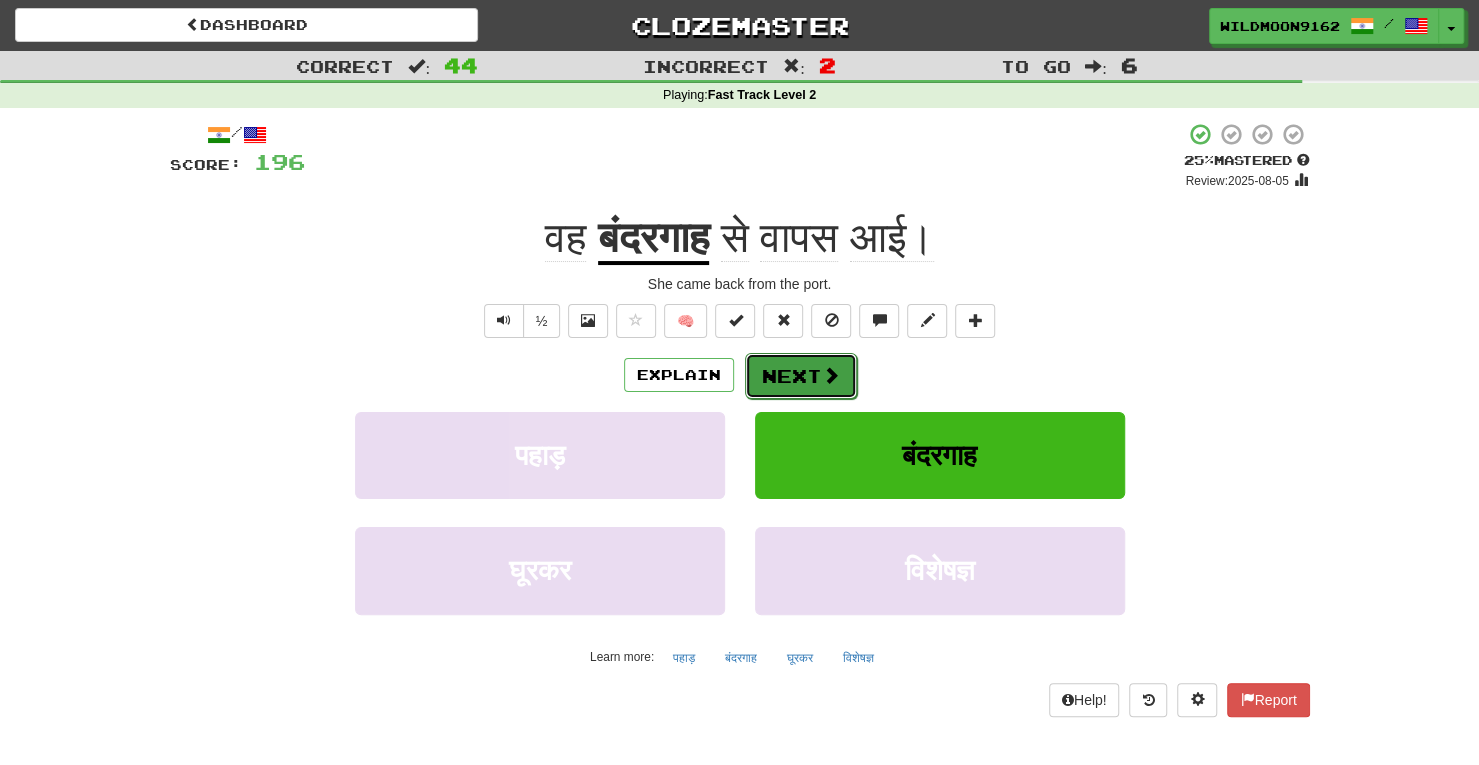 click on "Next" at bounding box center (801, 376) 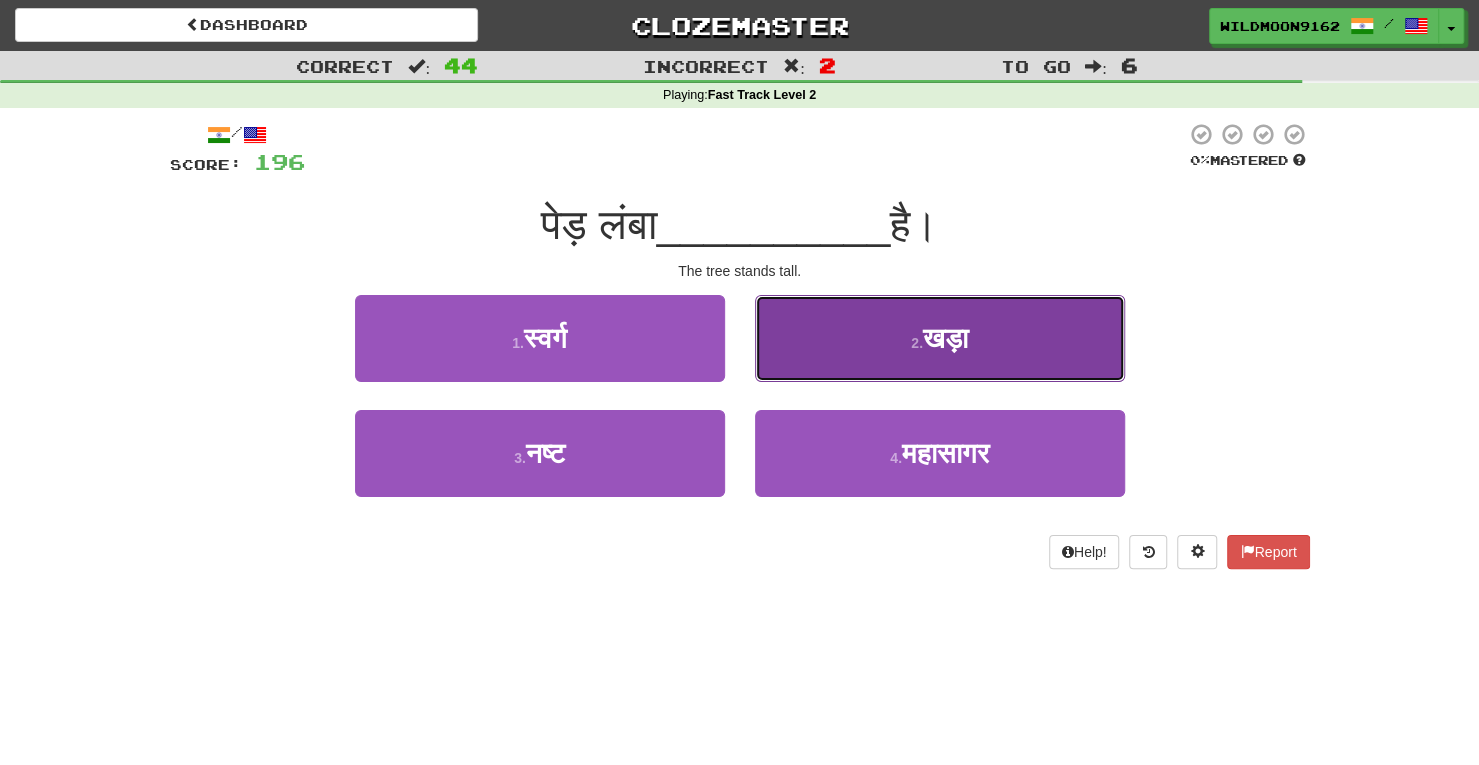click on "खड़ा" at bounding box center [945, 338] 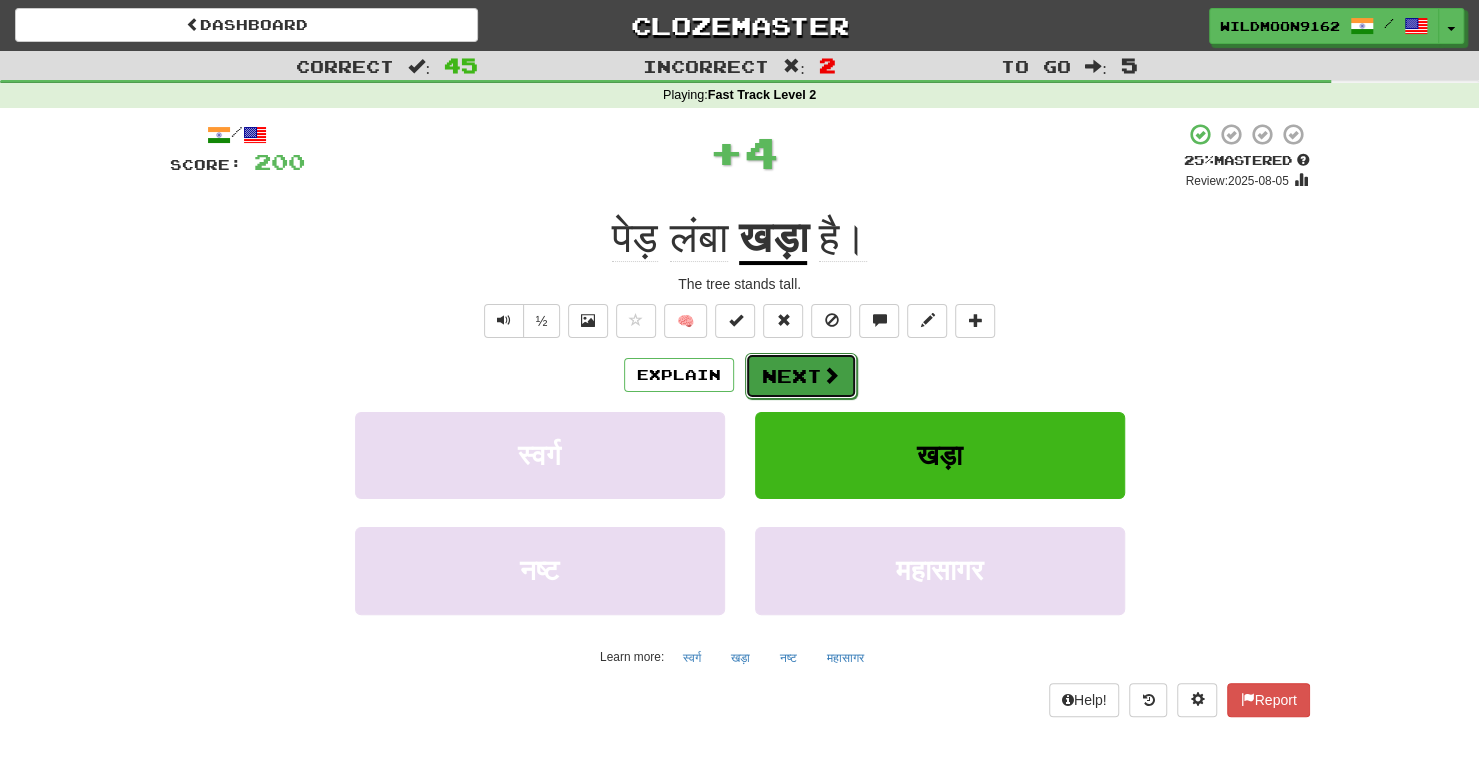 click on "Next" at bounding box center [801, 376] 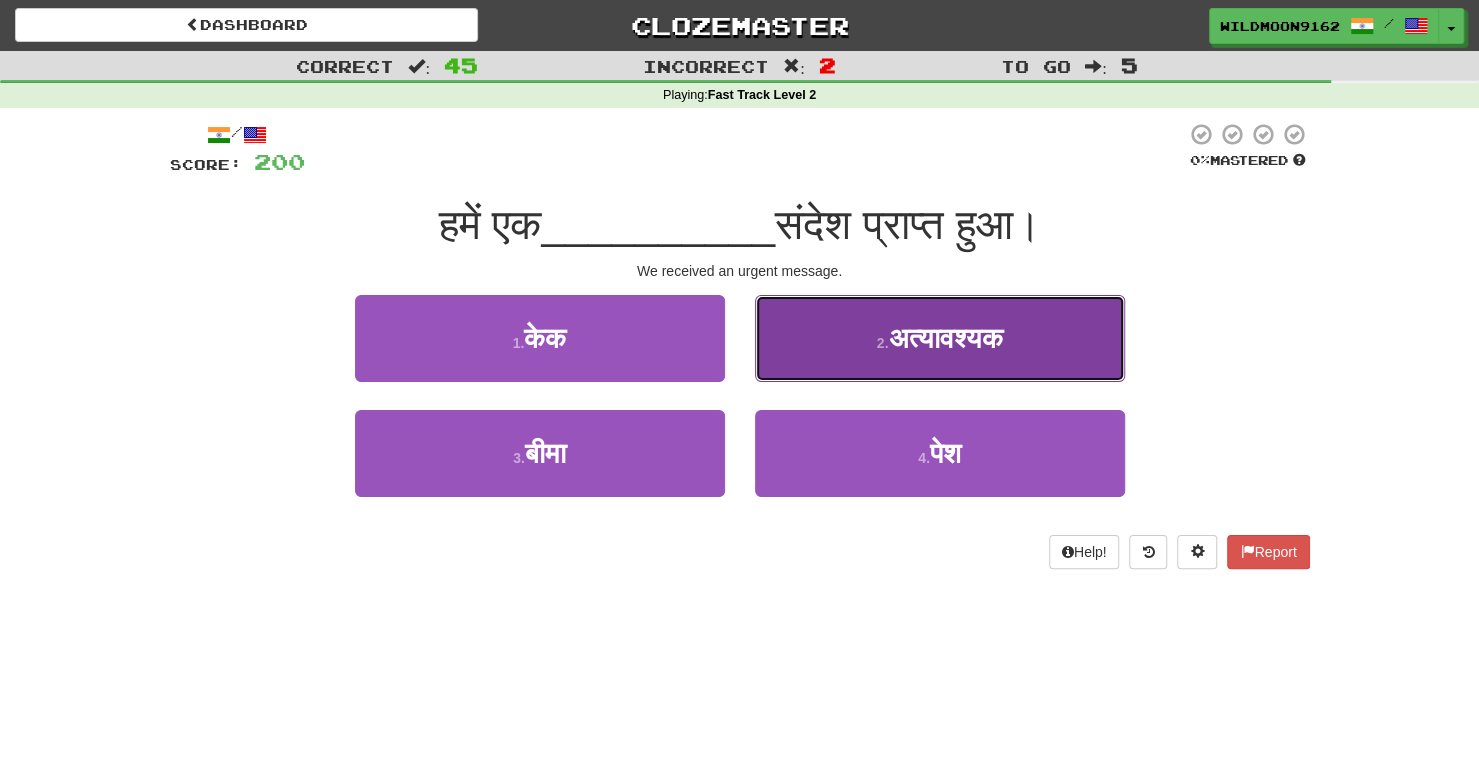 click on "अत्यावश्यक" at bounding box center (945, 338) 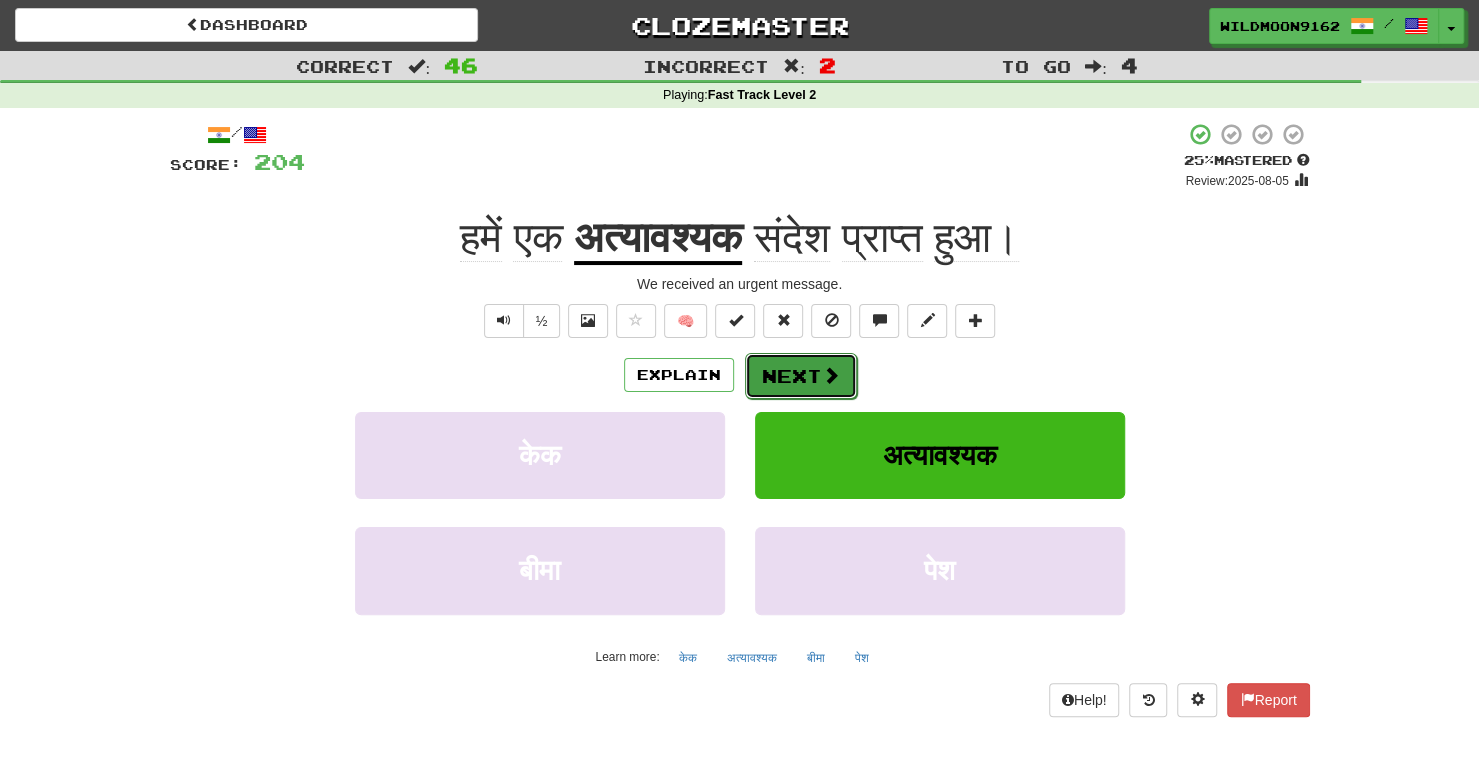 click on "Next" at bounding box center [801, 376] 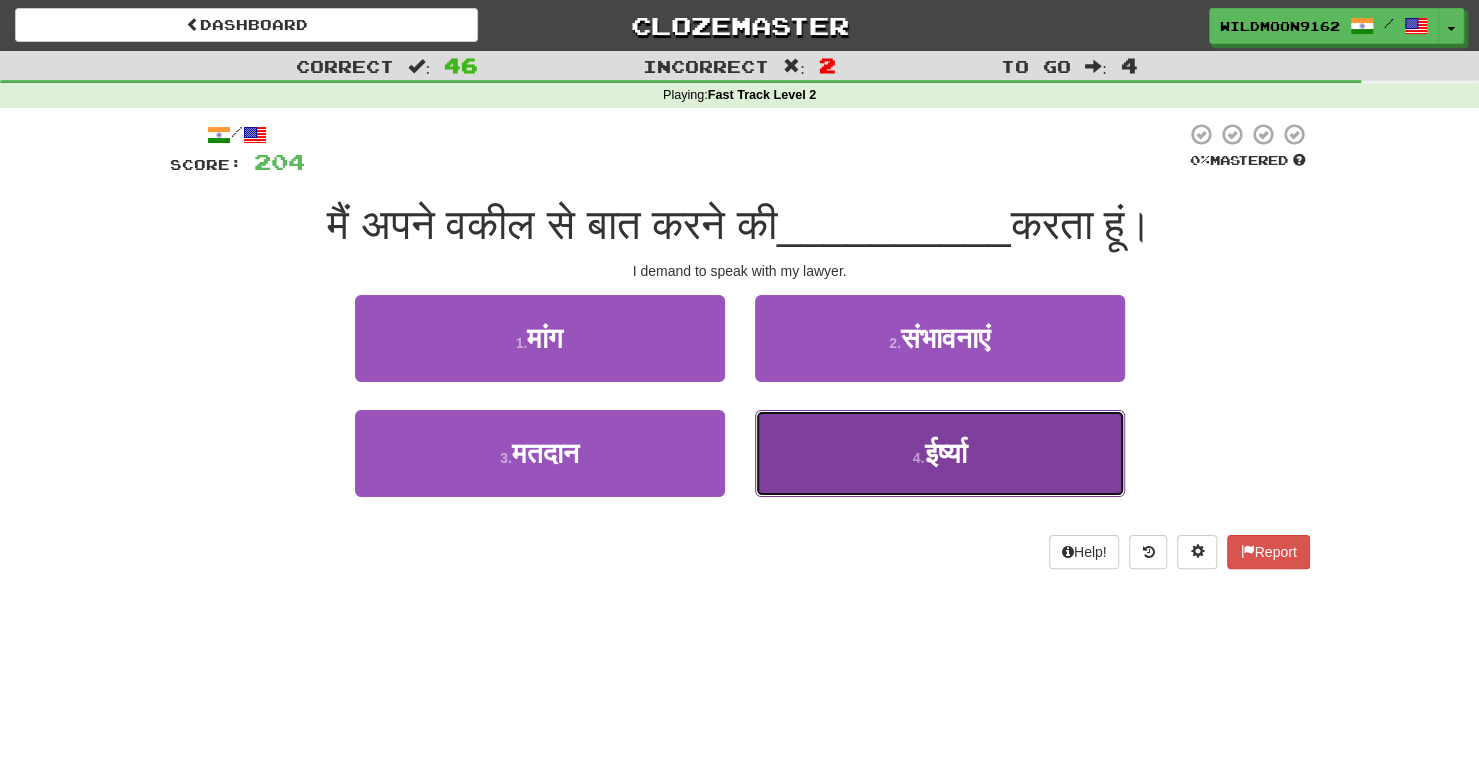click on "4 .  ईर्ष्या" at bounding box center [940, 453] 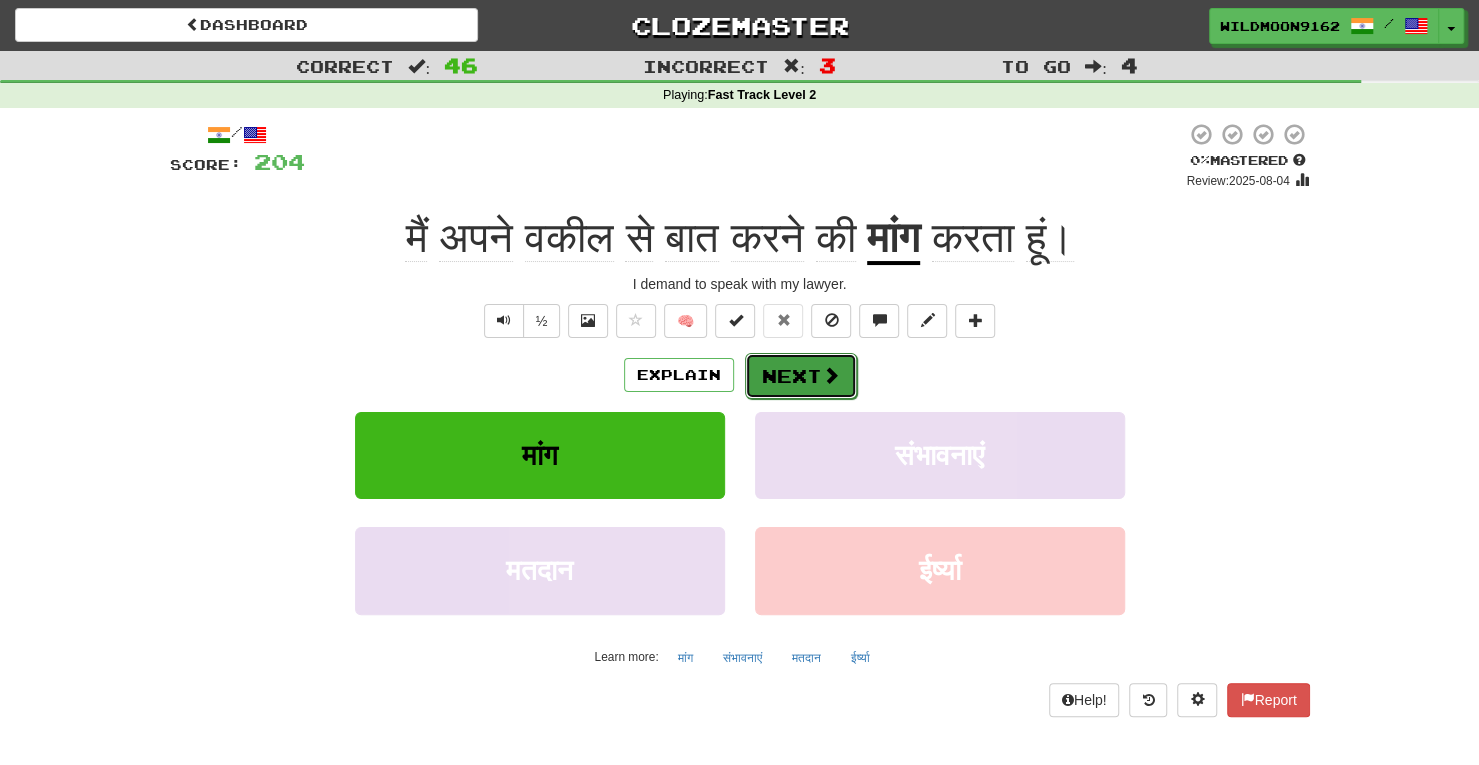 click on "Next" at bounding box center [801, 376] 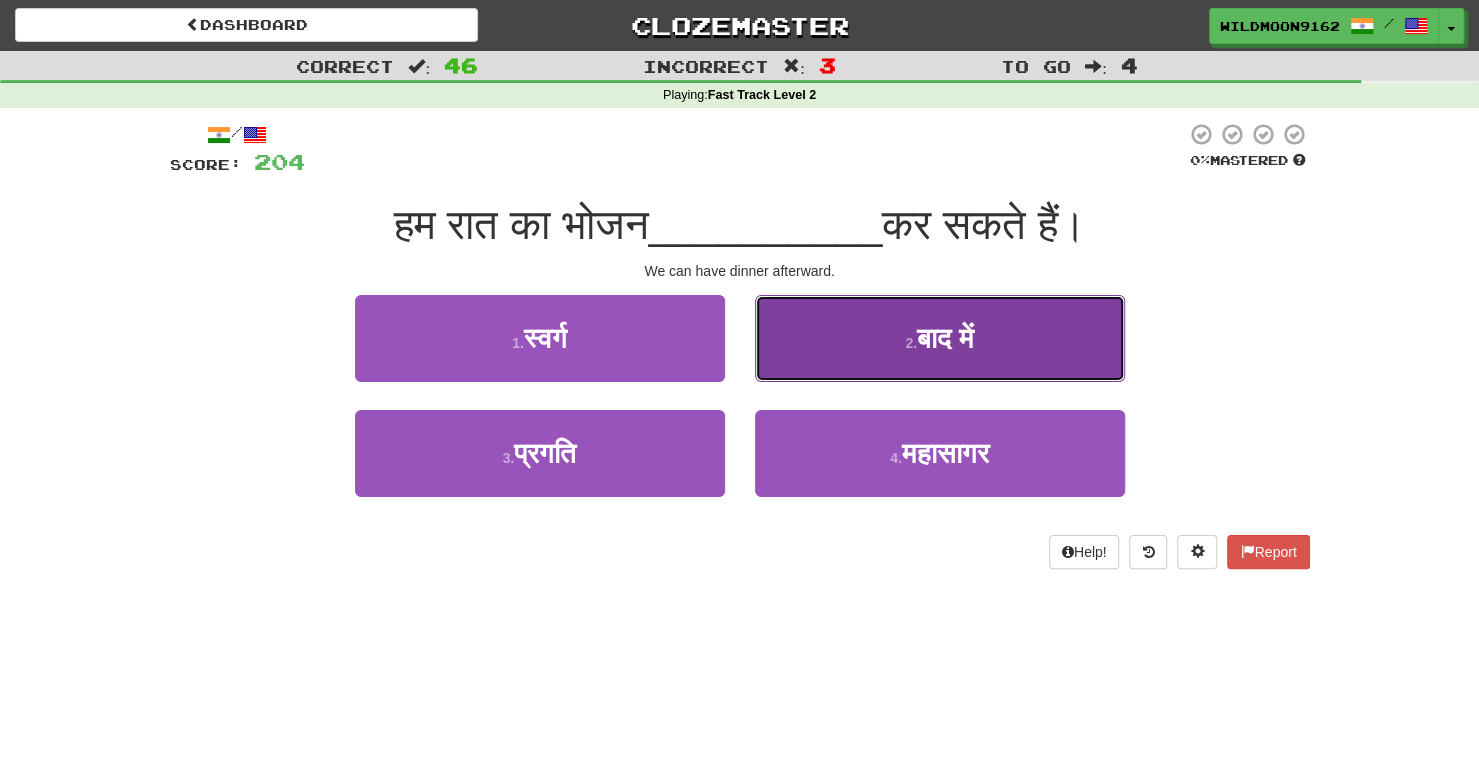 click on "बाद में" at bounding box center (945, 338) 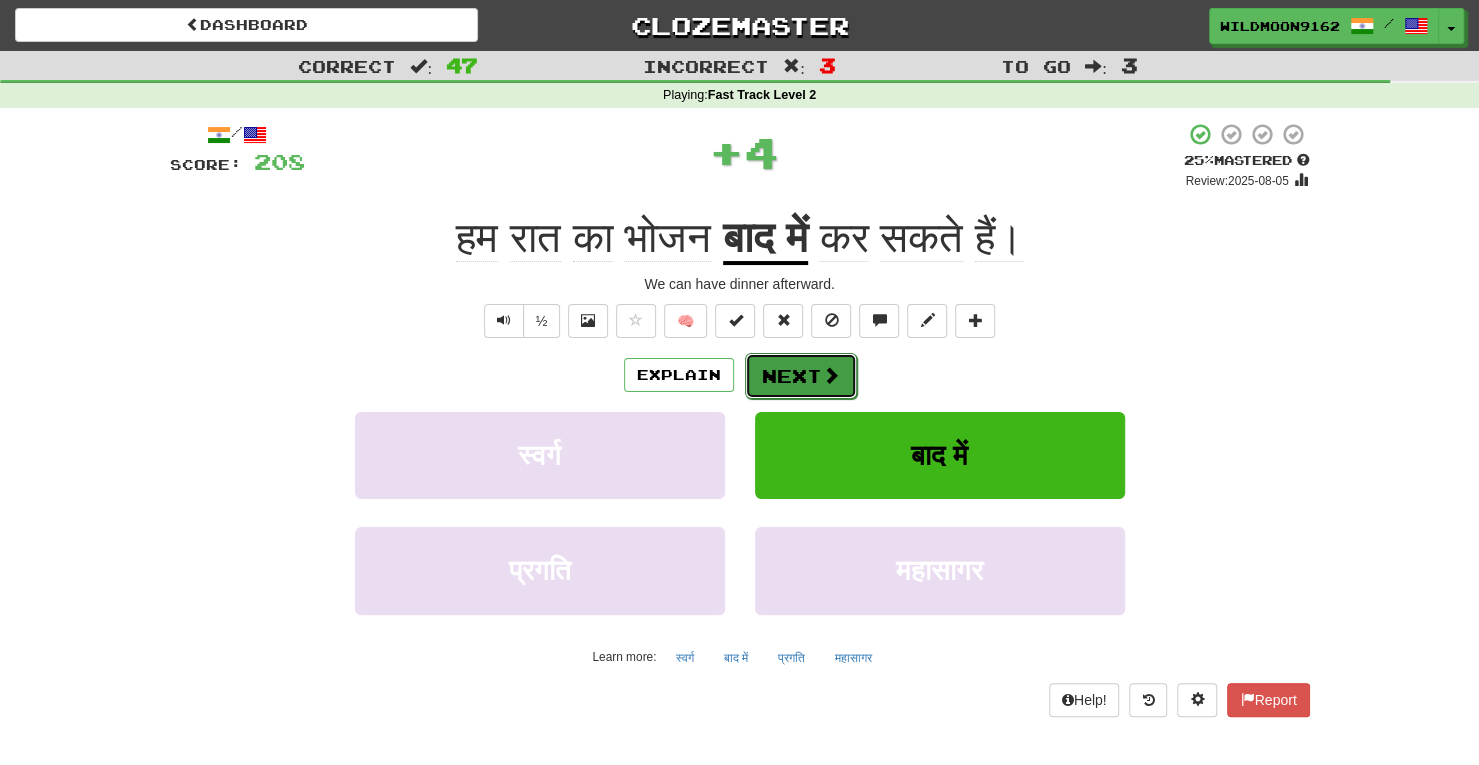 click at bounding box center (831, 375) 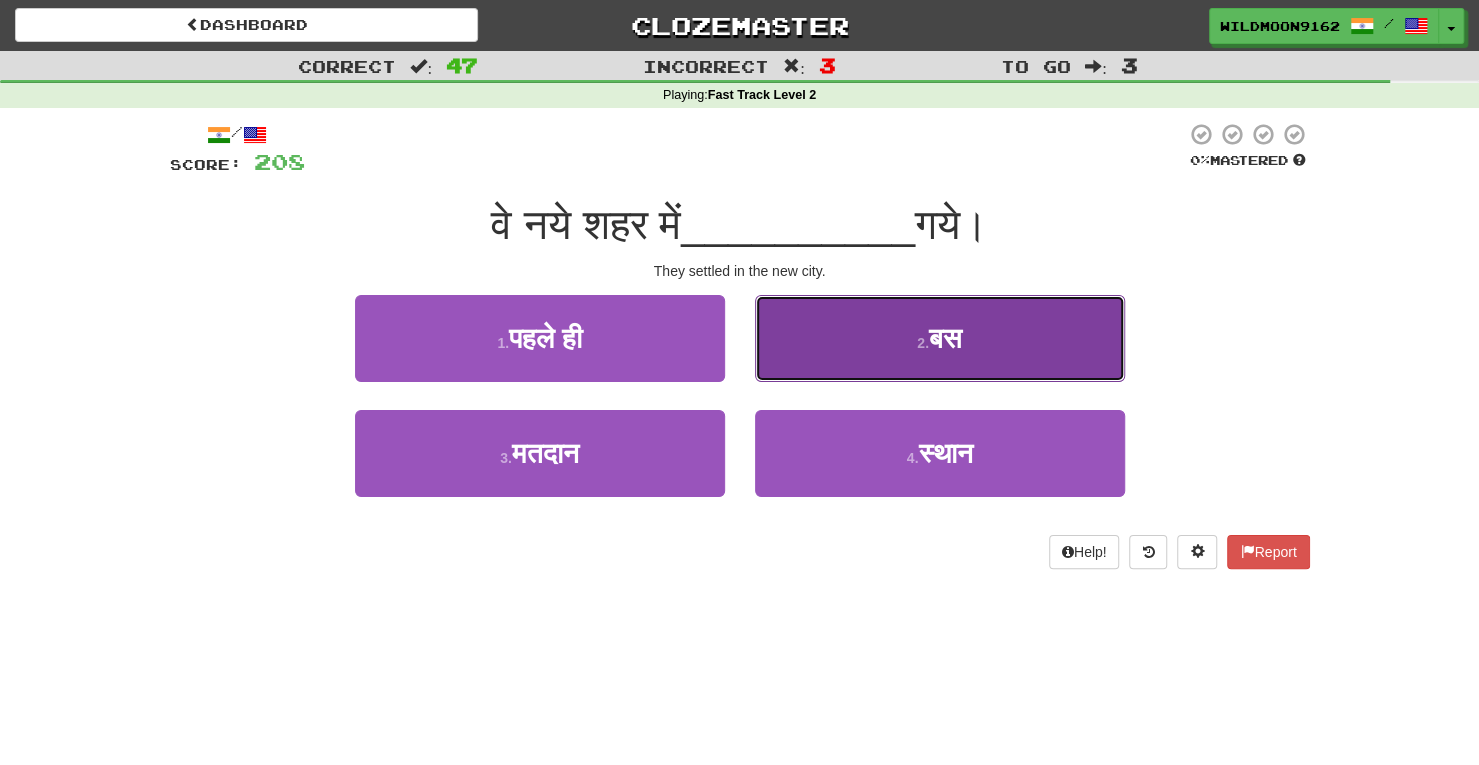 click on "बस" at bounding box center (945, 338) 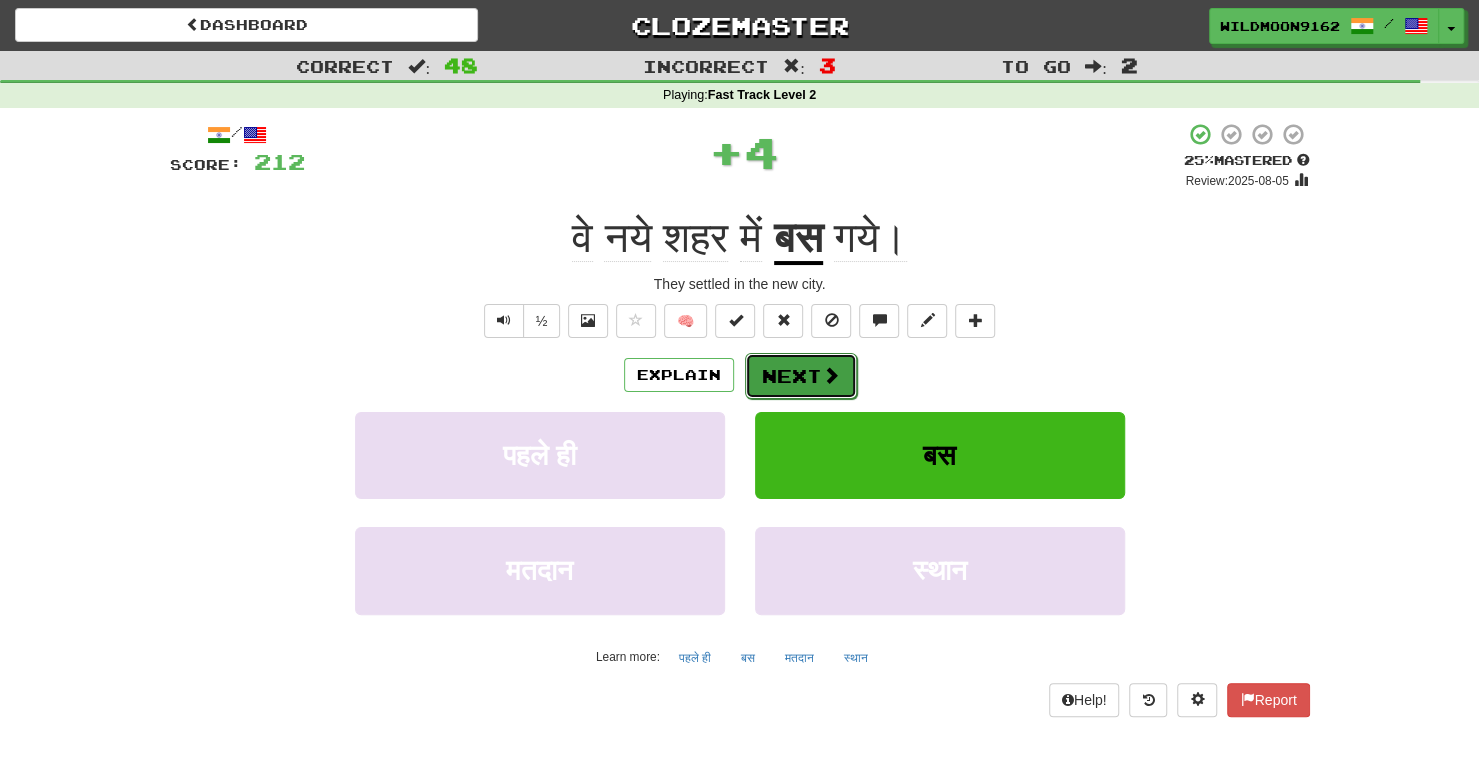 click on "Next" at bounding box center [801, 376] 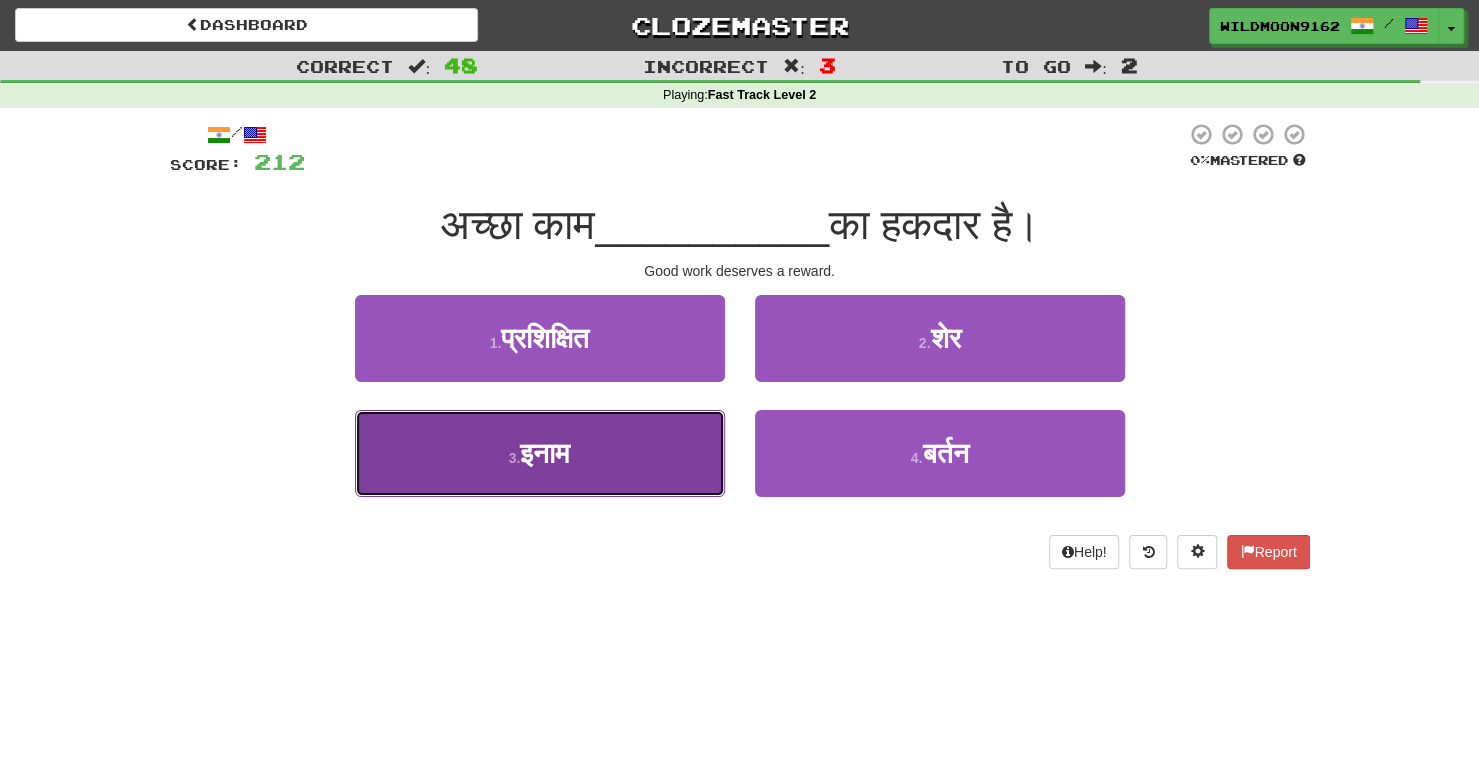 click on "3 .  इनाम" at bounding box center (540, 453) 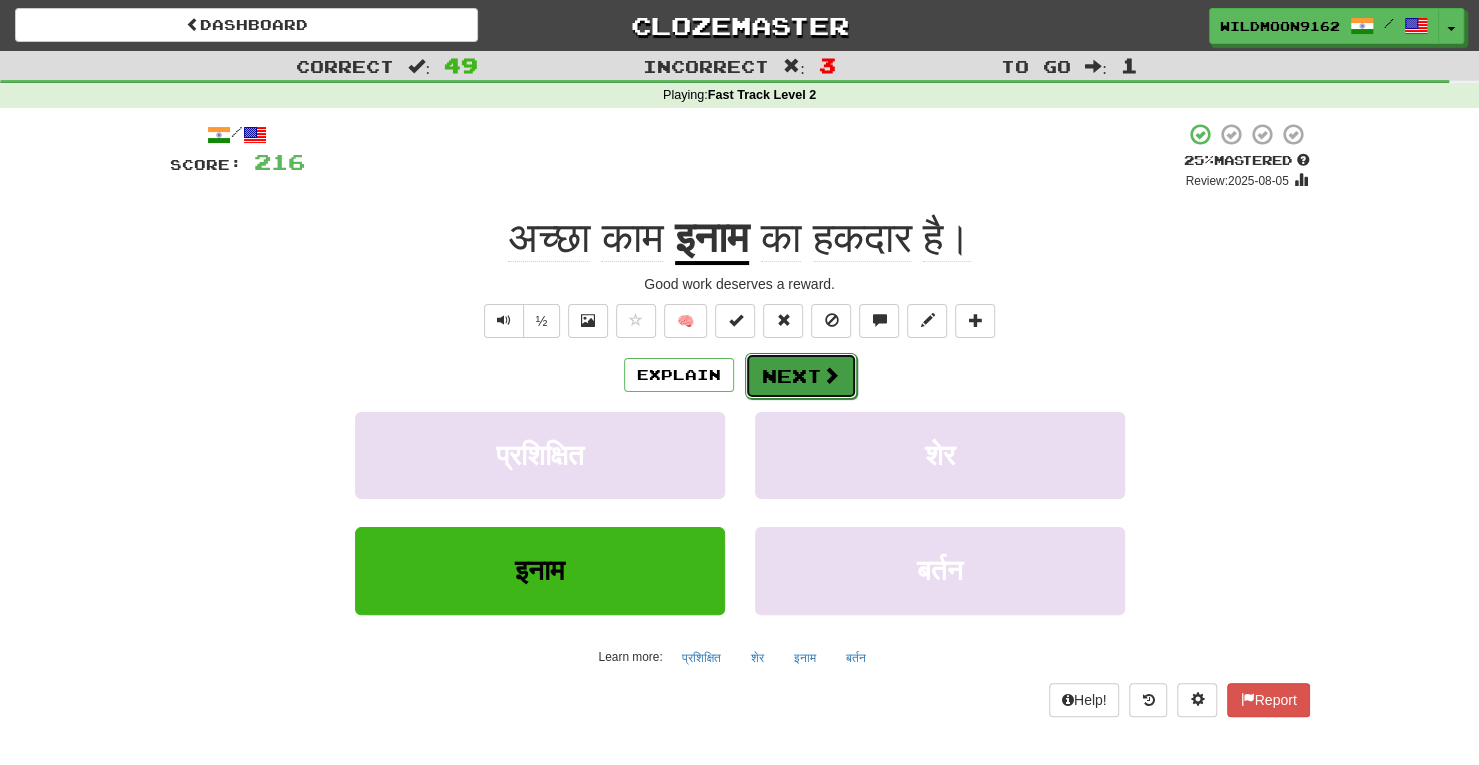 click on "Next" at bounding box center (801, 376) 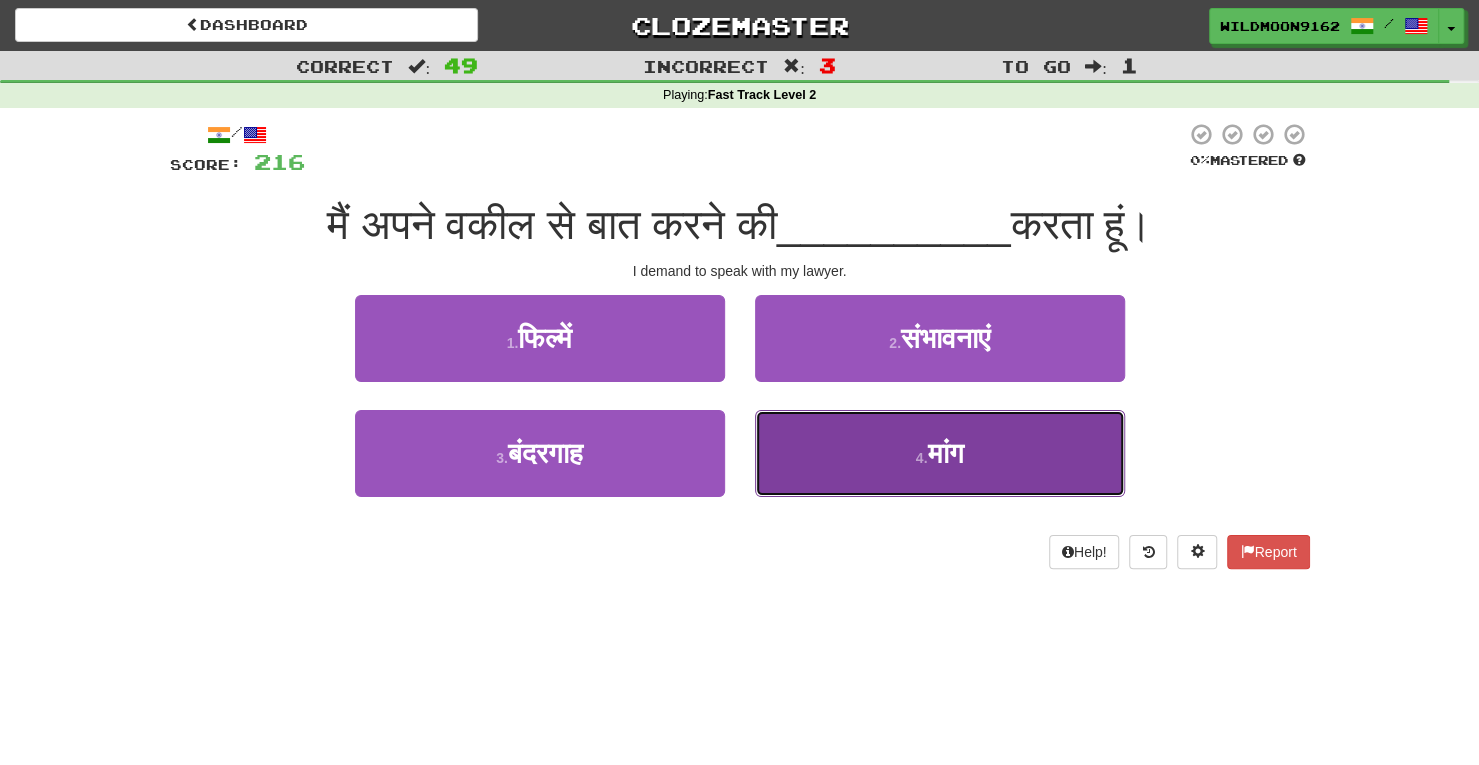 click on "मांग" at bounding box center [945, 453] 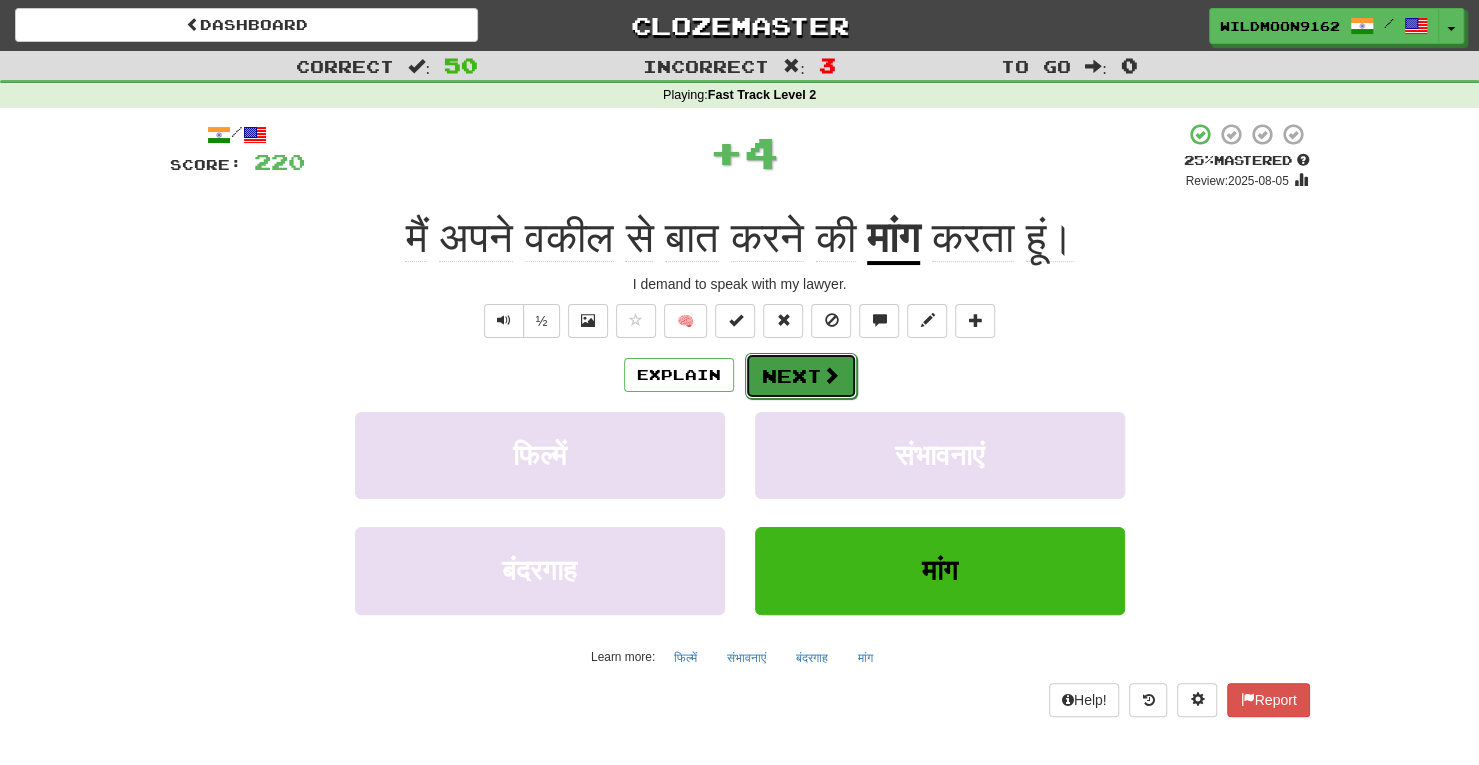 click at bounding box center (831, 375) 